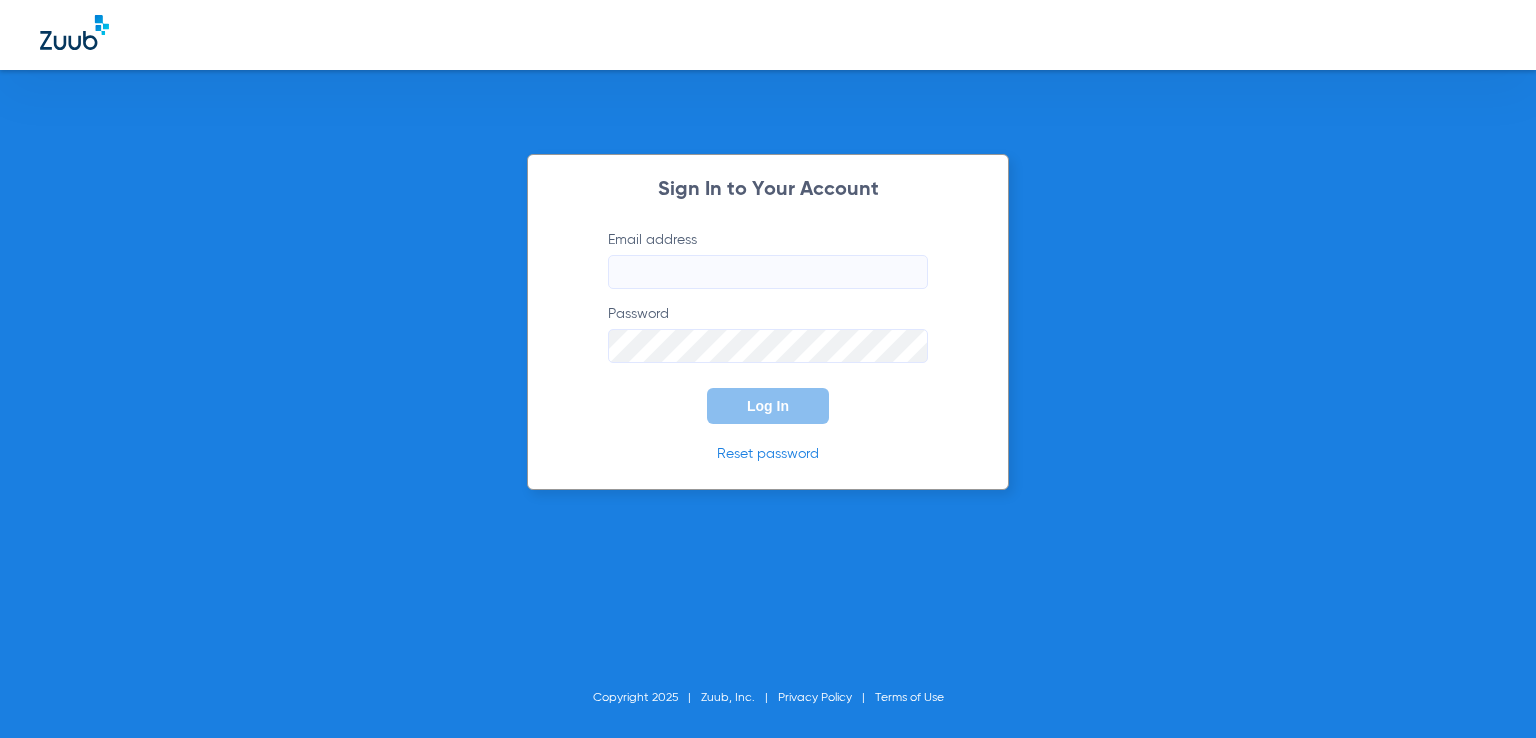 scroll, scrollTop: 0, scrollLeft: 0, axis: both 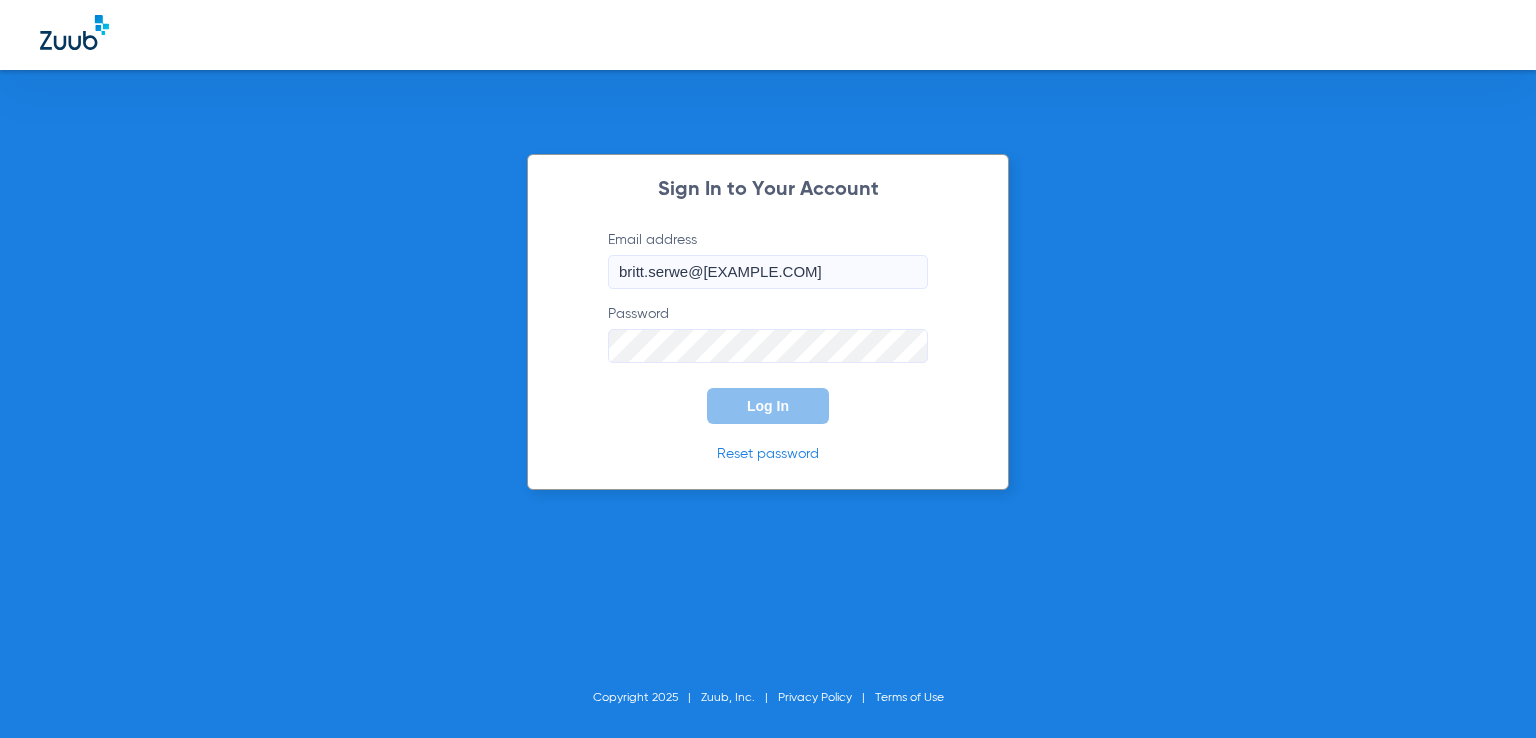 type on "britt.serwe@[EXAMPLE.COM]" 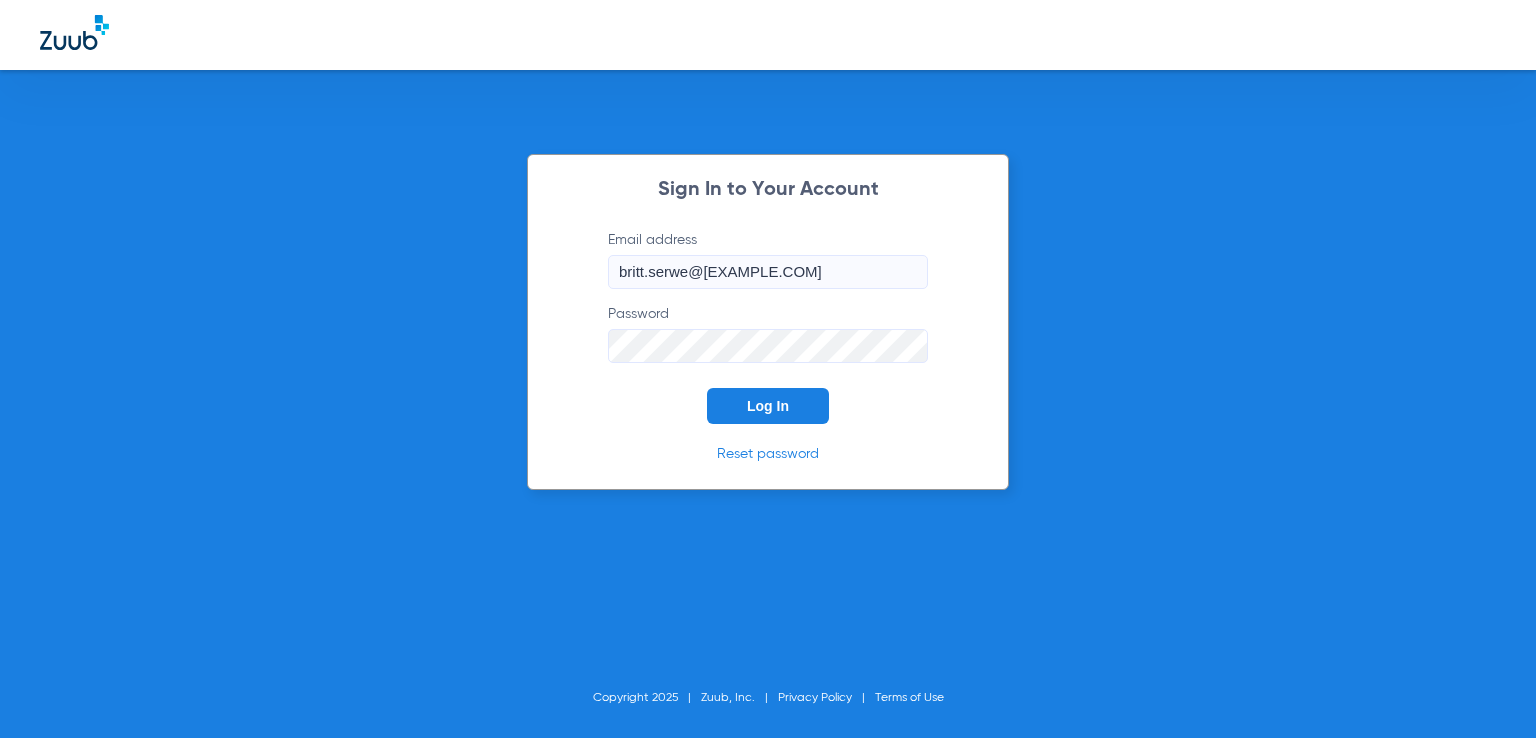 click on "Log In" 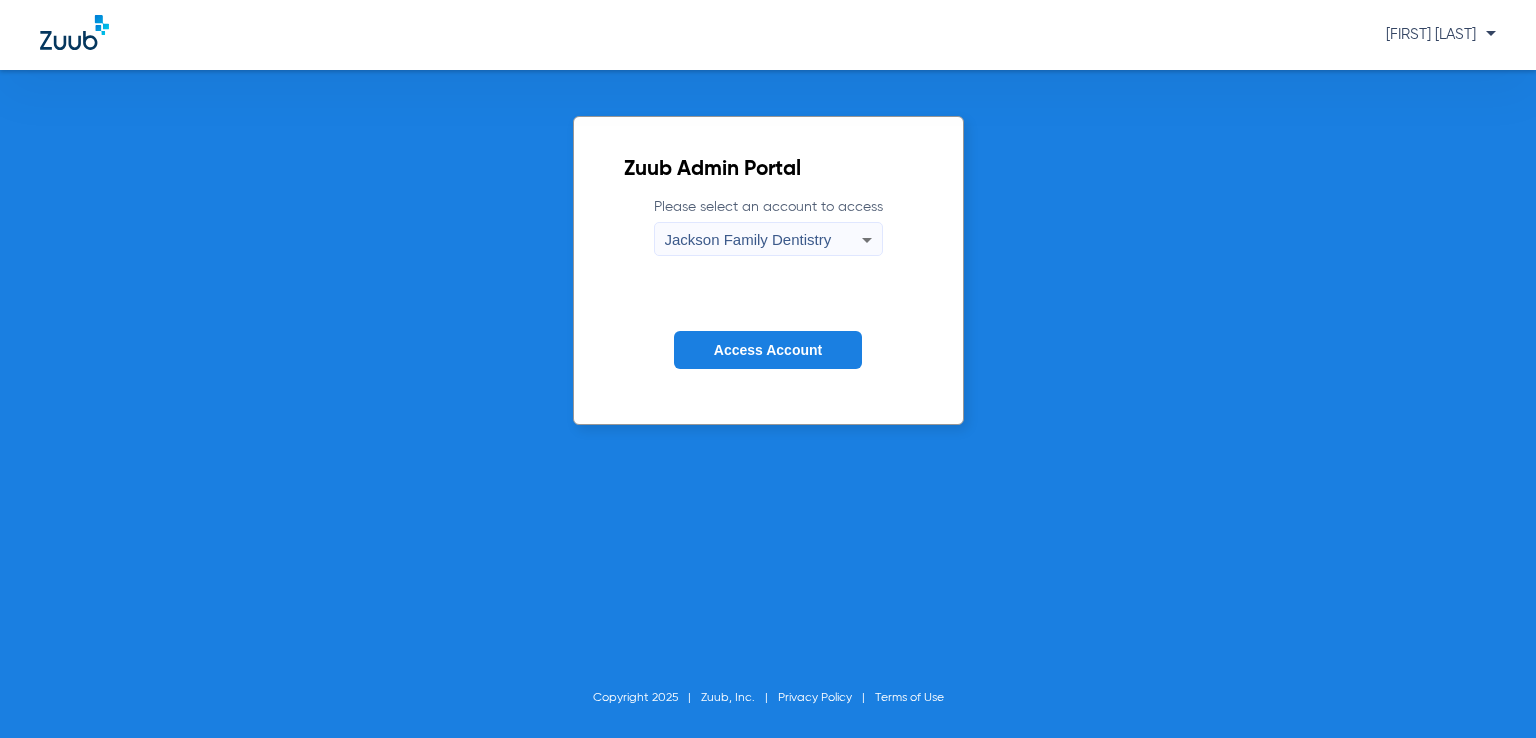 click on "Access Account" 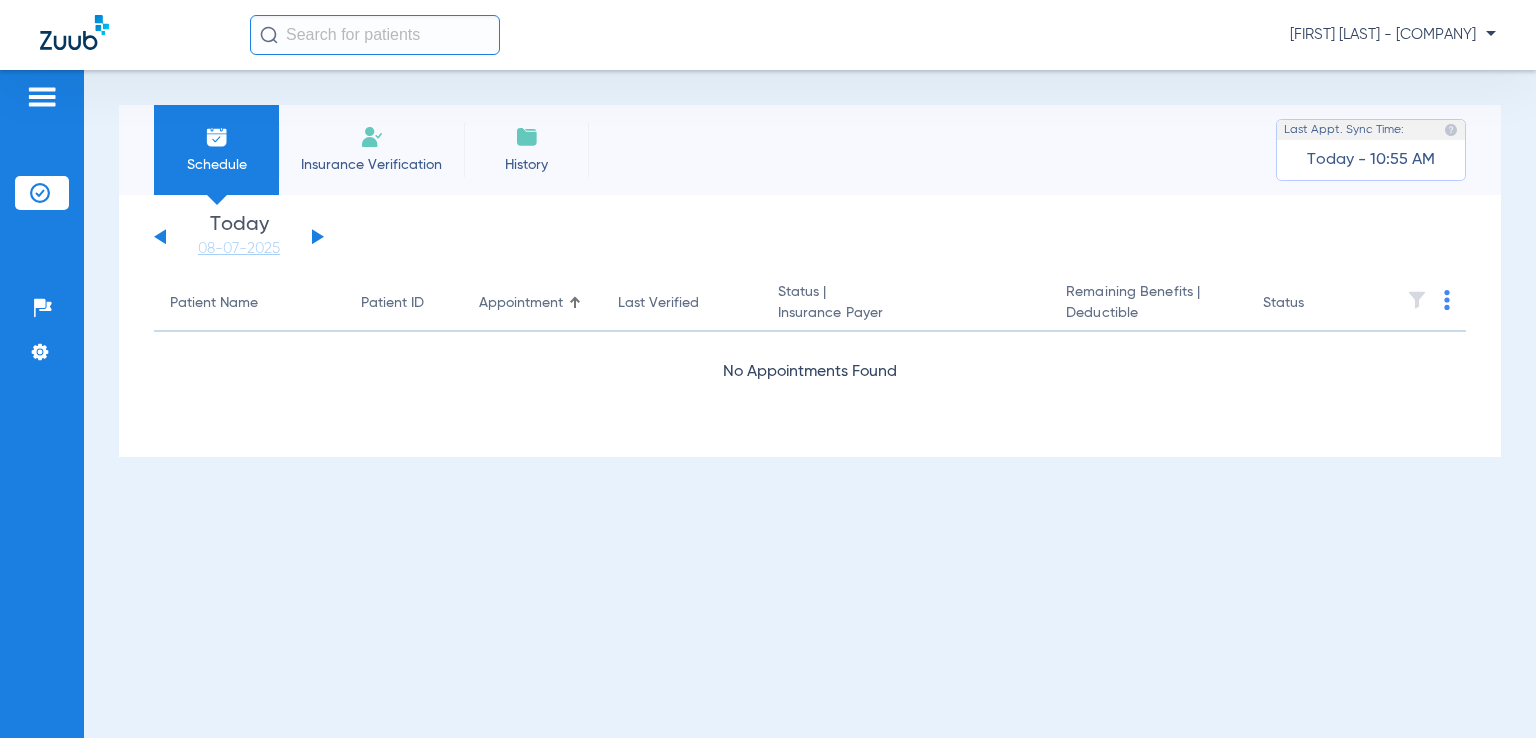 click on "Insurance Verification" 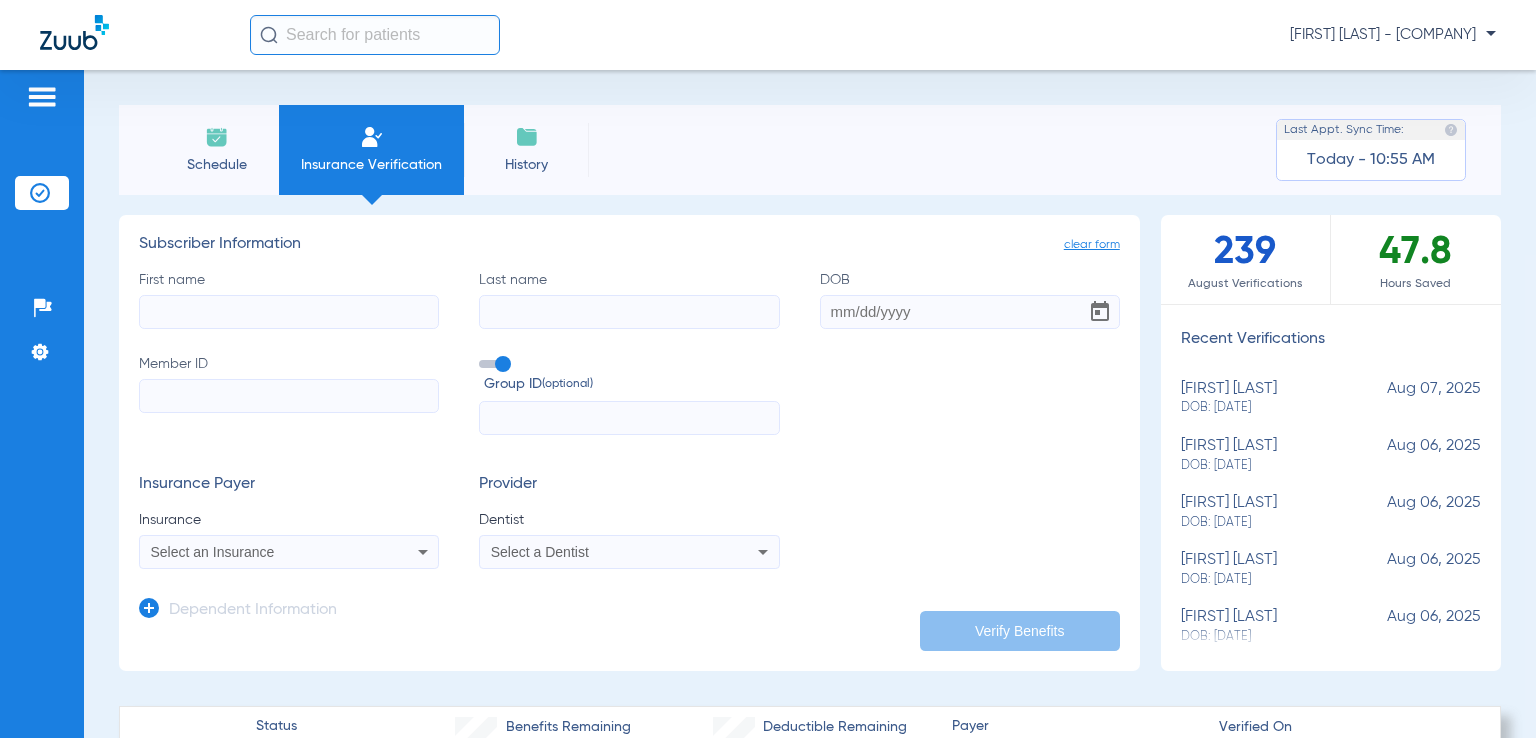 click on "Schedule Insurance Verification History Last Appt. Sync Time: Today - 10:55 AM clear form Subscriber Information First name Last name DOB Member ID Group ID (optional) Insurance Payer Insurance Select an Insurance Provider Dentist Select a Dentist Dependent Information Verify Benefits 239 August Verifications 47.8 Hours Saved Recent Verifications [FIRST] [LAST] DOB: [DATE] Aug 07, 2025 [FIRST] [LAST] DOB: [DATE] Aug 06, 2025 [FIRST] [LAST] DOB: [DATE] Aug 06, 2025 [FIRST] [LAST] DOB: [DATE] Aug 06, 2025 [FIRST] [LAST] DOB: [DATE] Aug 06, 2025 [FIRST] [LAST] DOB: [DATE] Aug 06, 2025 [FIRST] [LAST] DOB: [DATE] Aug 06, 2025 [FIRST] [LAST] DOB: [DATE] Aug 06, 2025 [FIRST] [LAST] DOB: [DATE] Aug 06, 2025 [FIRST] [LAST] DOB: [DATE] Aug 06, 2025 [FIRST] [LAST] DOB: [DATE] Aug 06, 2025 [FIRST] [LAST] DOB: [DATE] Aug 06, 2025 Status -- Benefits Remaining -- -- Payer --" at bounding box center (810, 404) 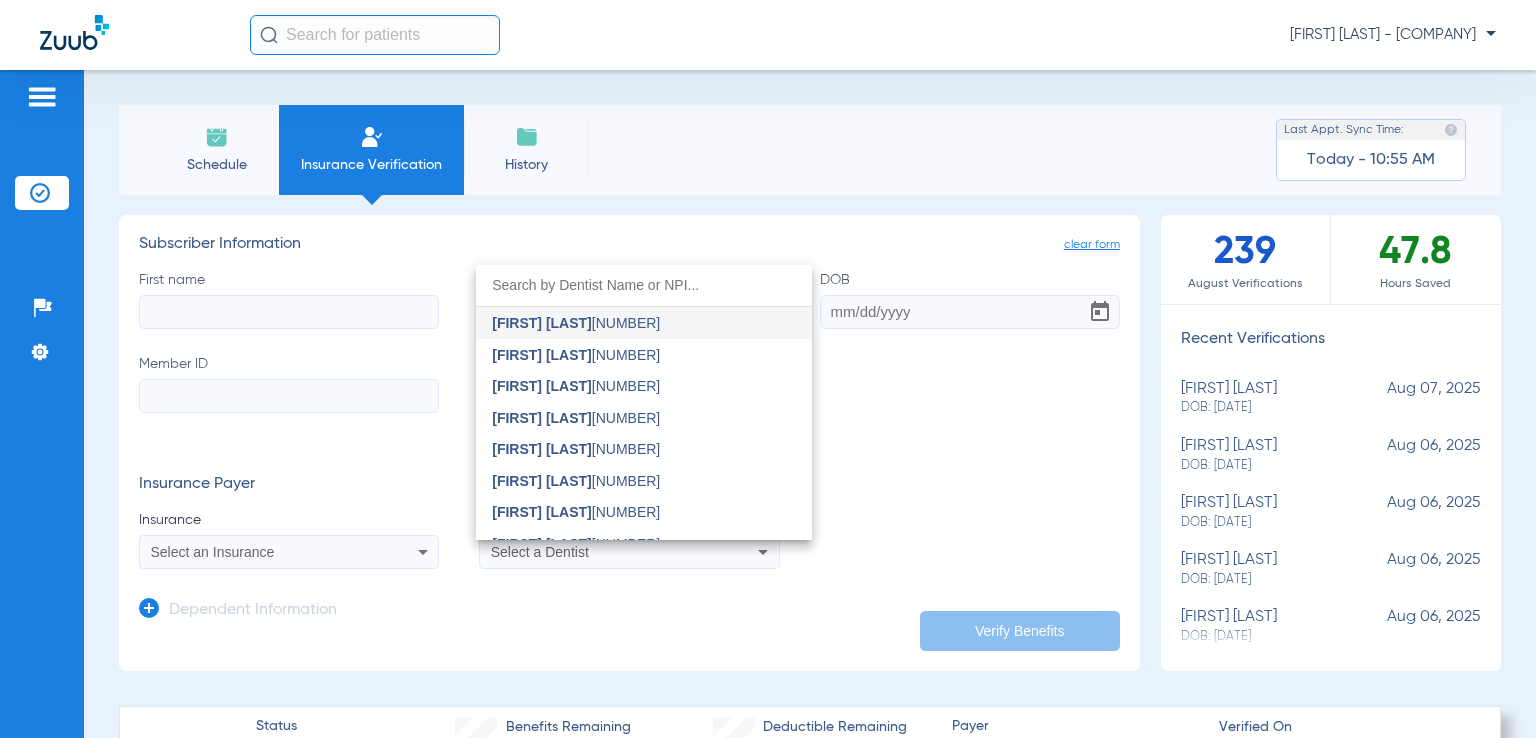 click at bounding box center (768, 369) 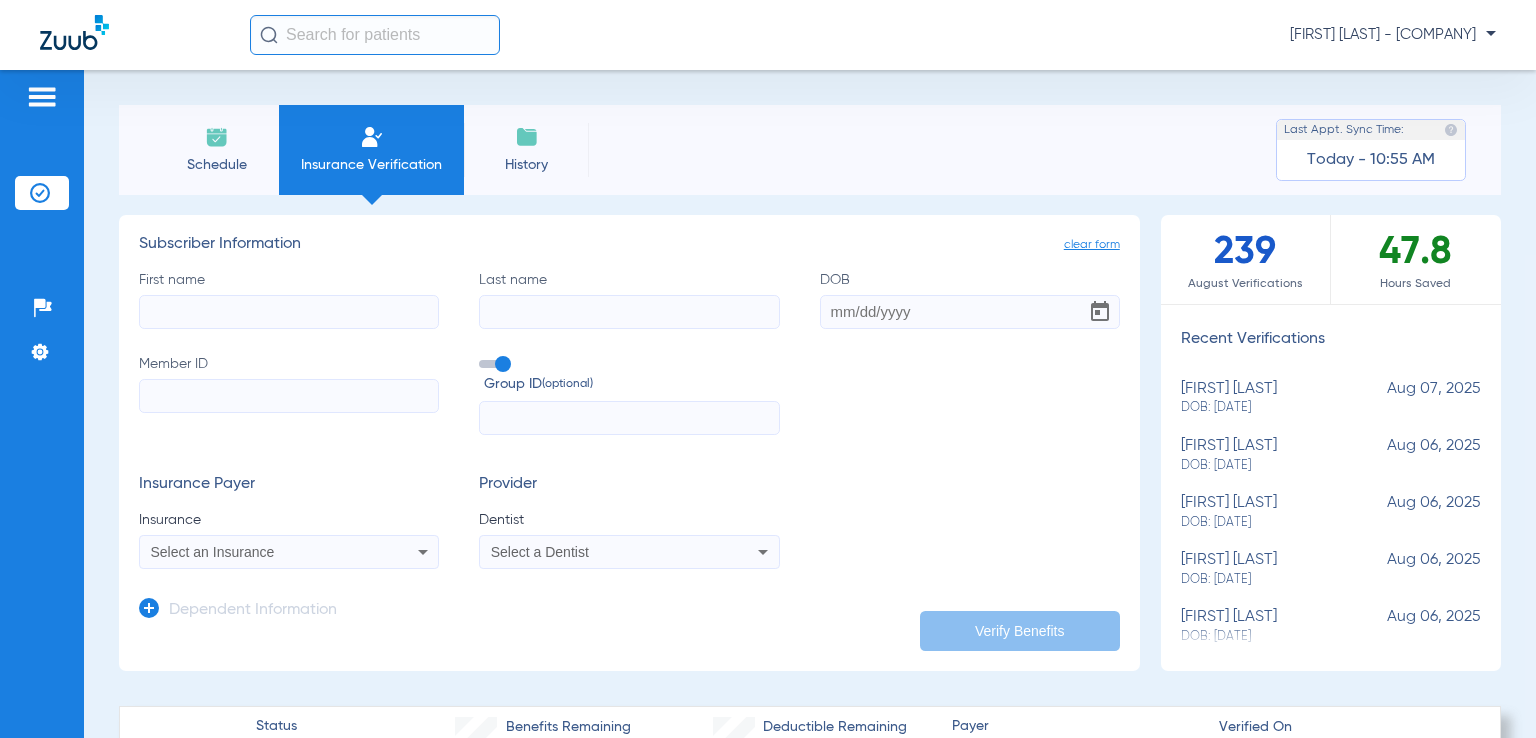 click on "Select a Dentist" at bounding box center [602, 552] 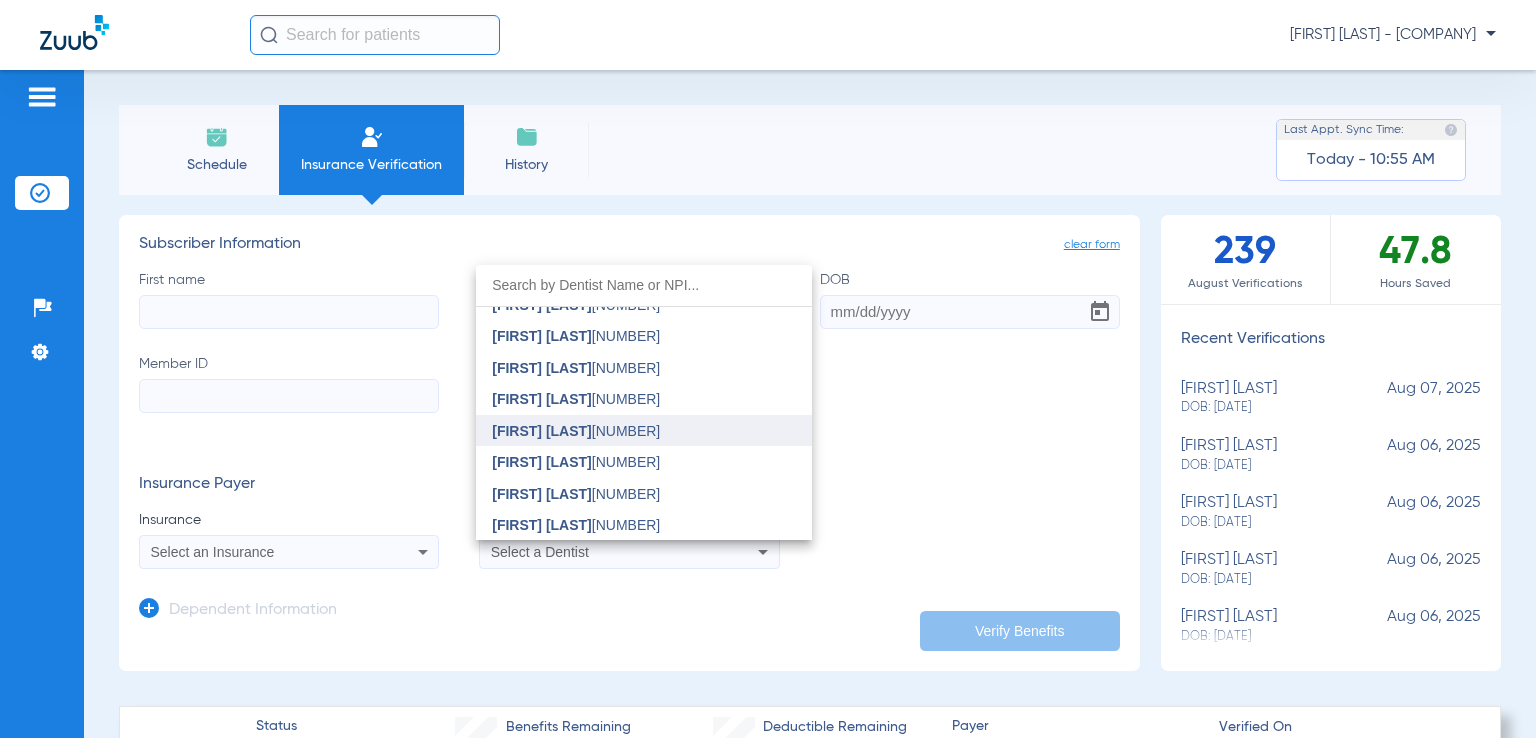 scroll, scrollTop: 0, scrollLeft: 0, axis: both 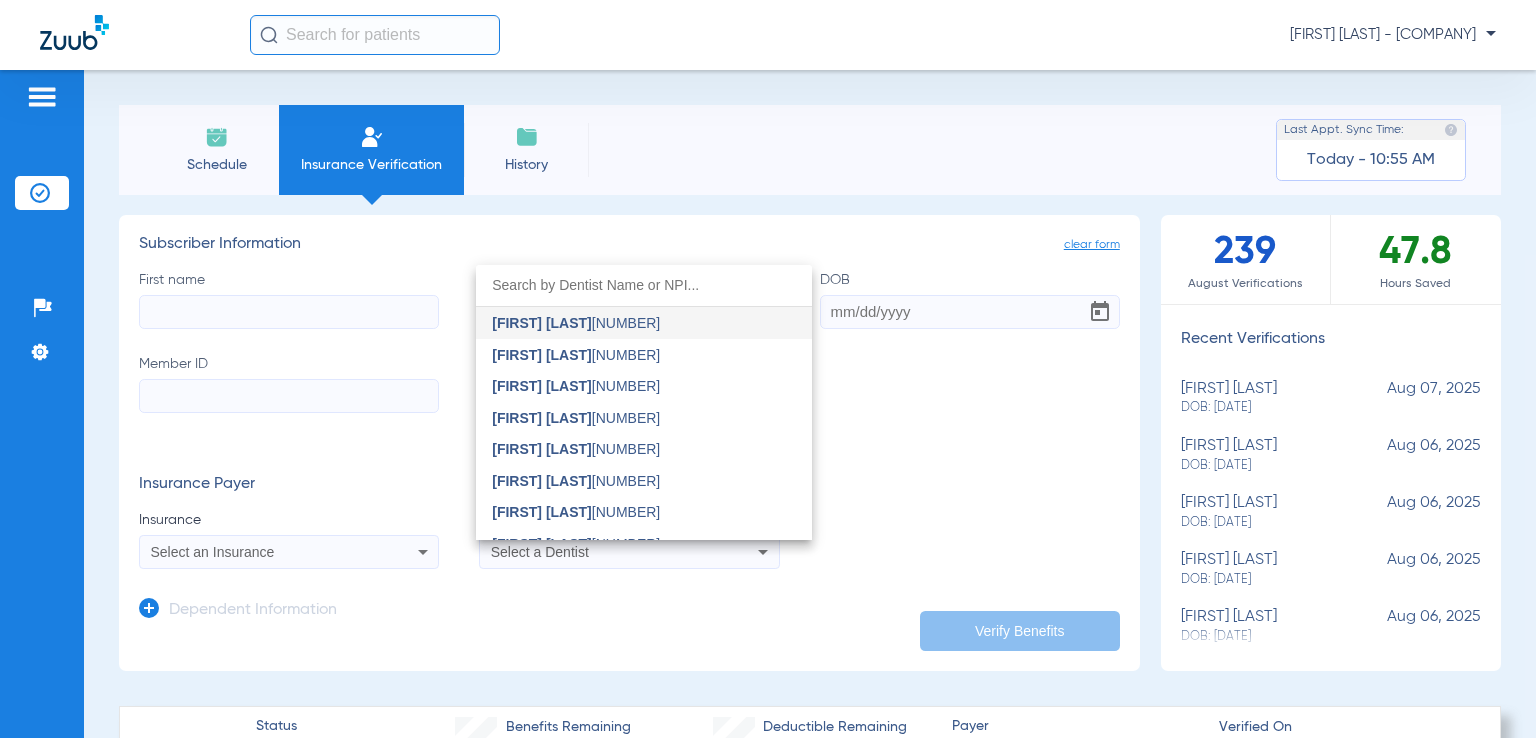 click at bounding box center (768, 369) 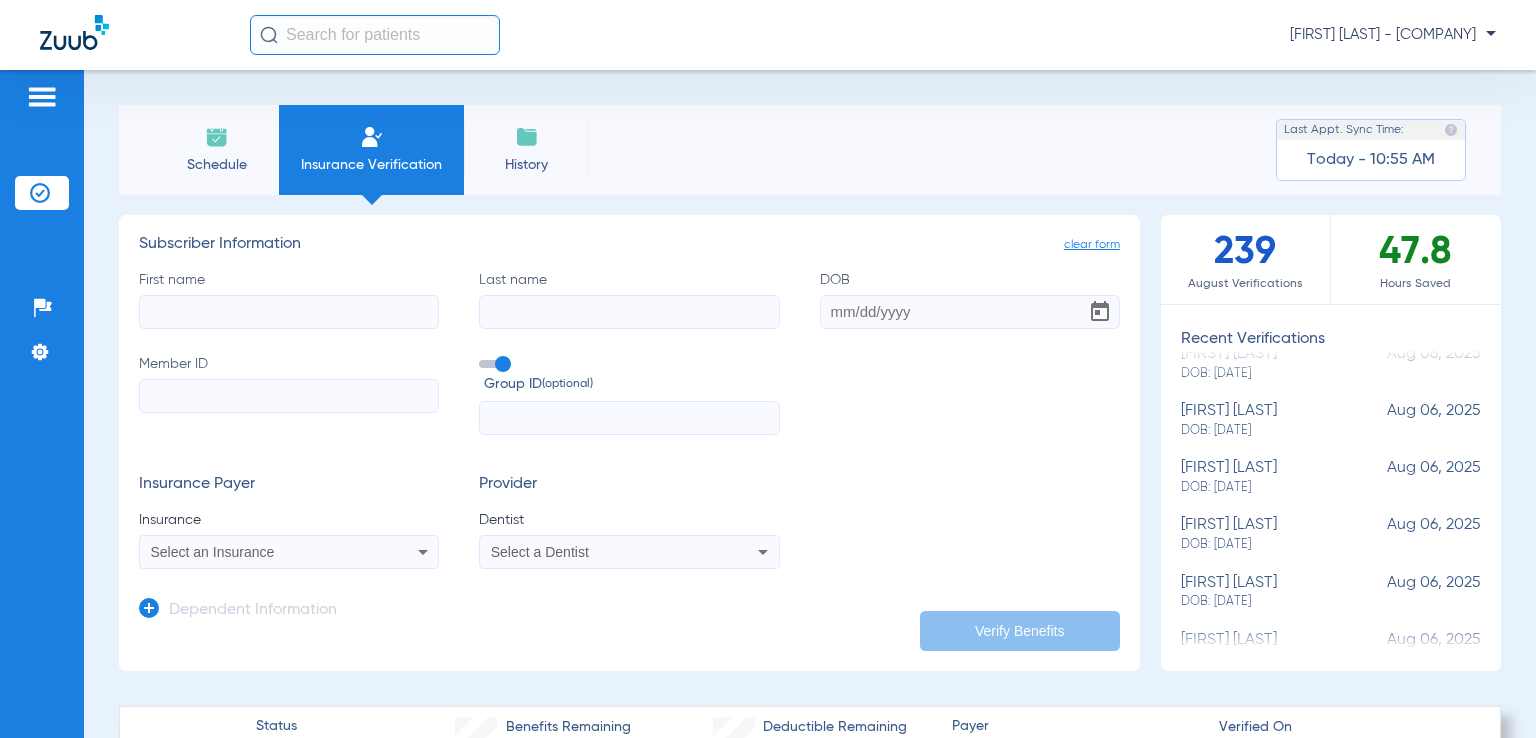 scroll, scrollTop: 0, scrollLeft: 0, axis: both 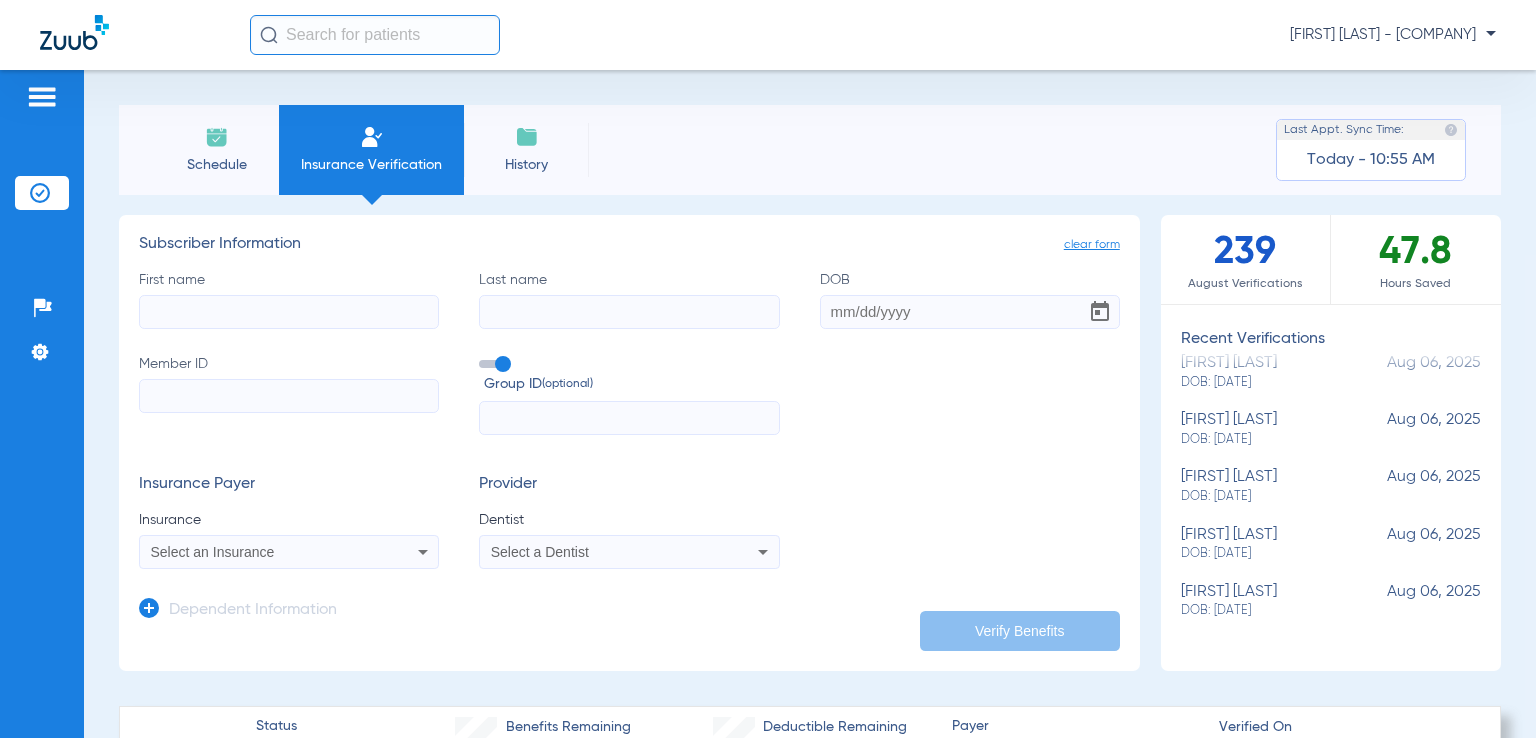 click on "[FIRST] [LAST] DOB: [DATE]" 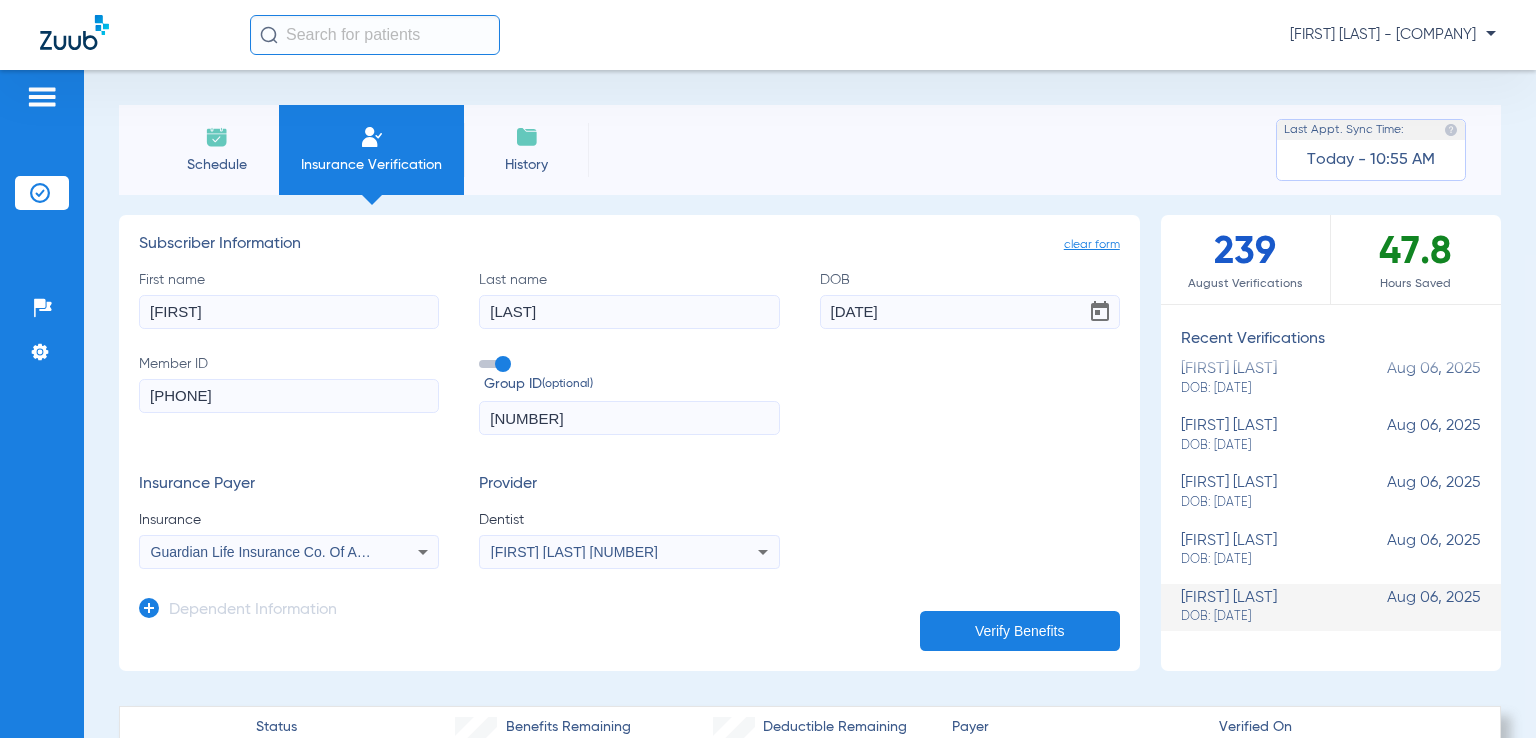 scroll, scrollTop: 420, scrollLeft: 0, axis: vertical 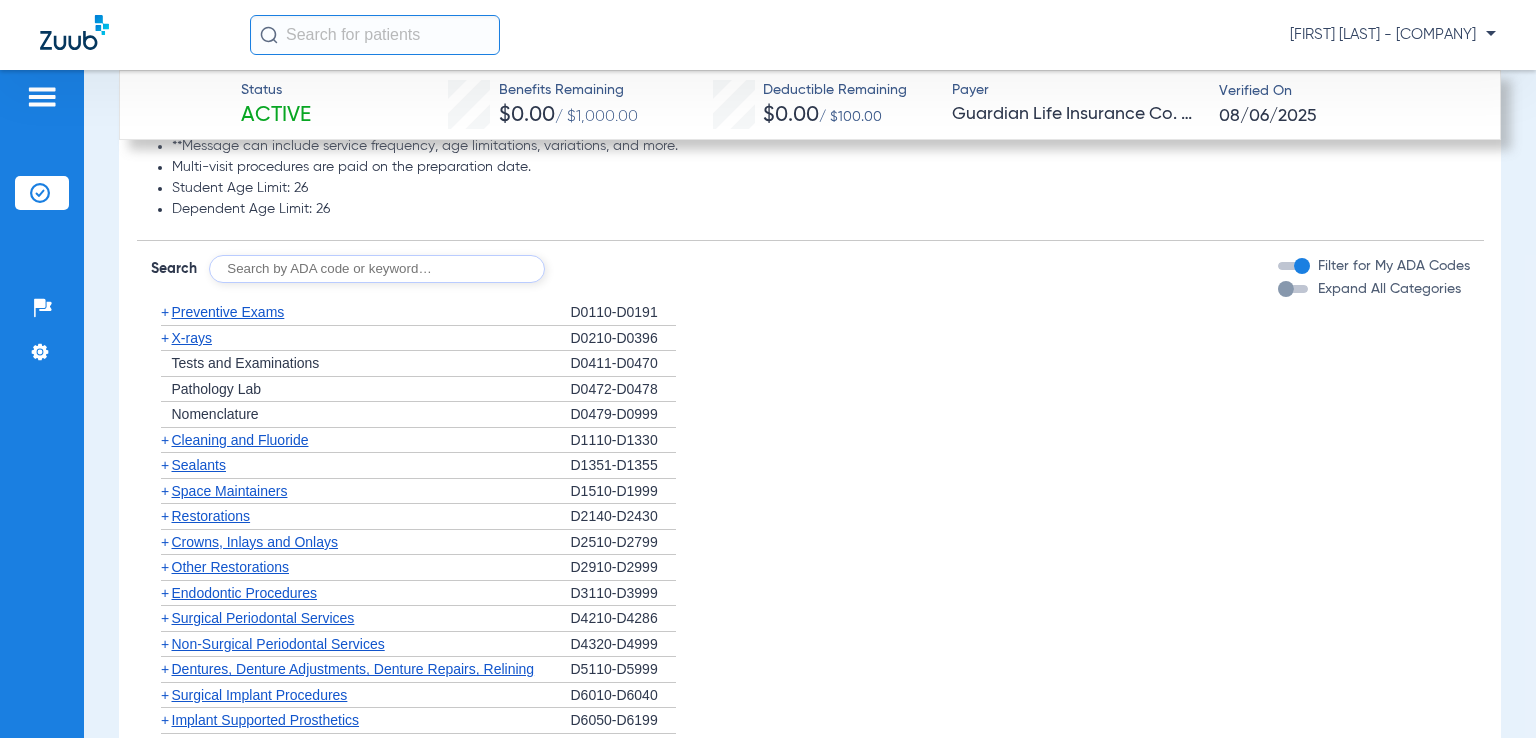 click on "+" 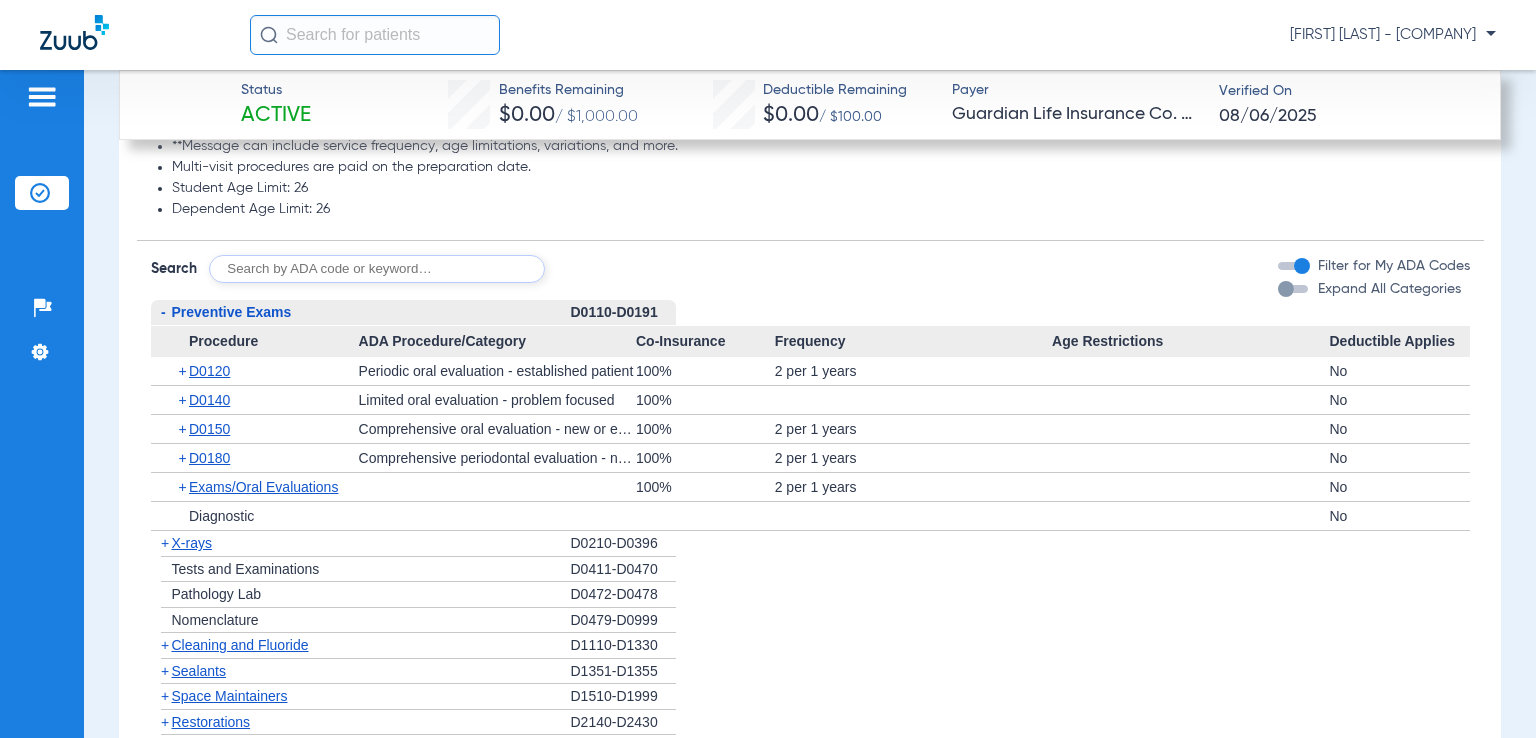 click on "-" 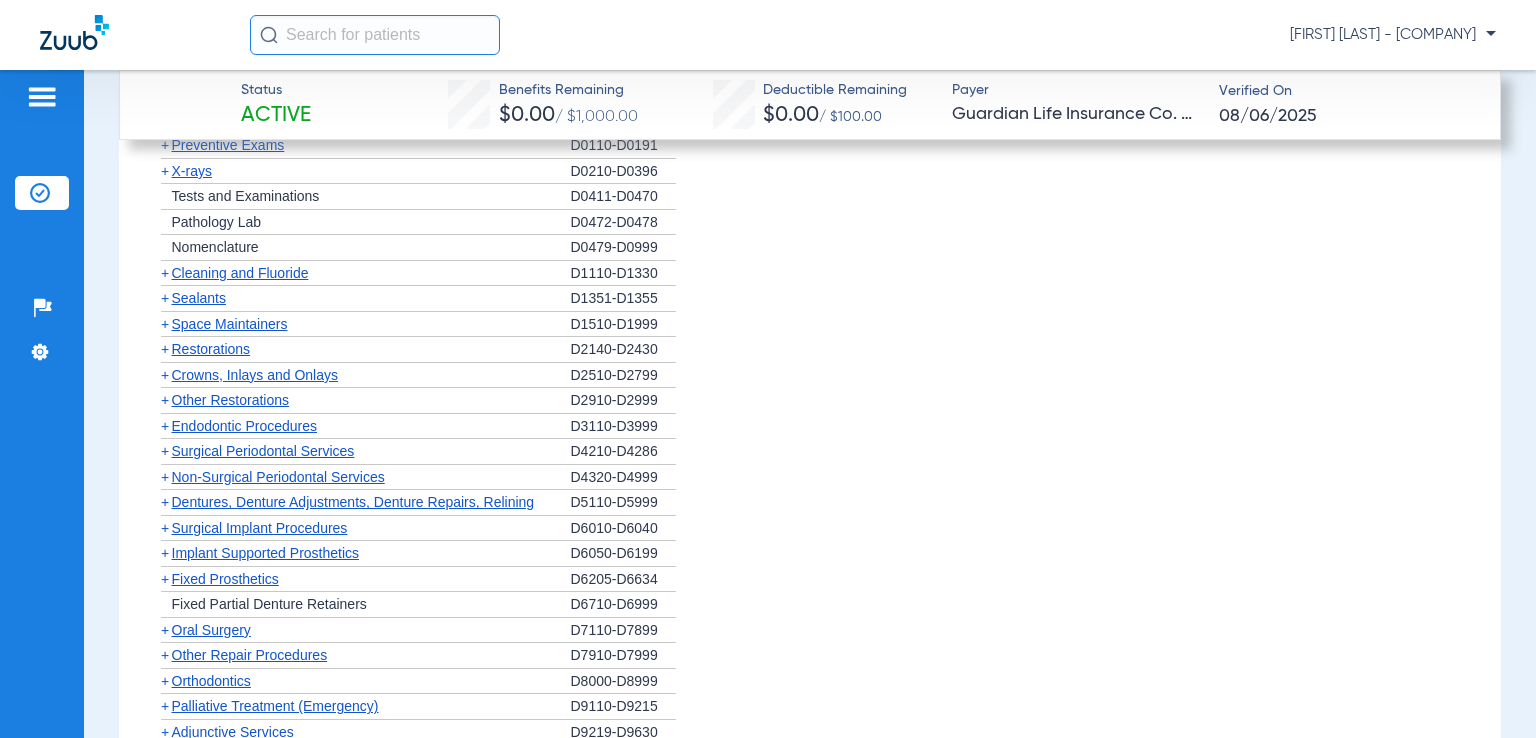 scroll, scrollTop: 2960, scrollLeft: 0, axis: vertical 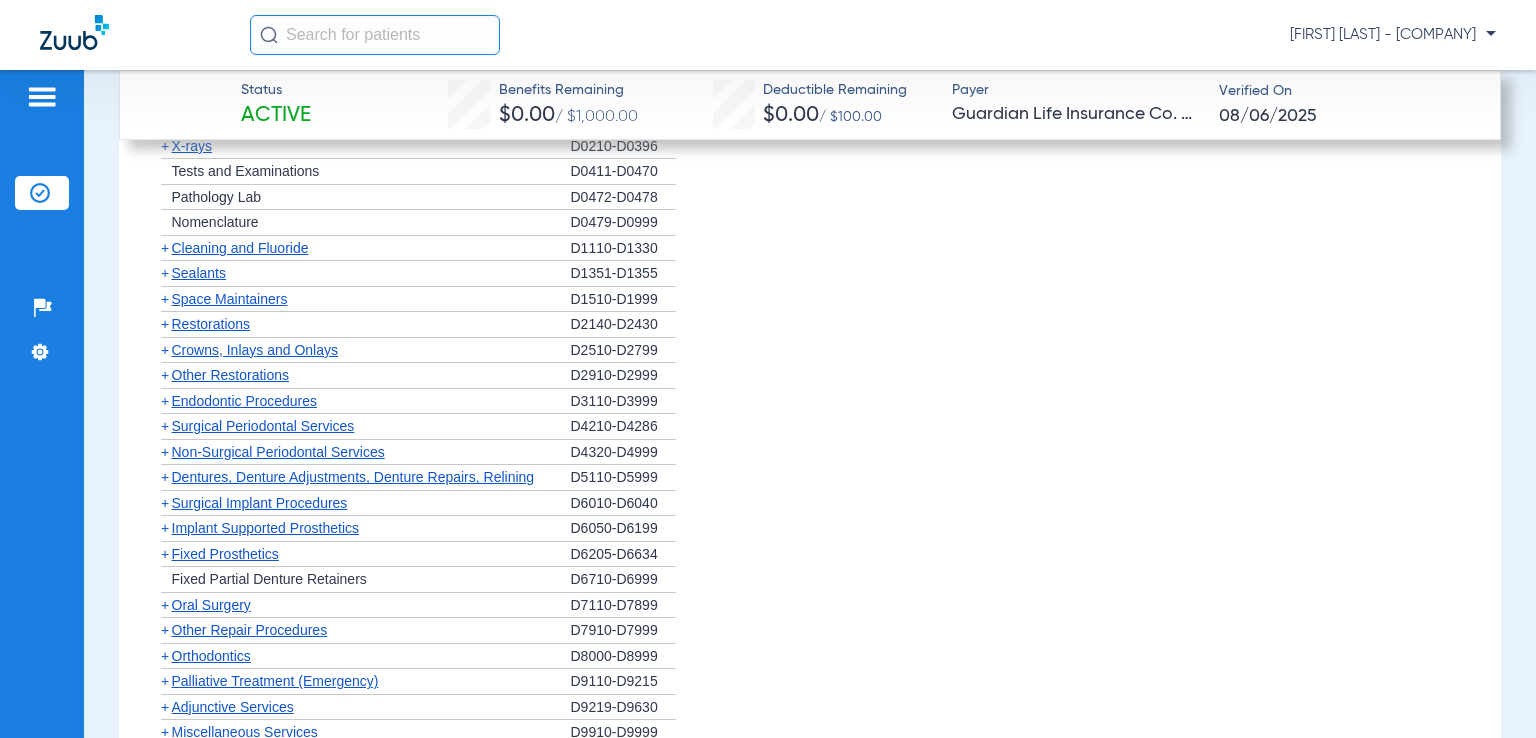 click on "+" 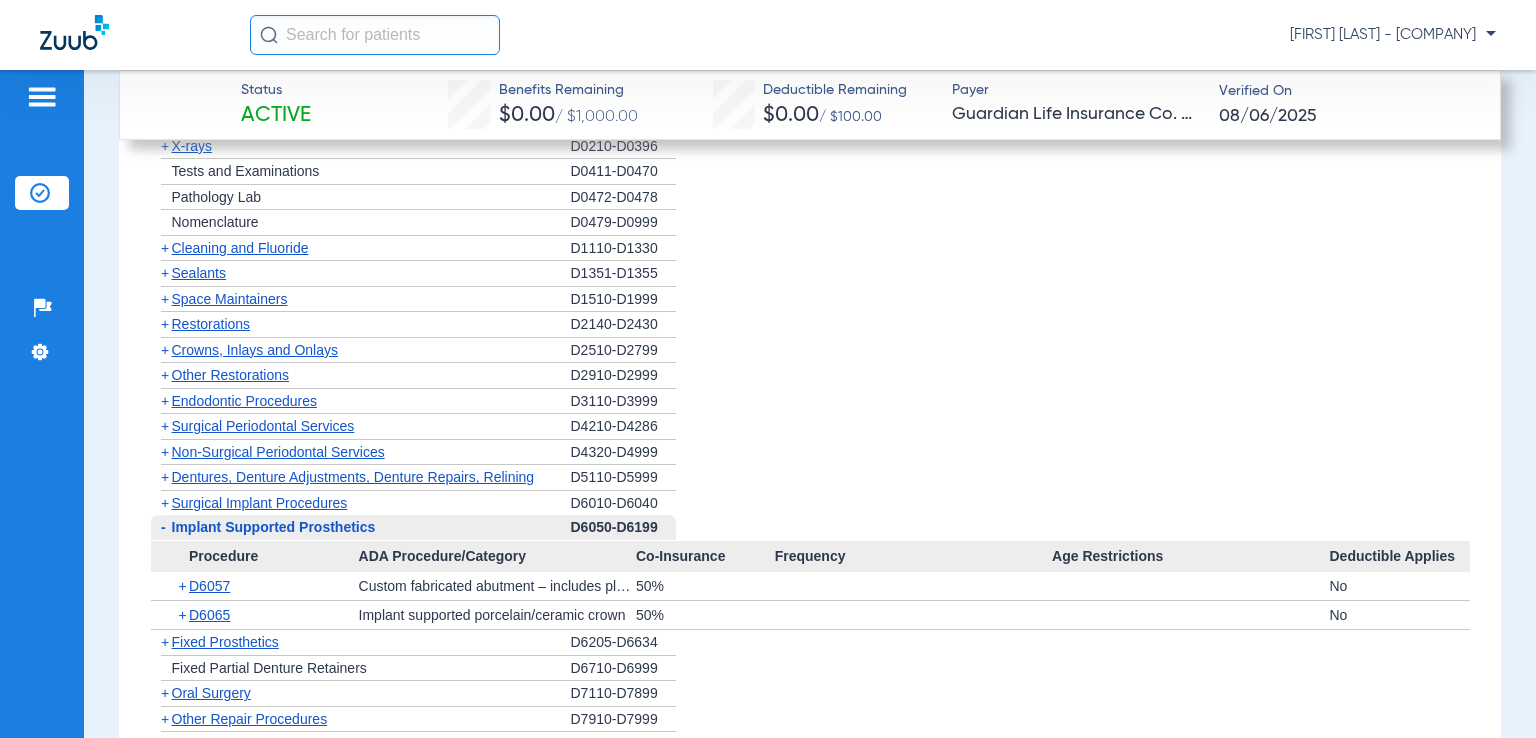 click on "+" 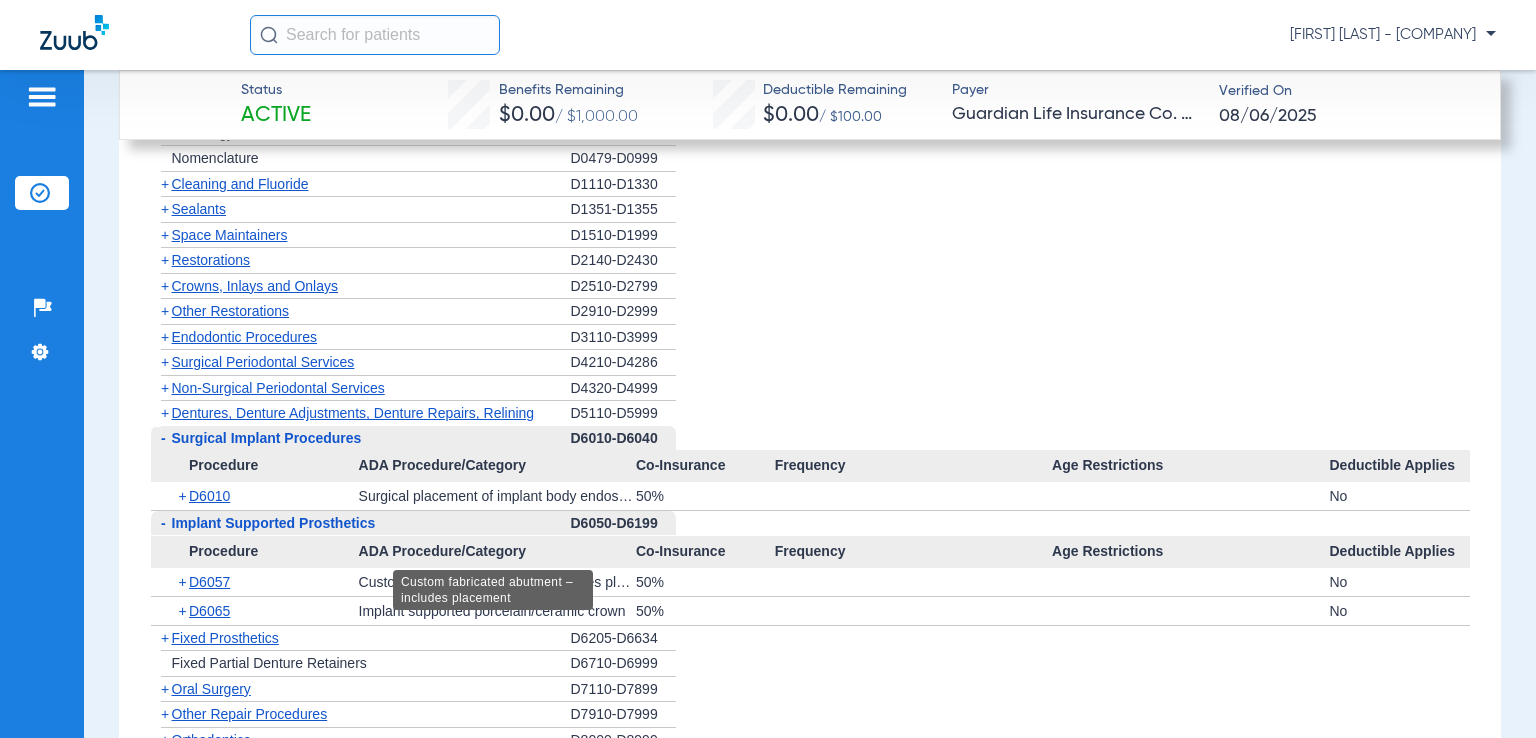 scroll, scrollTop: 3058, scrollLeft: 0, axis: vertical 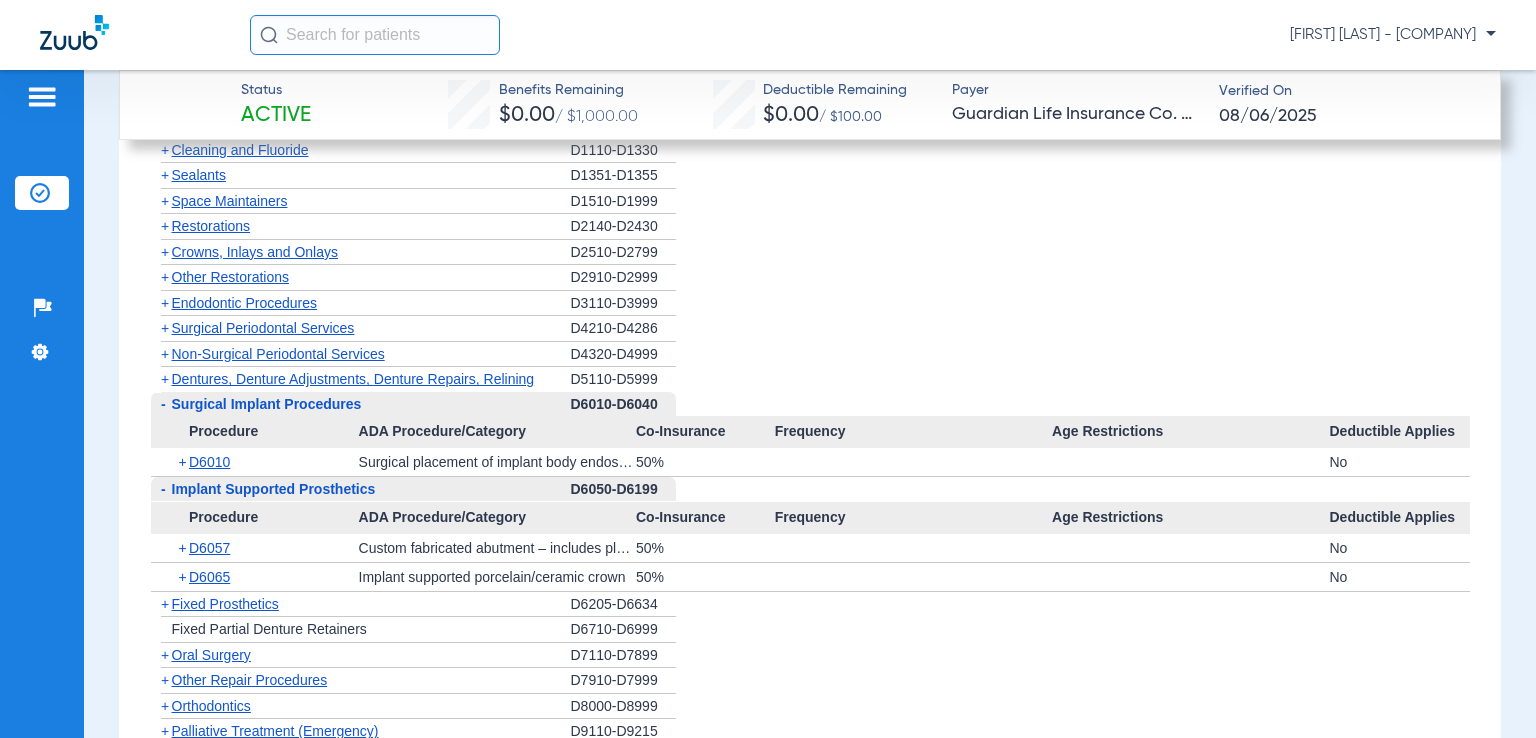 click on "+" 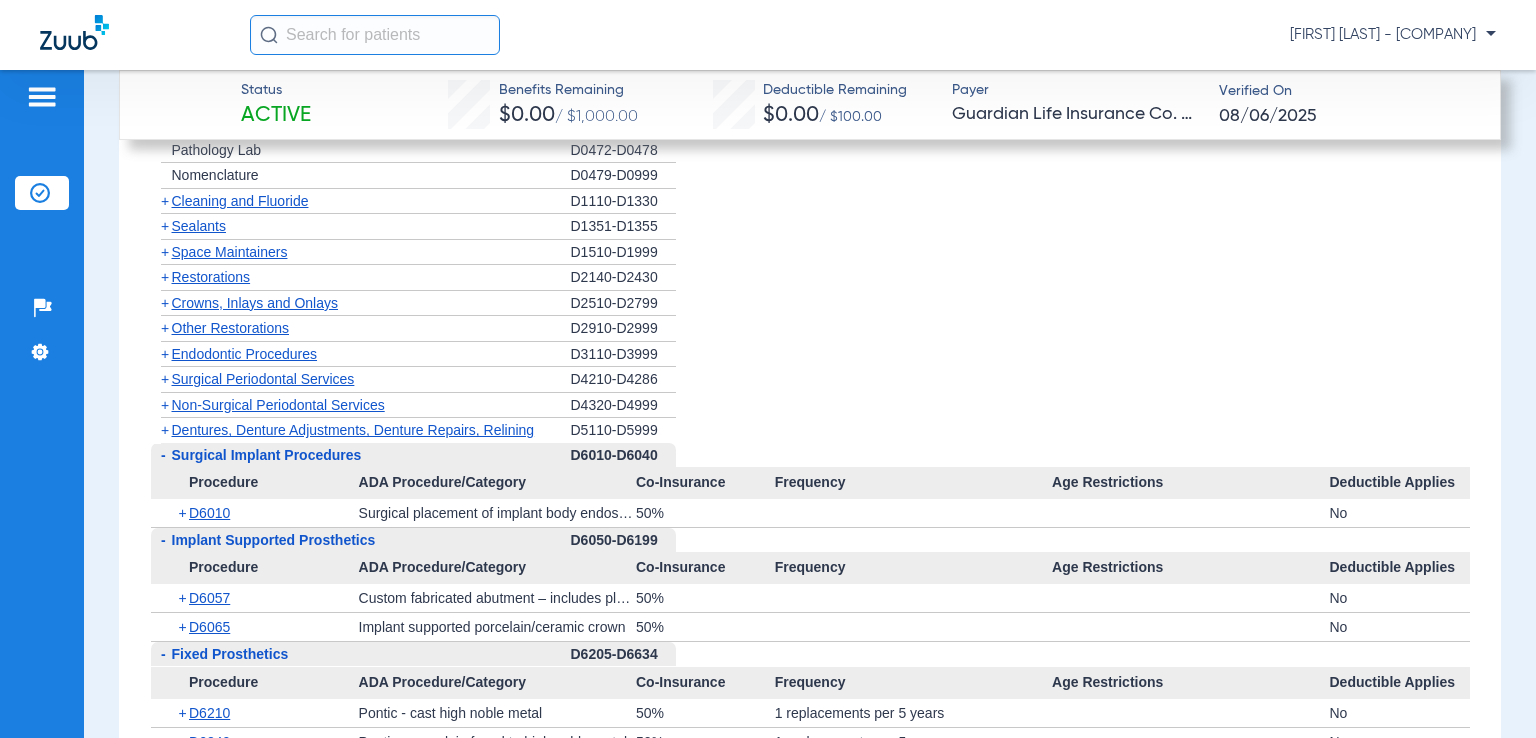 scroll, scrollTop: 3006, scrollLeft: 0, axis: vertical 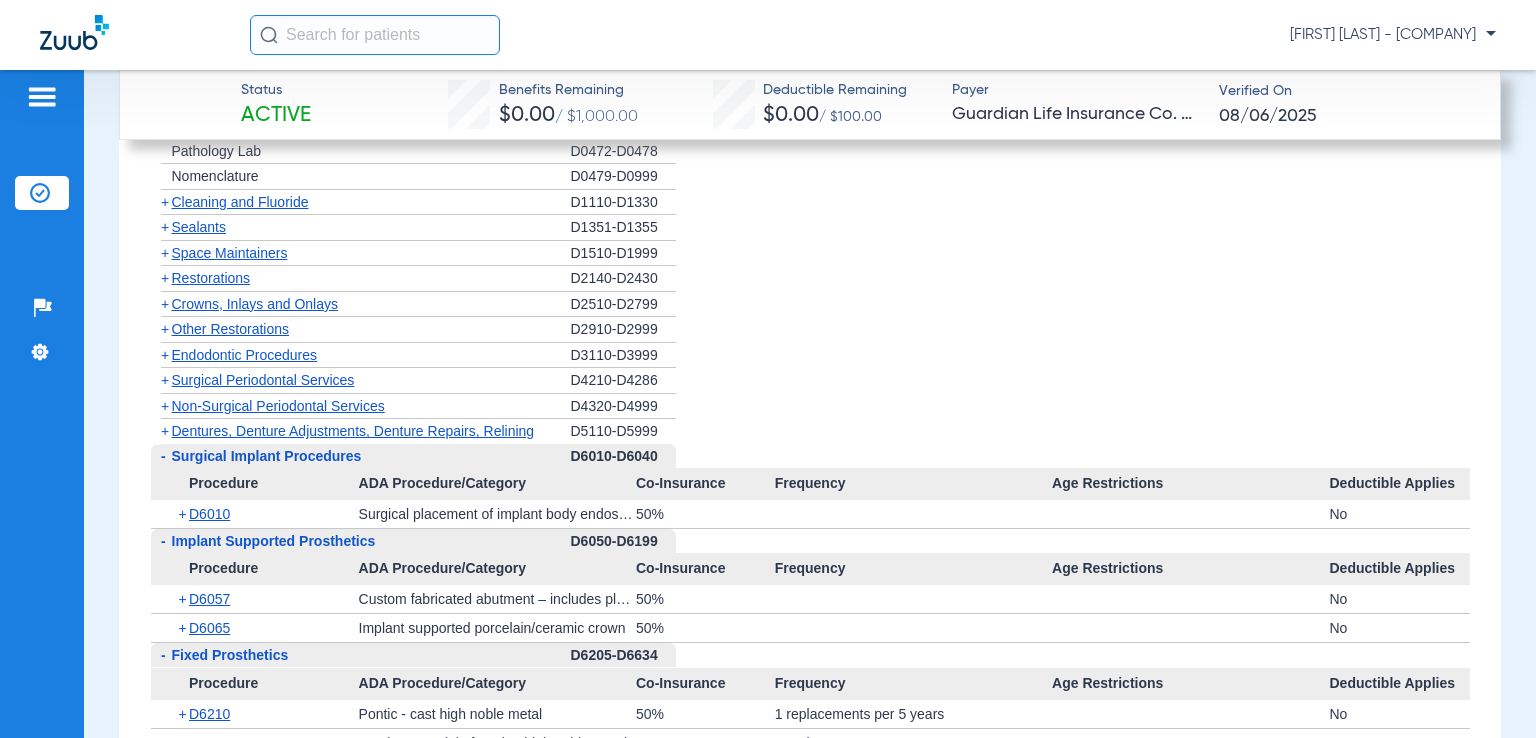 click on "+" 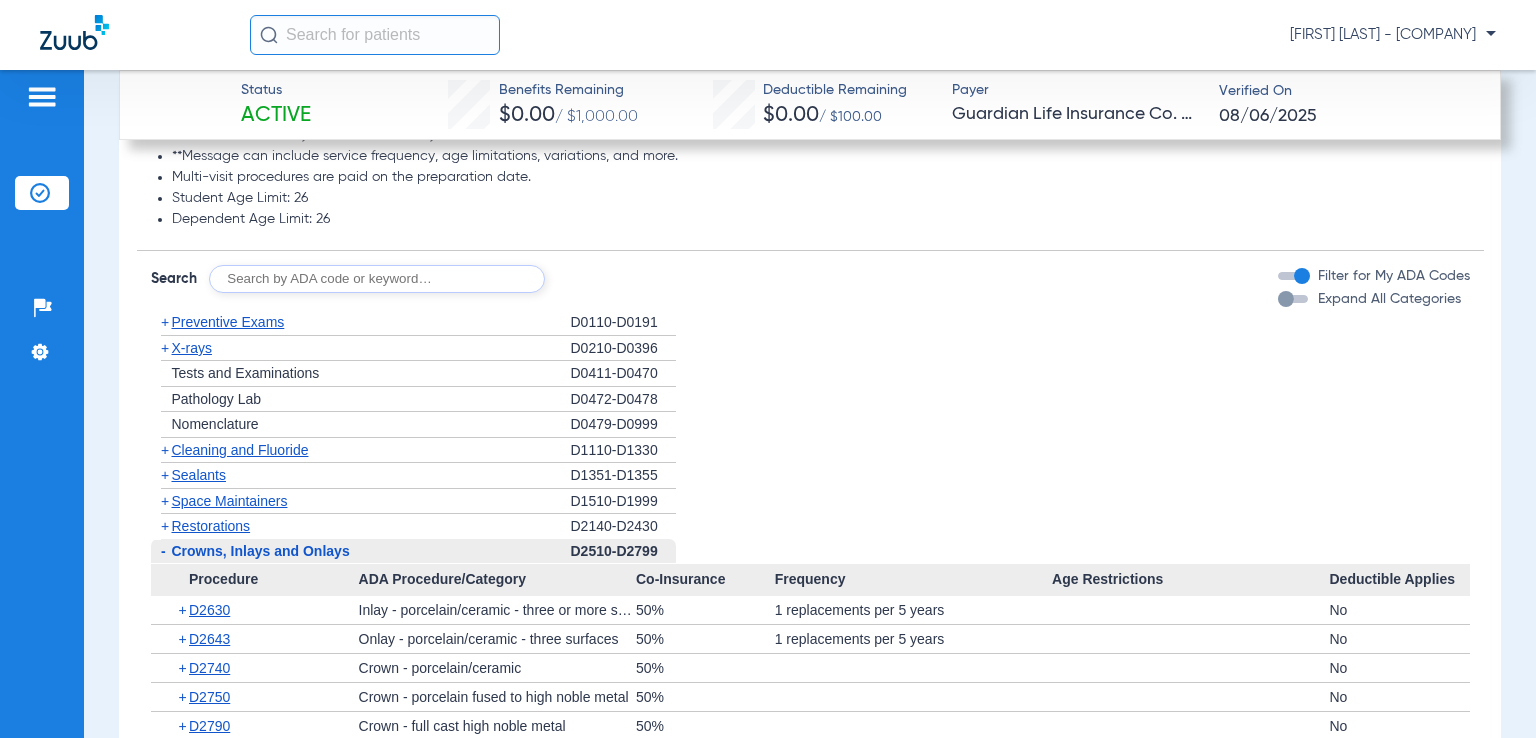 scroll, scrollTop: 2747, scrollLeft: 0, axis: vertical 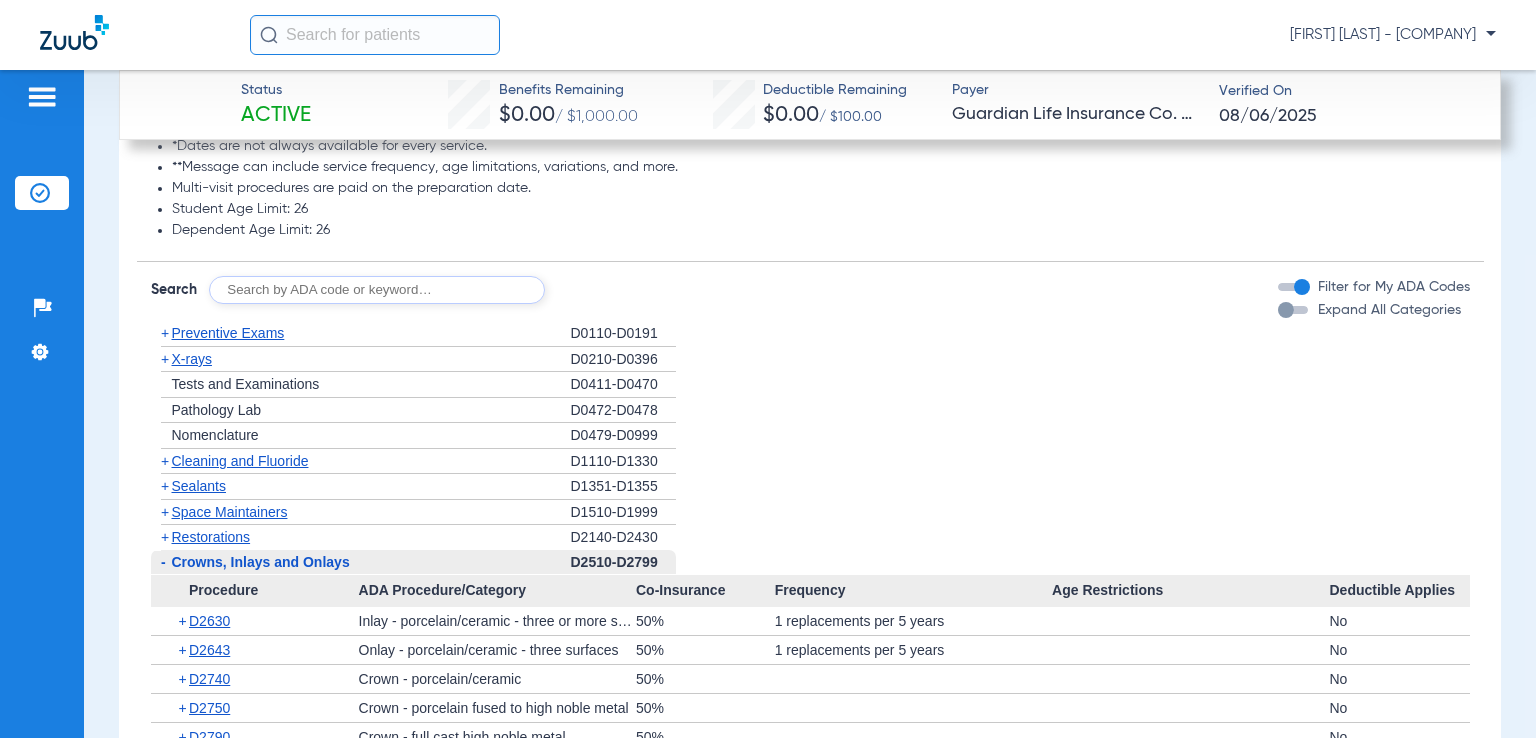 click 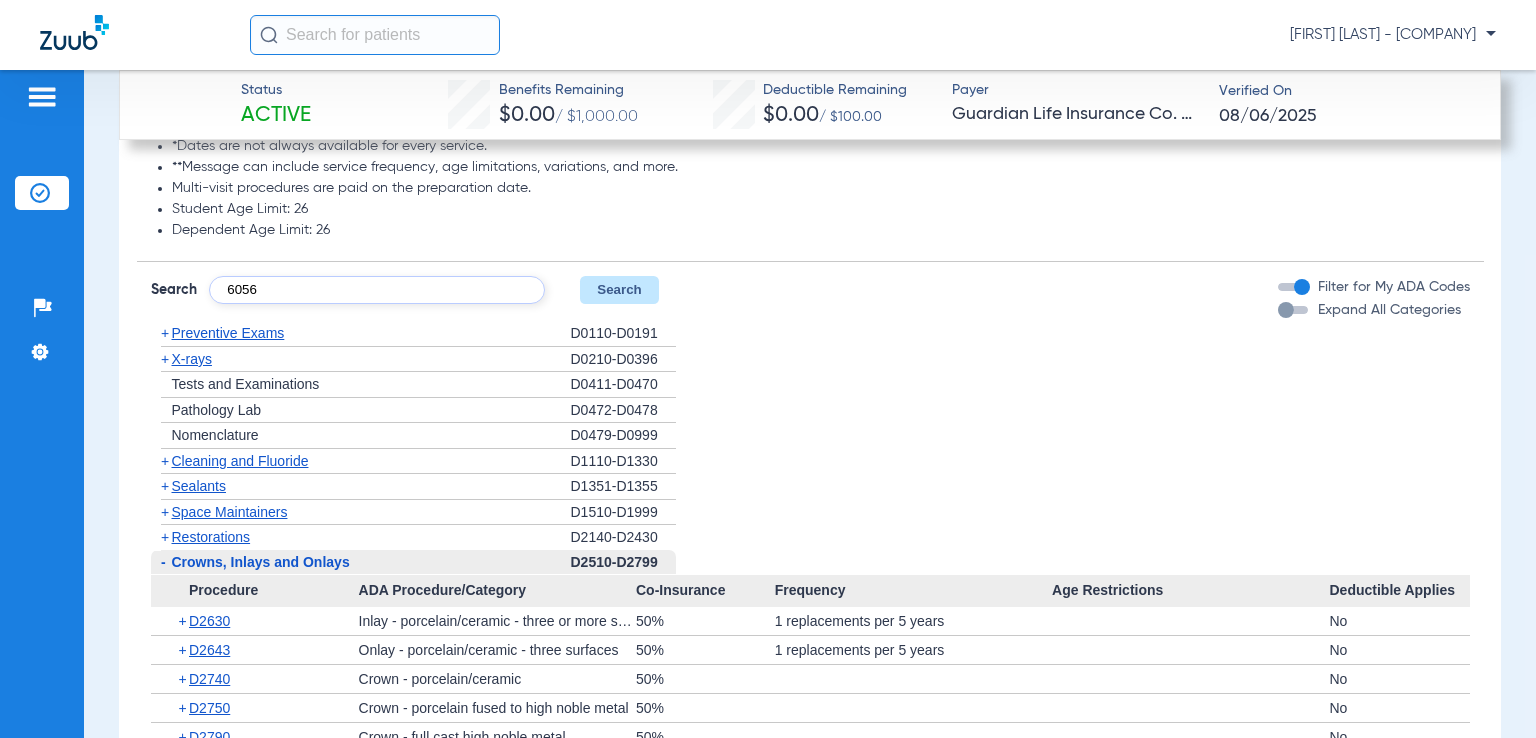 type on "6056" 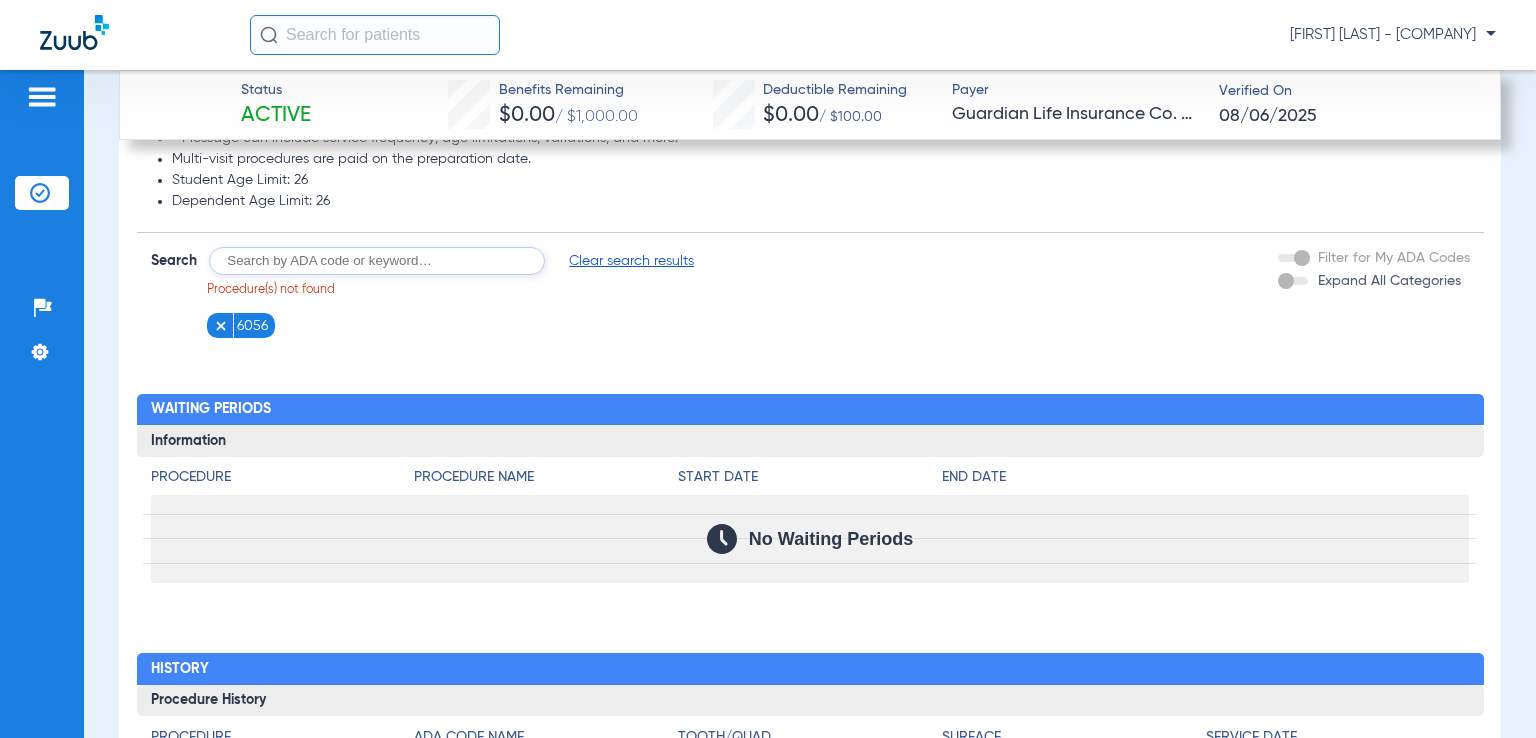 scroll, scrollTop: 2775, scrollLeft: 0, axis: vertical 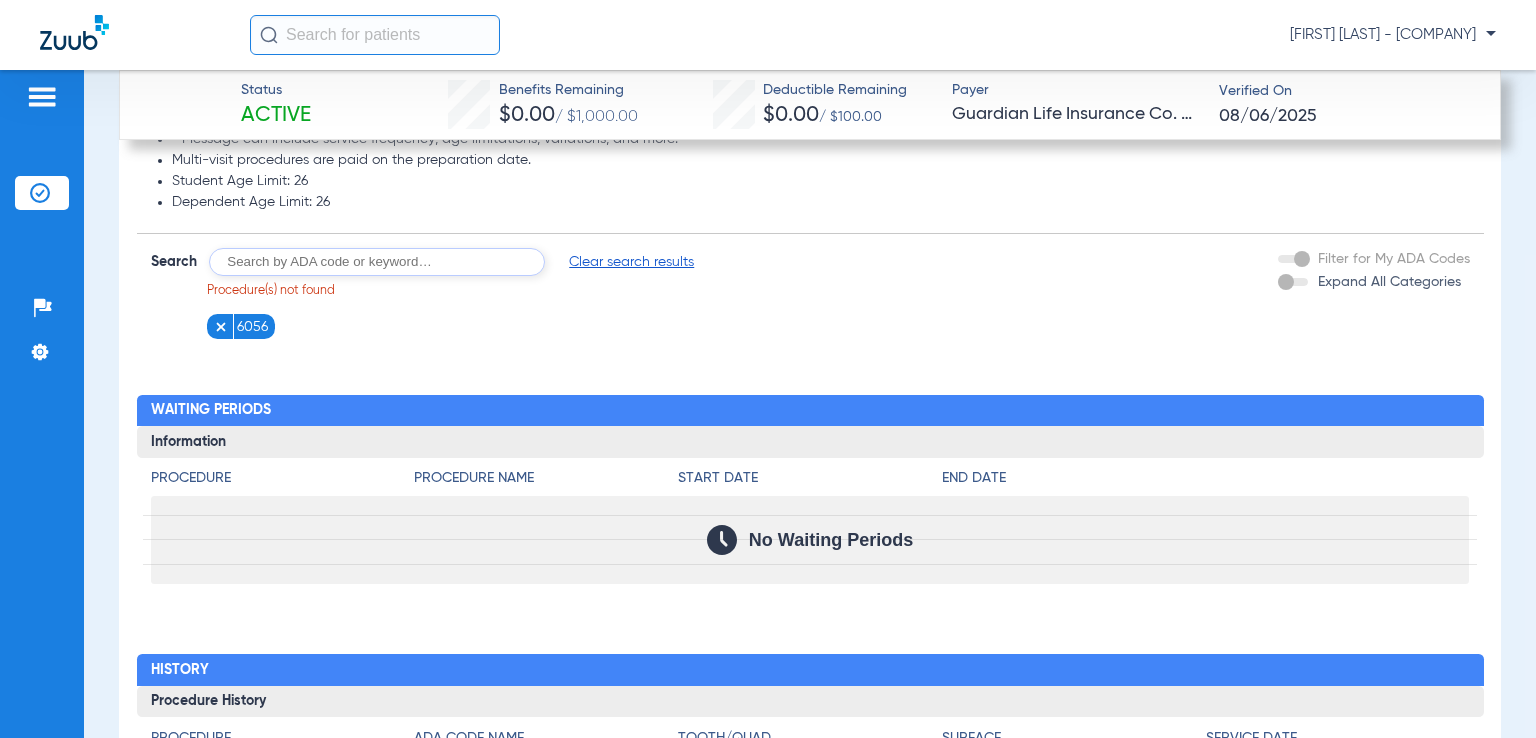 click 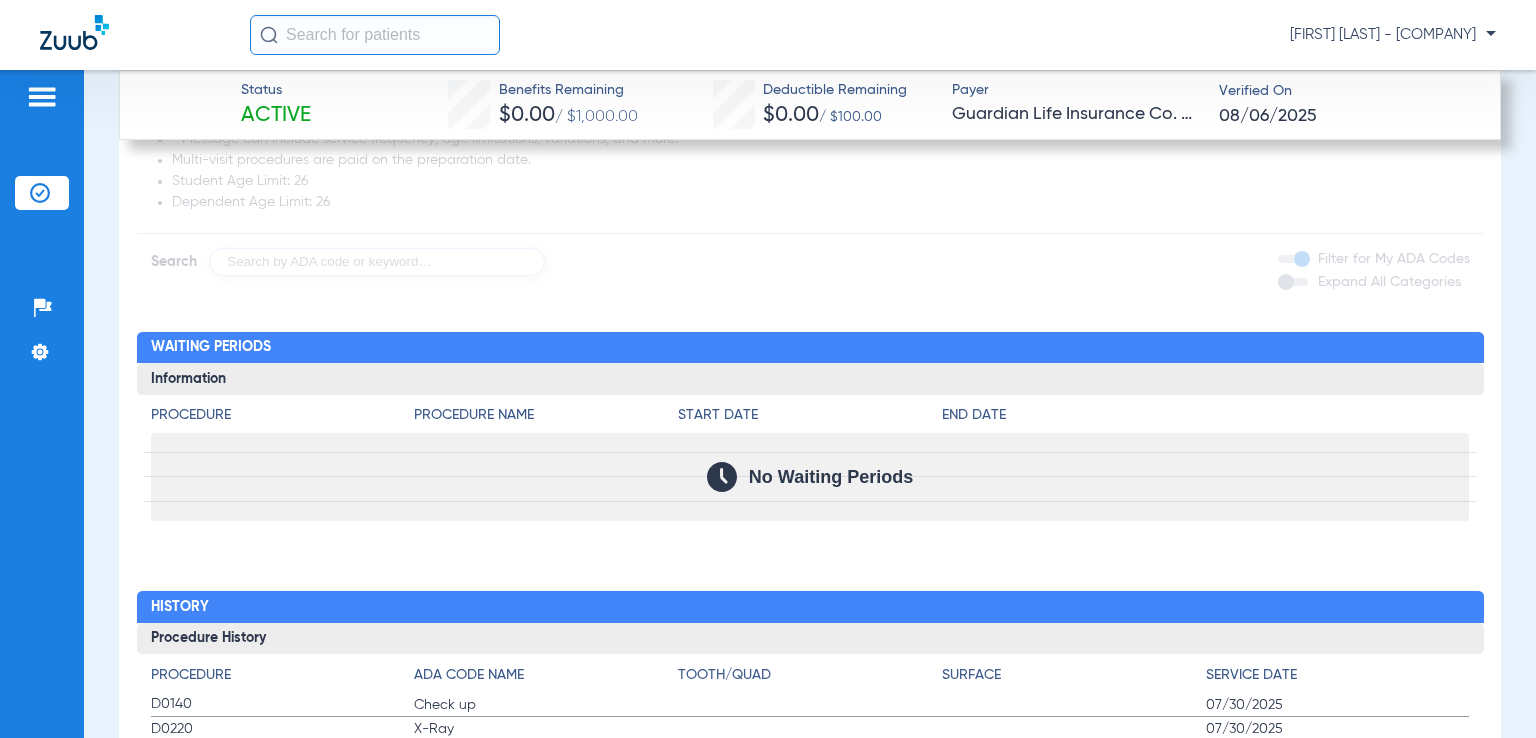 click 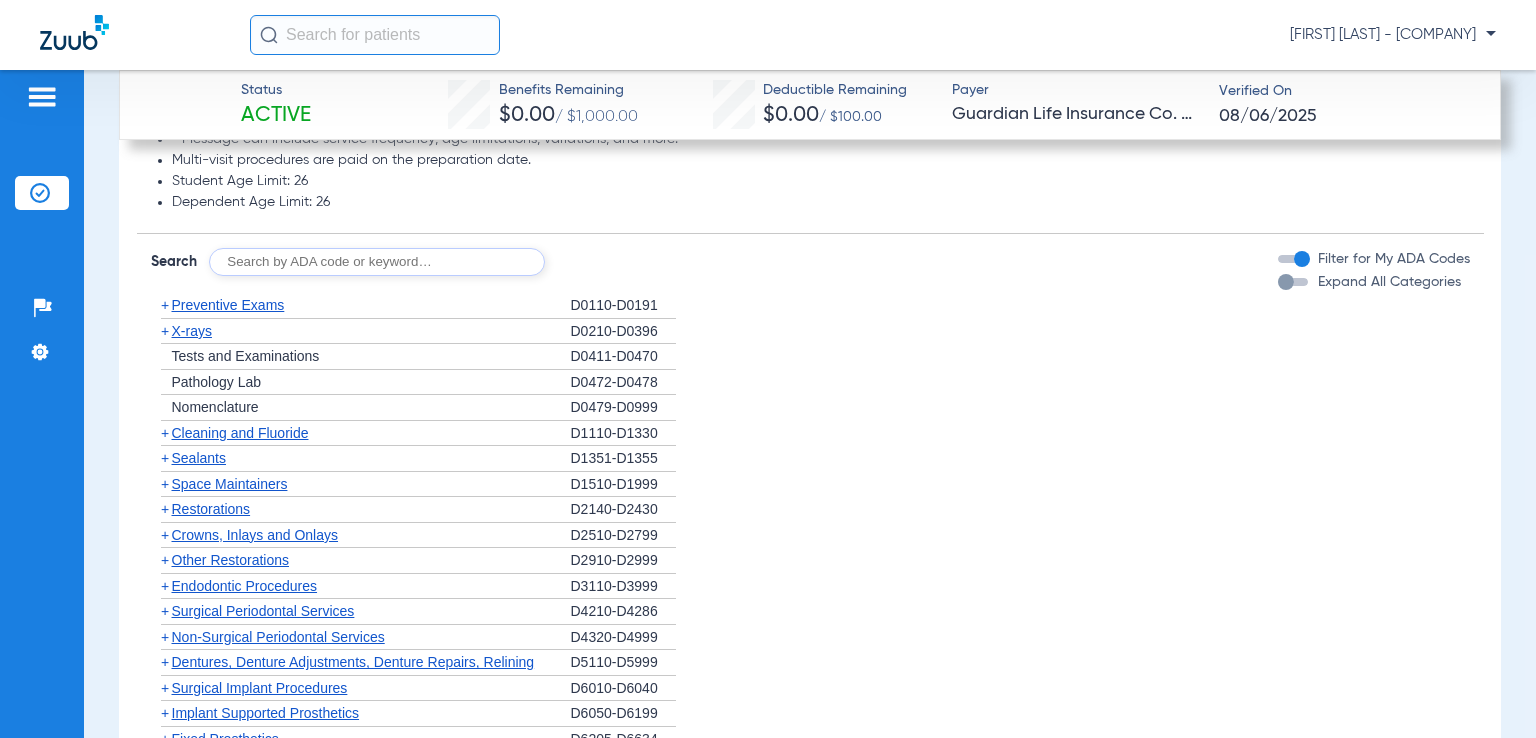 click 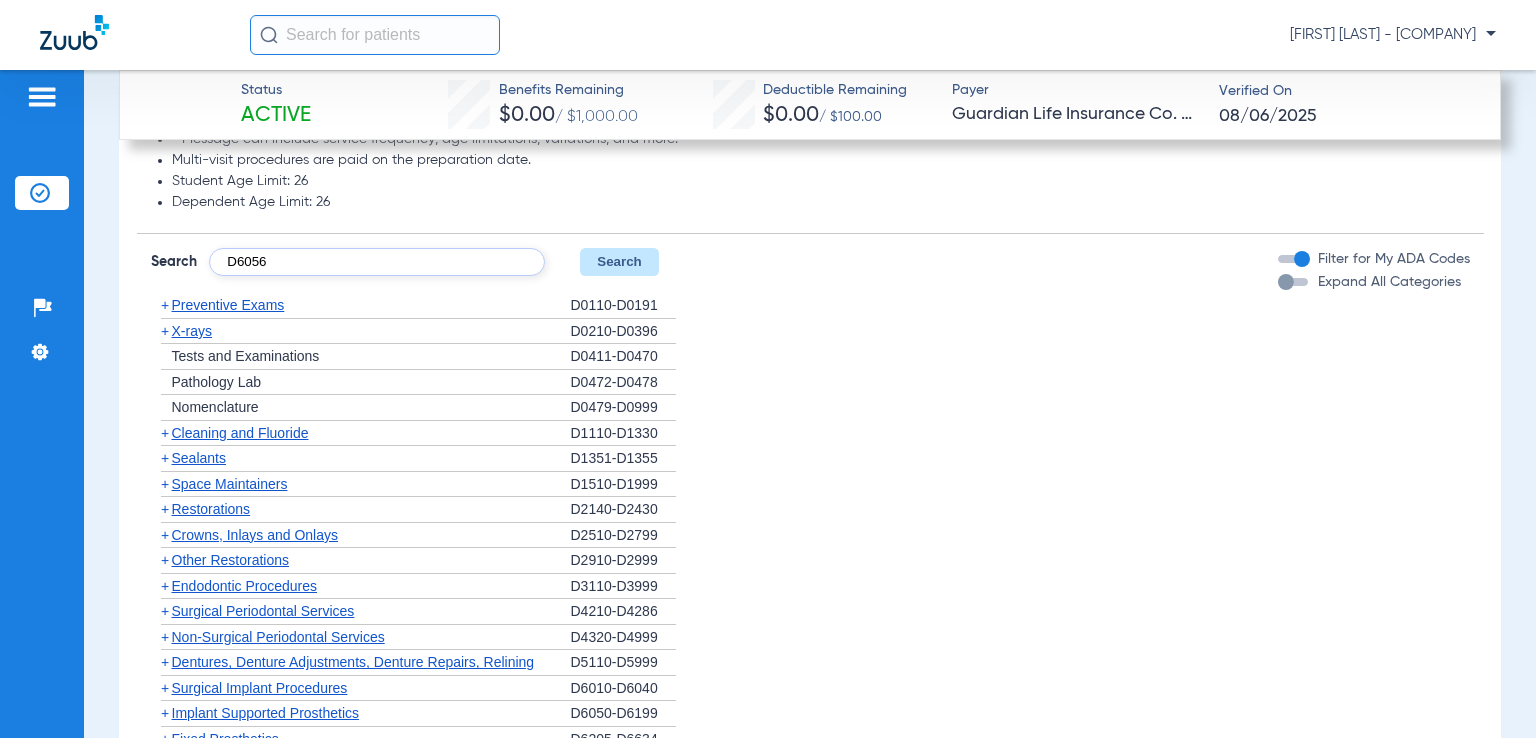 type on "D6056" 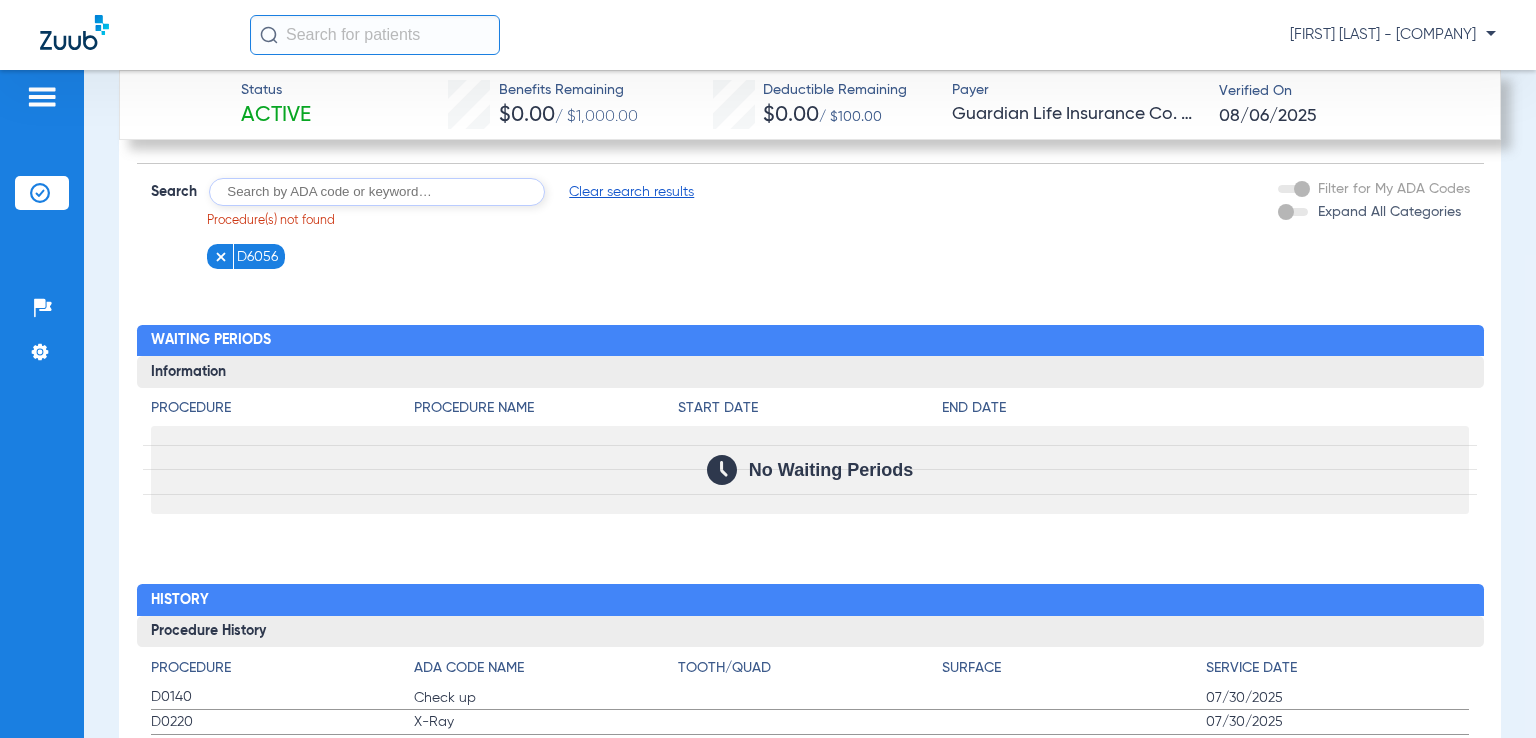 scroll, scrollTop: 2779, scrollLeft: 0, axis: vertical 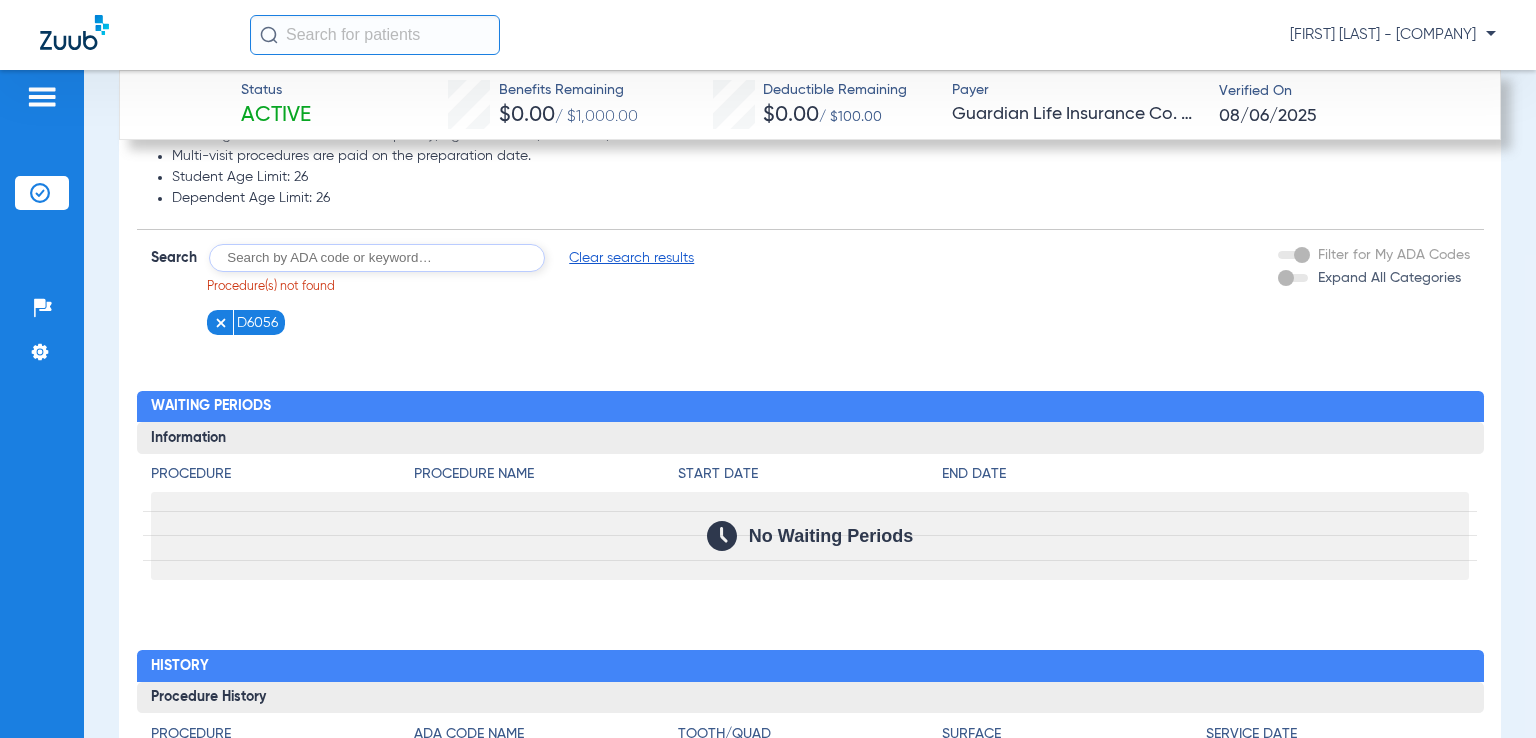 click 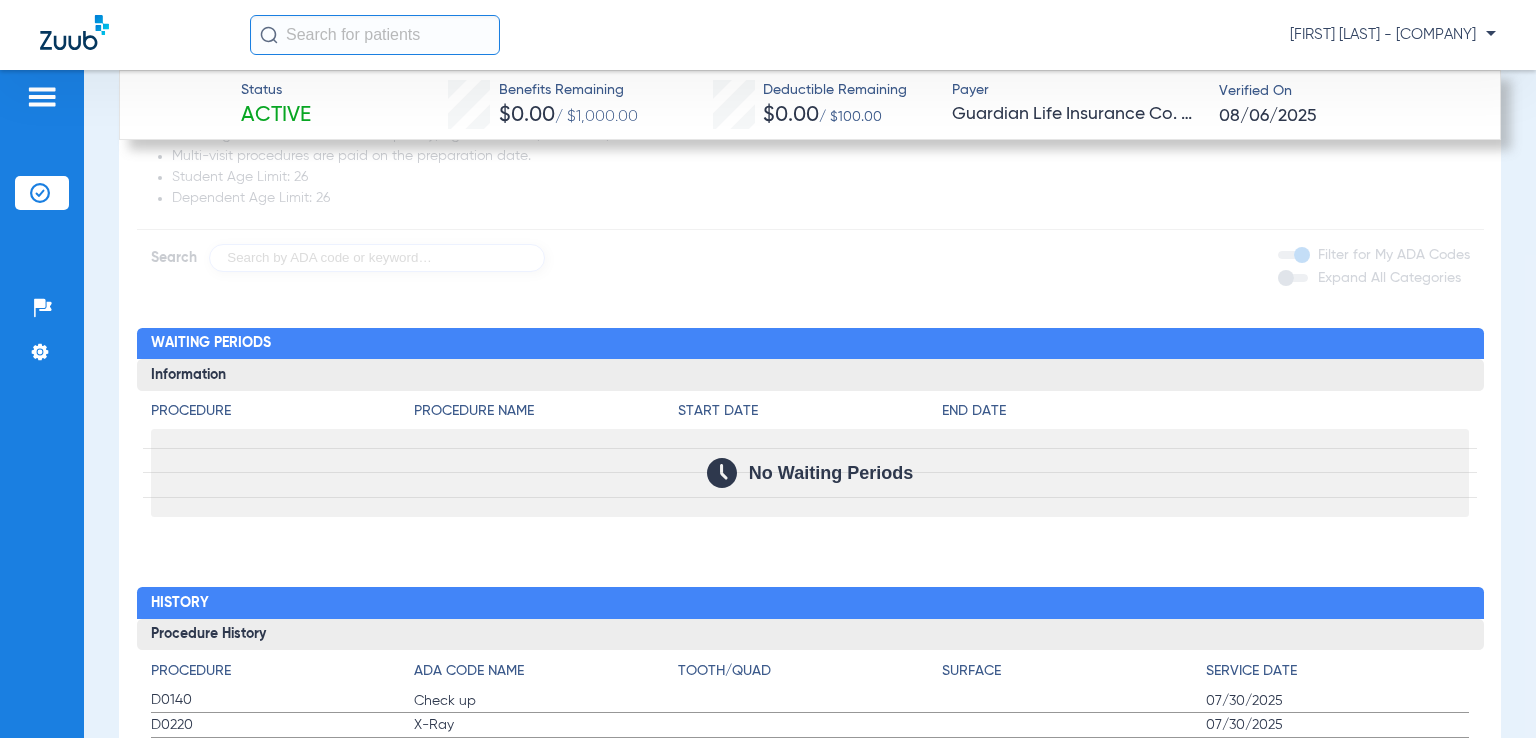 click 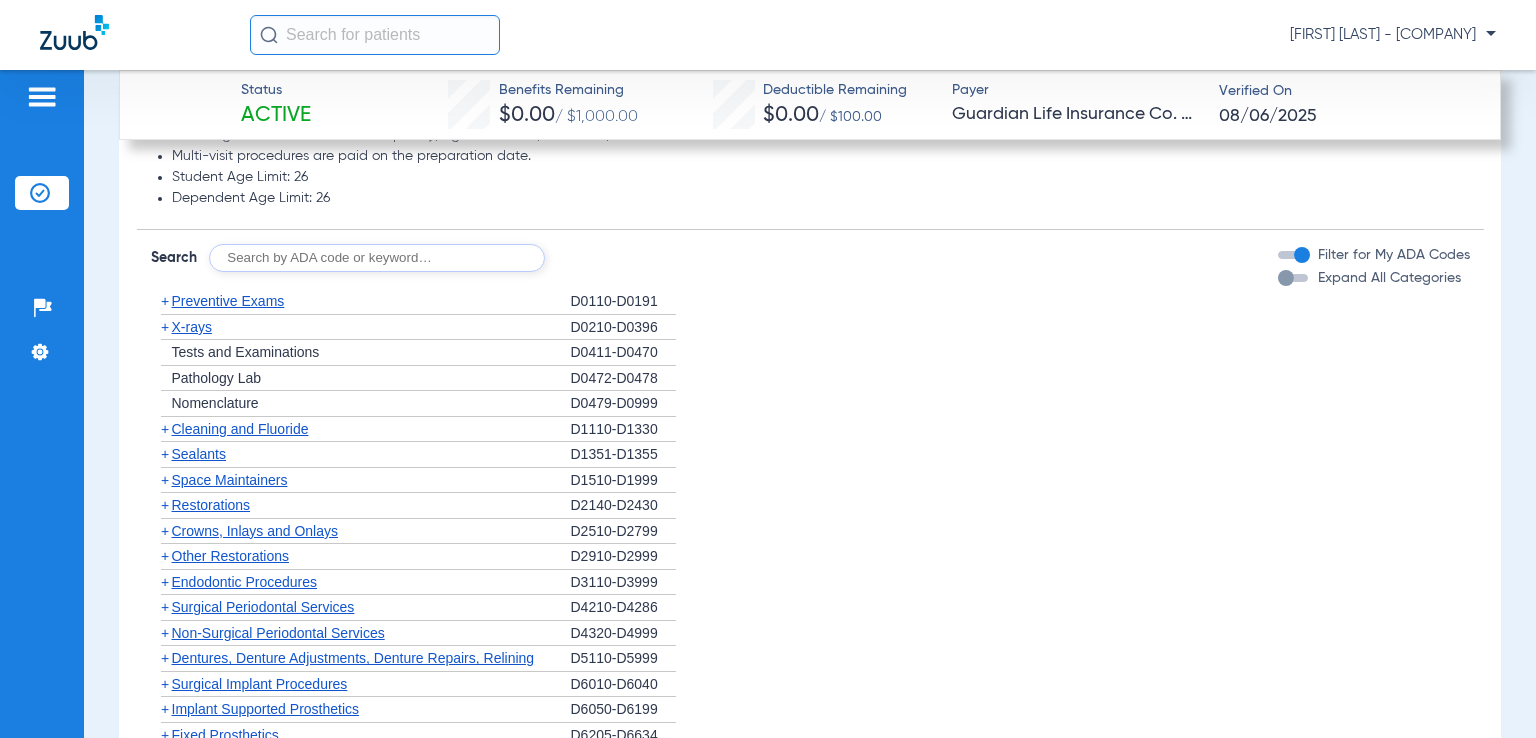 click 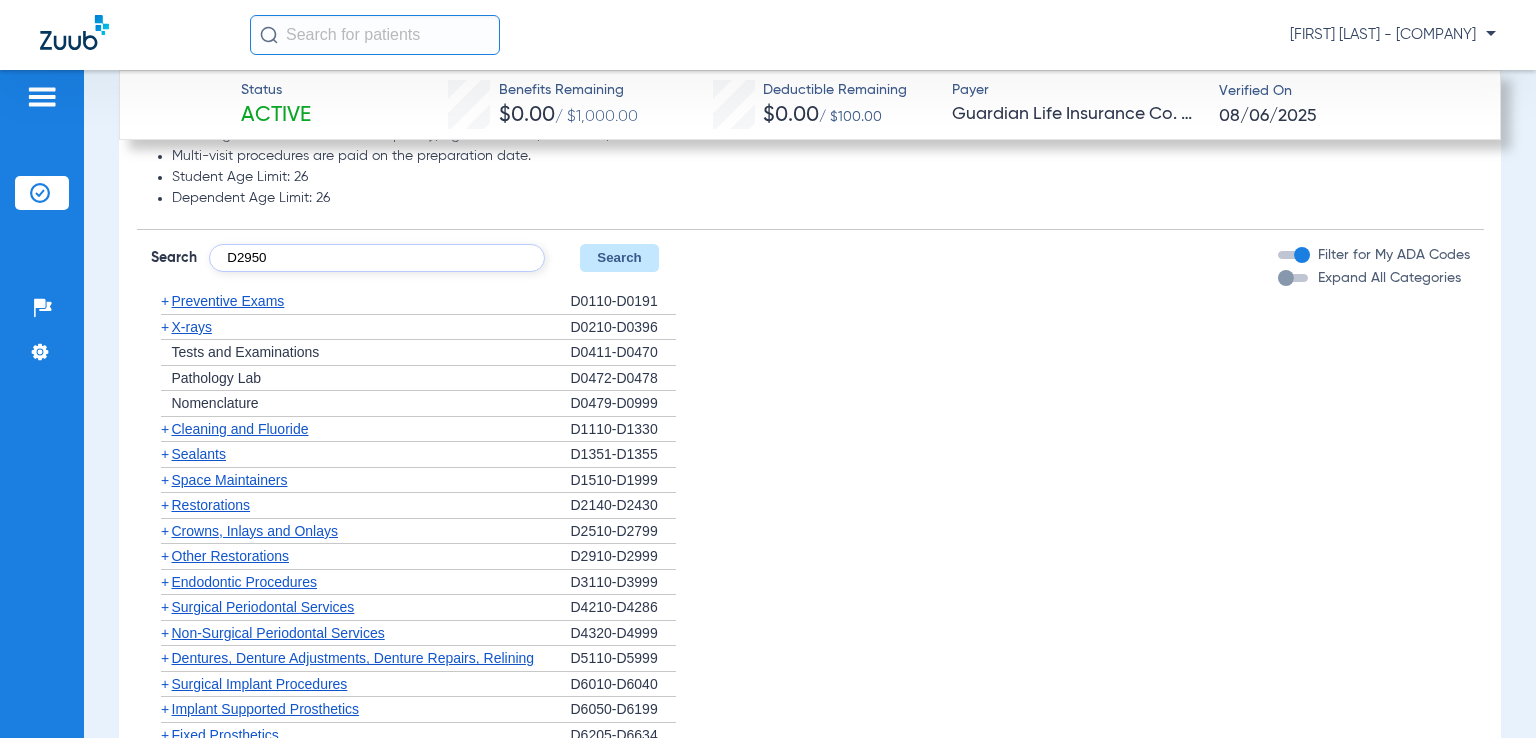 type on "D2950" 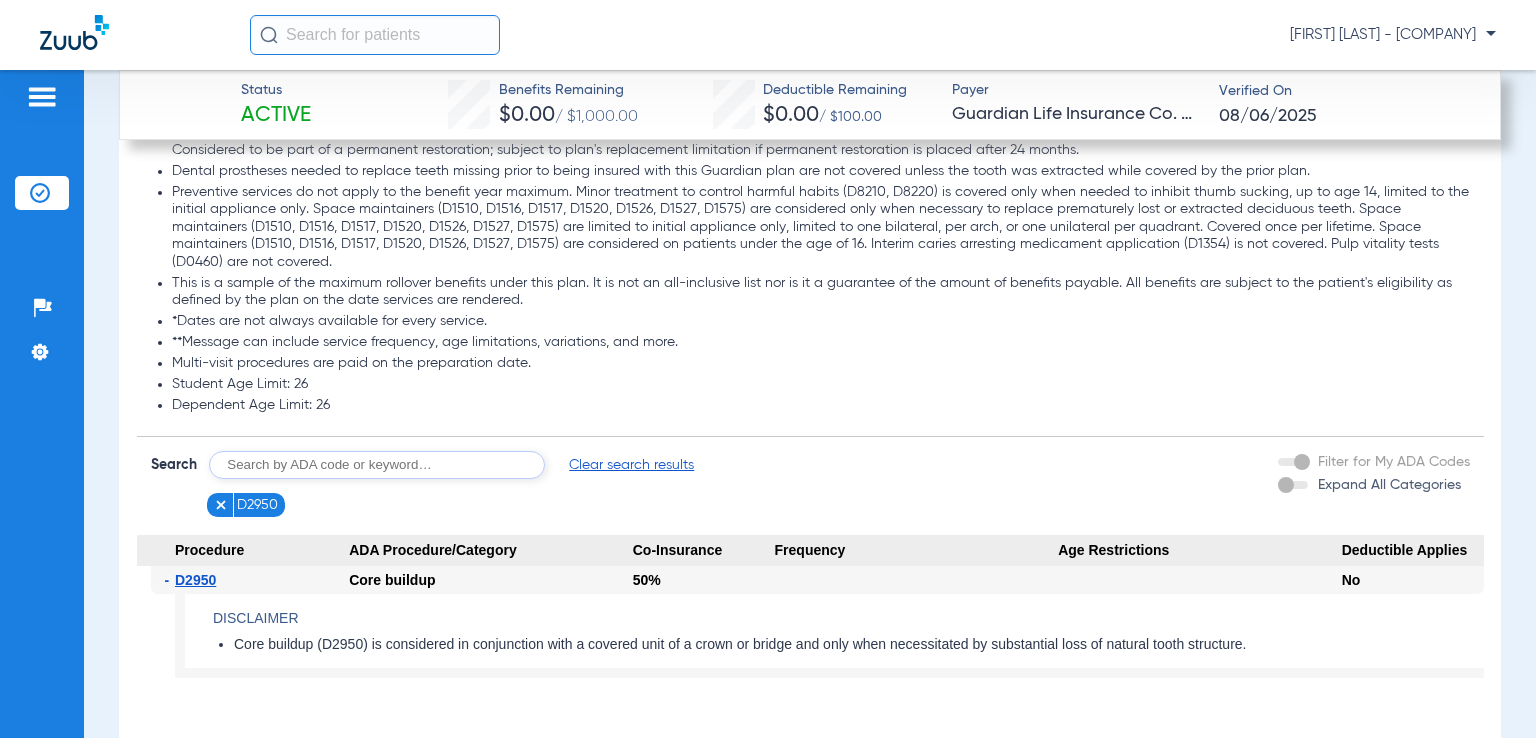 scroll, scrollTop: 2574, scrollLeft: 0, axis: vertical 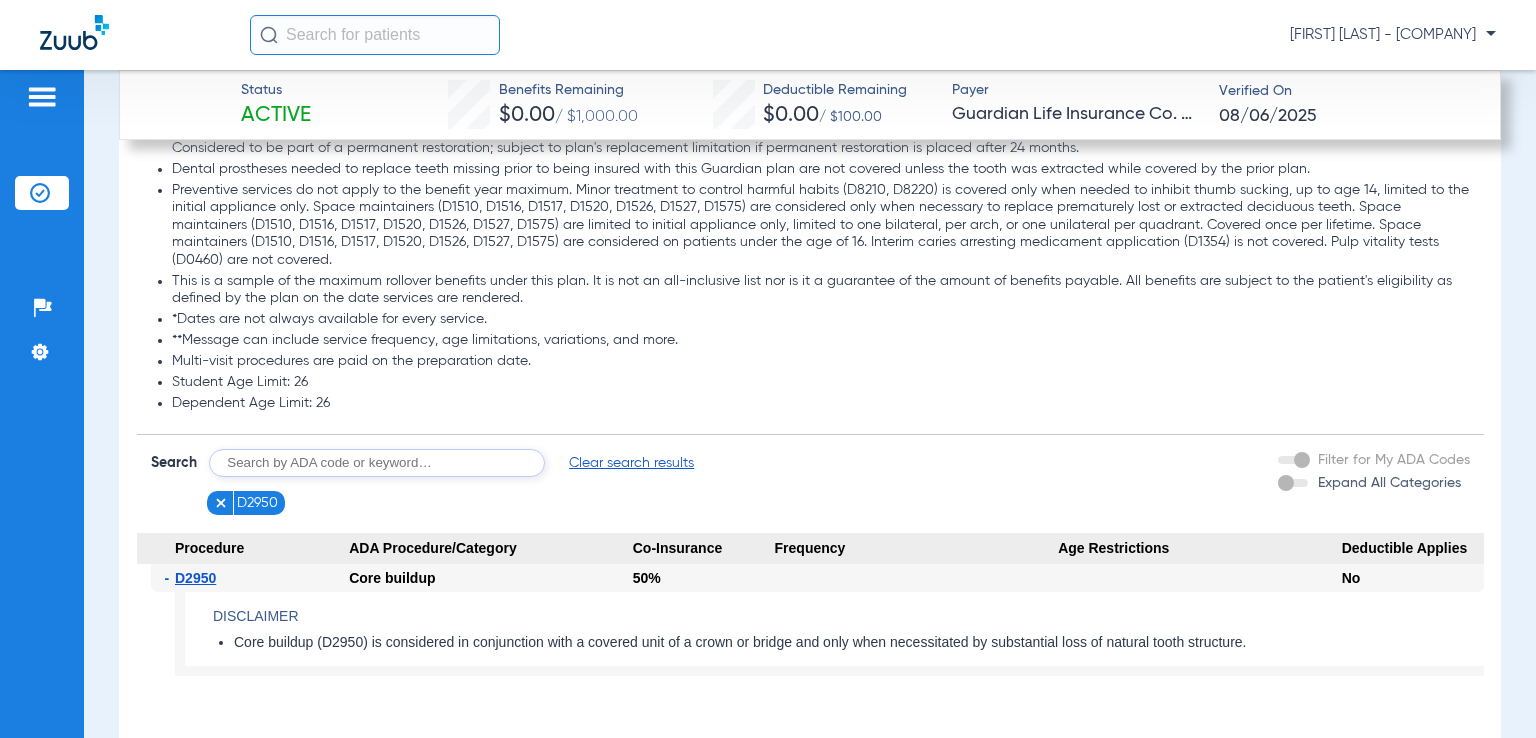 click 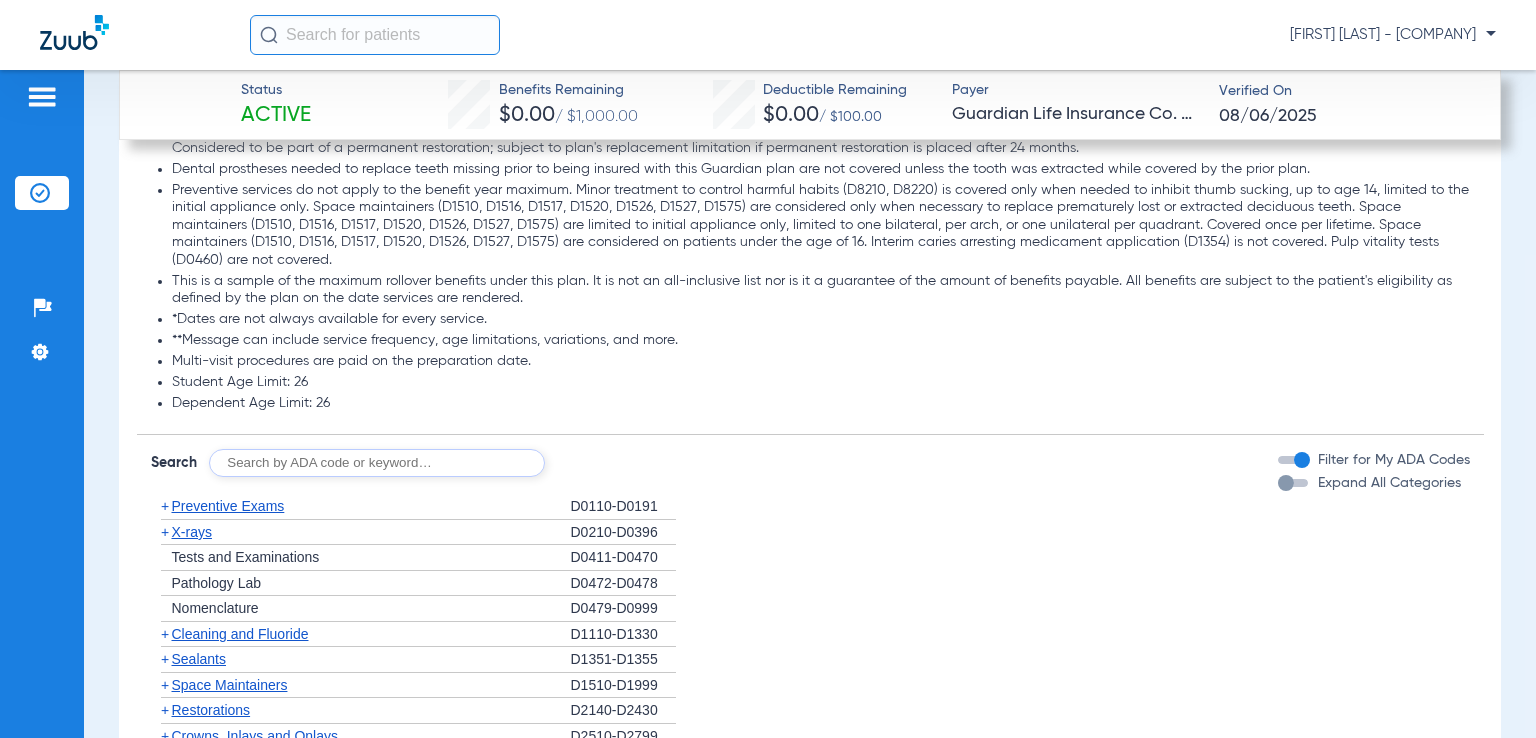 click 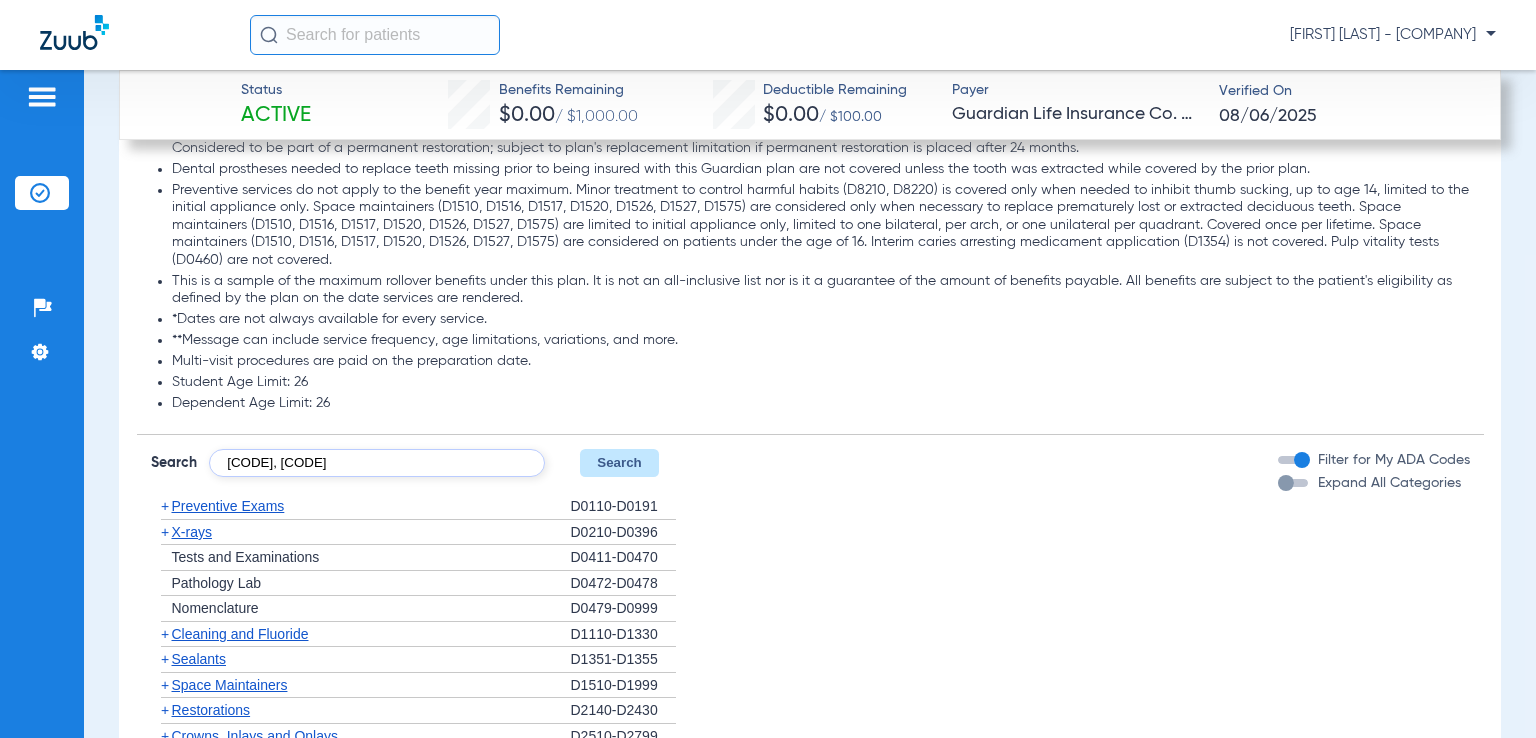 type on "[CODE], [CODE]" 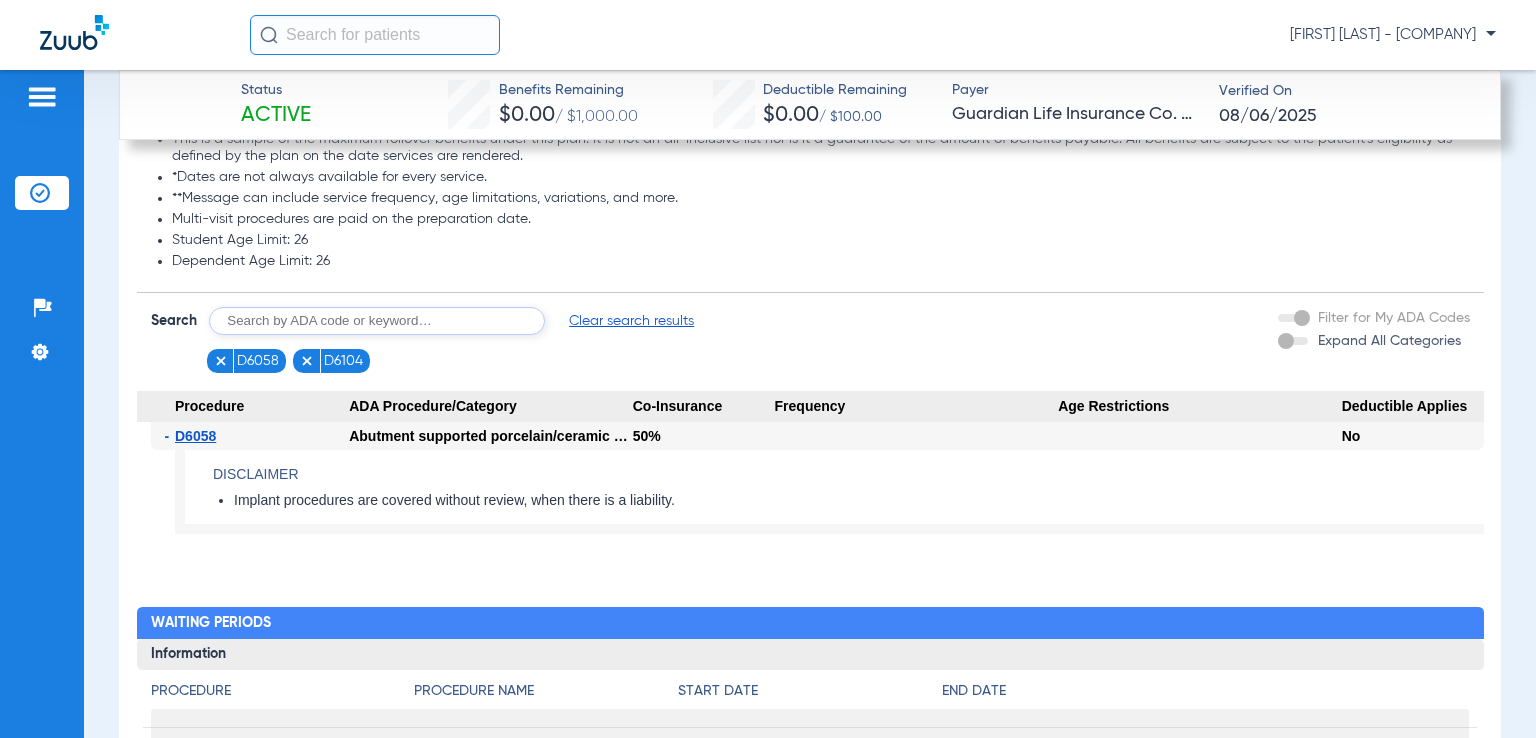 scroll, scrollTop: 2785, scrollLeft: 0, axis: vertical 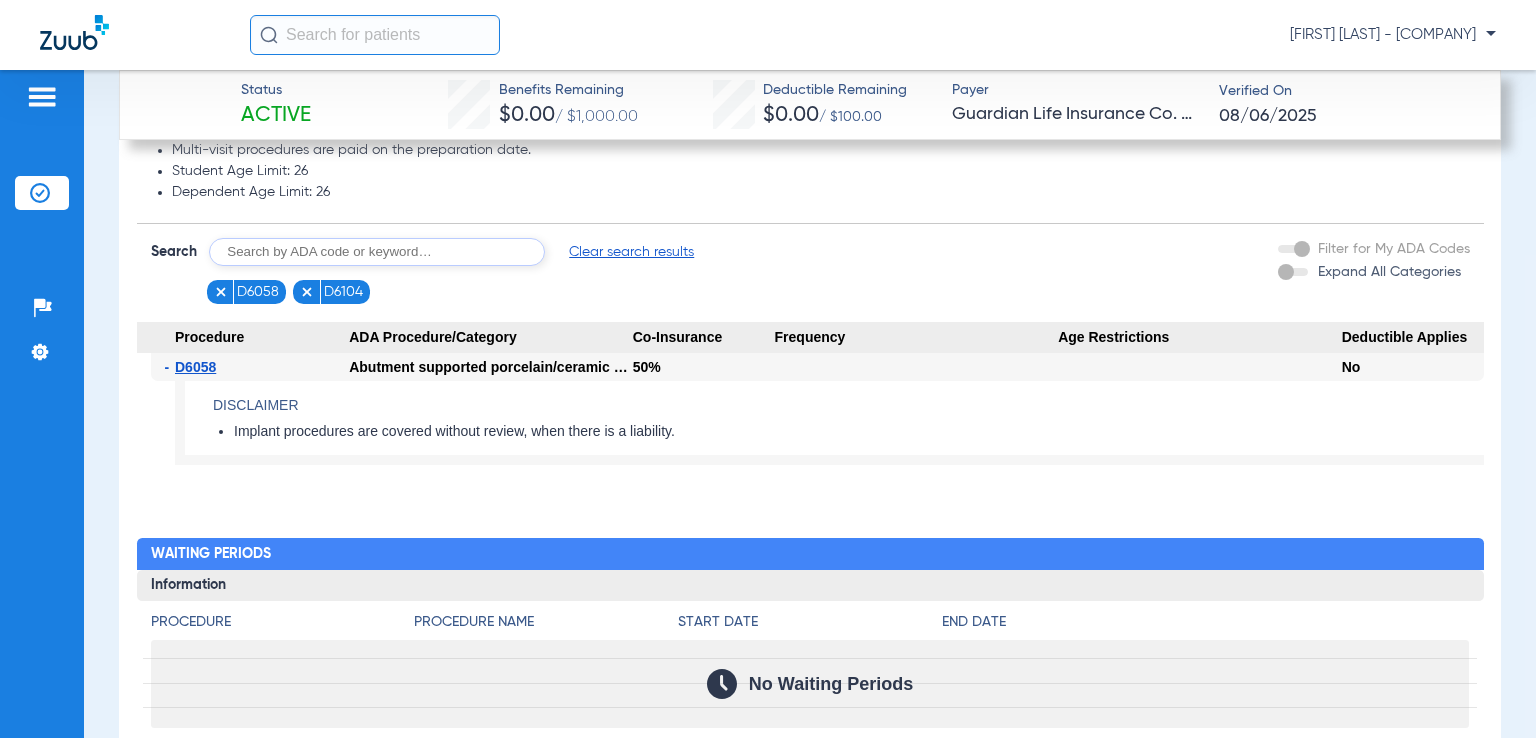 click 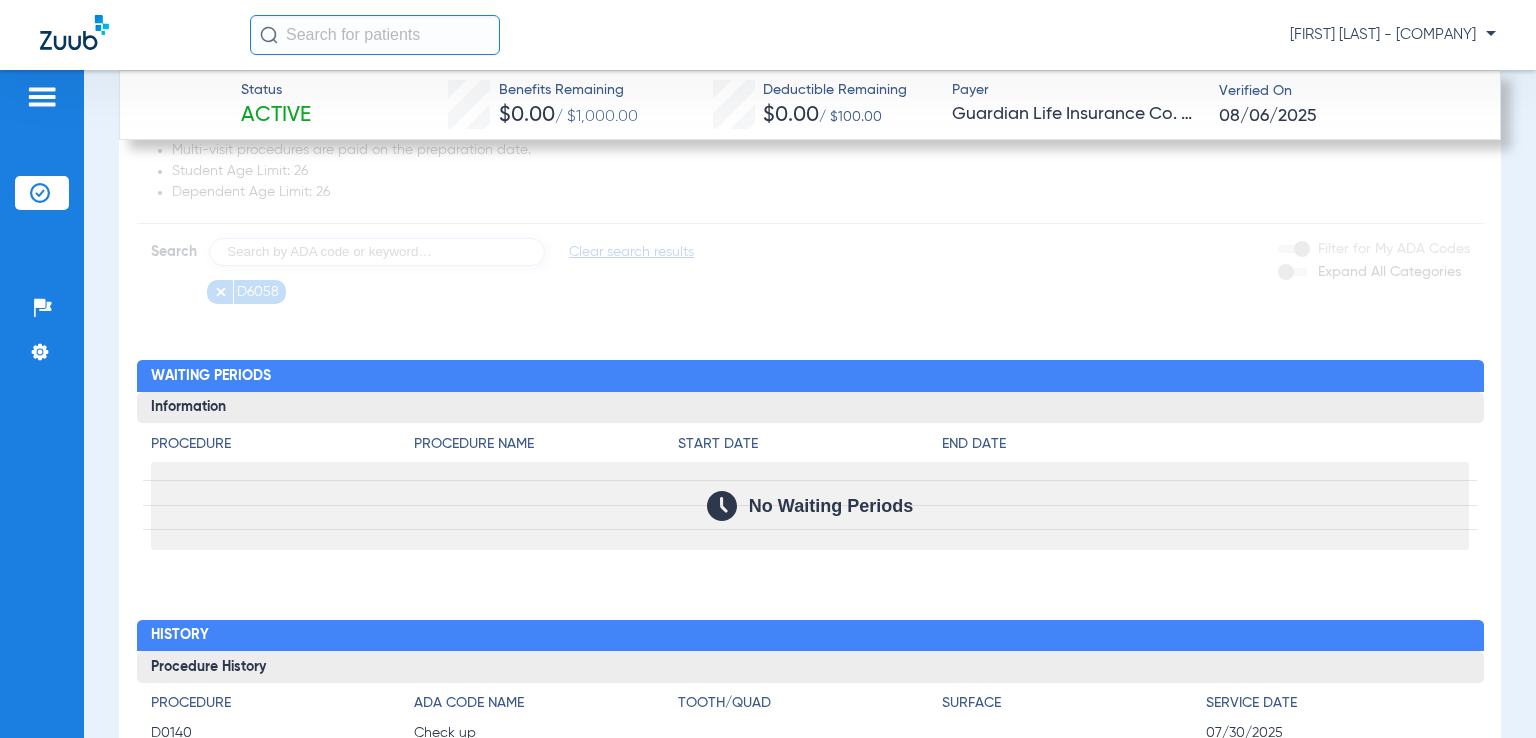 click 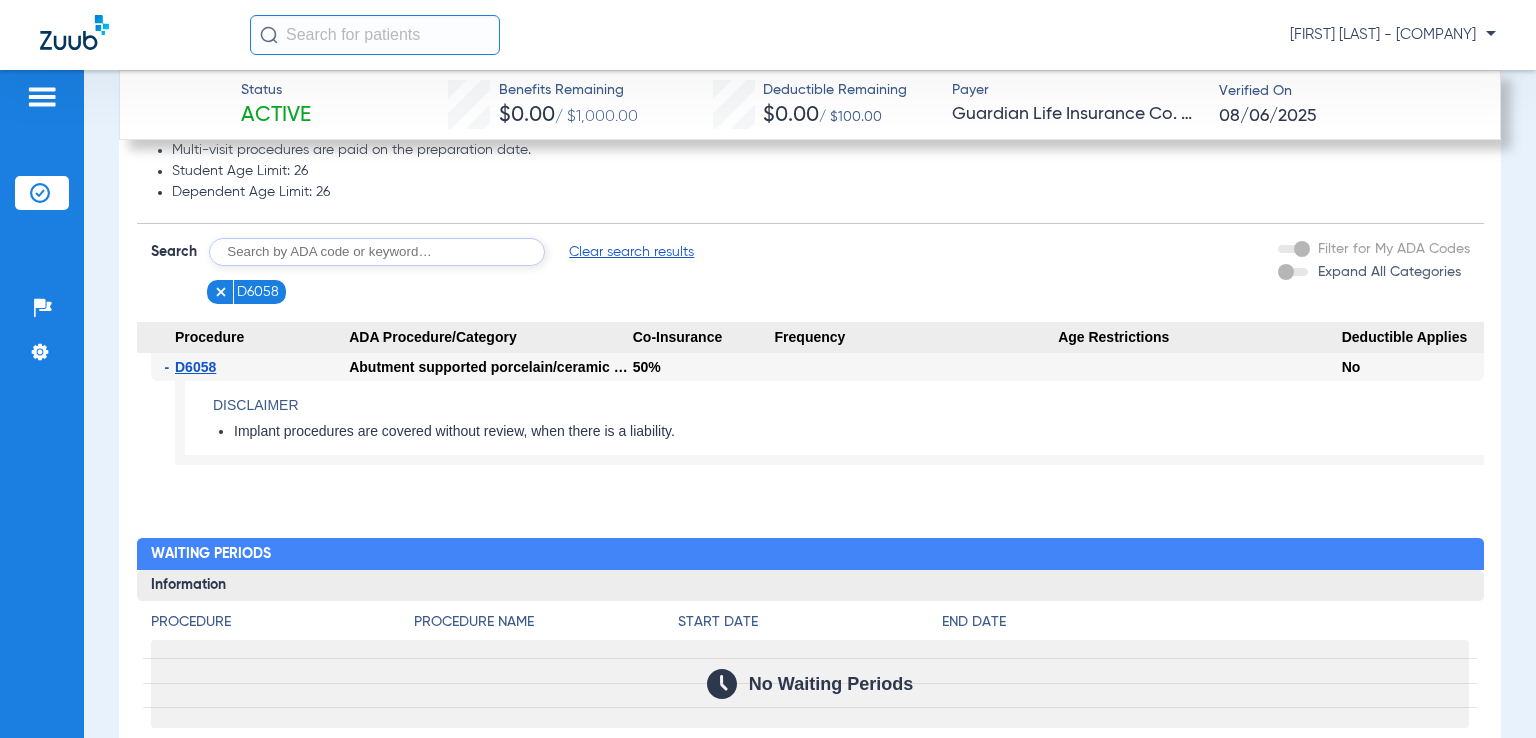 click 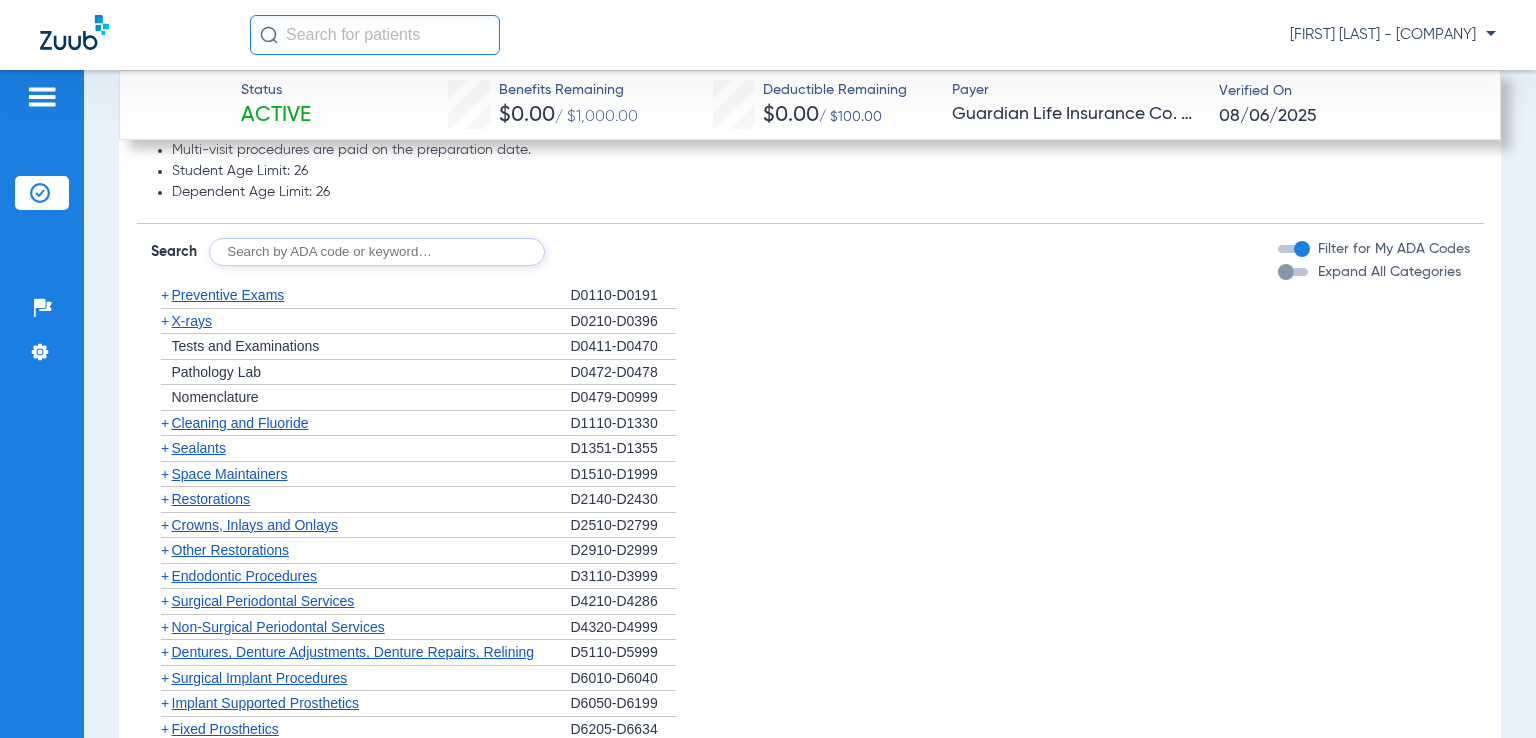 click 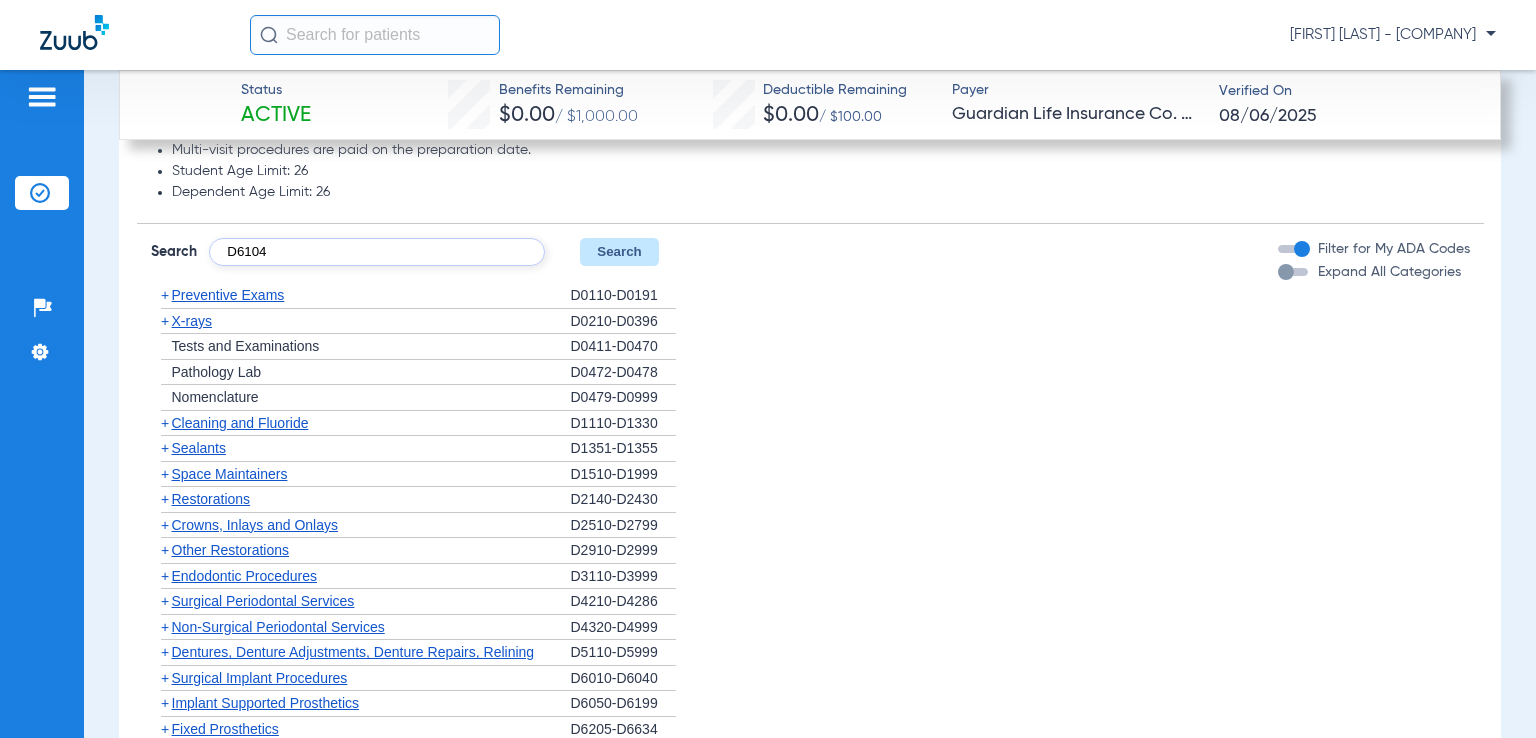type on "D6104" 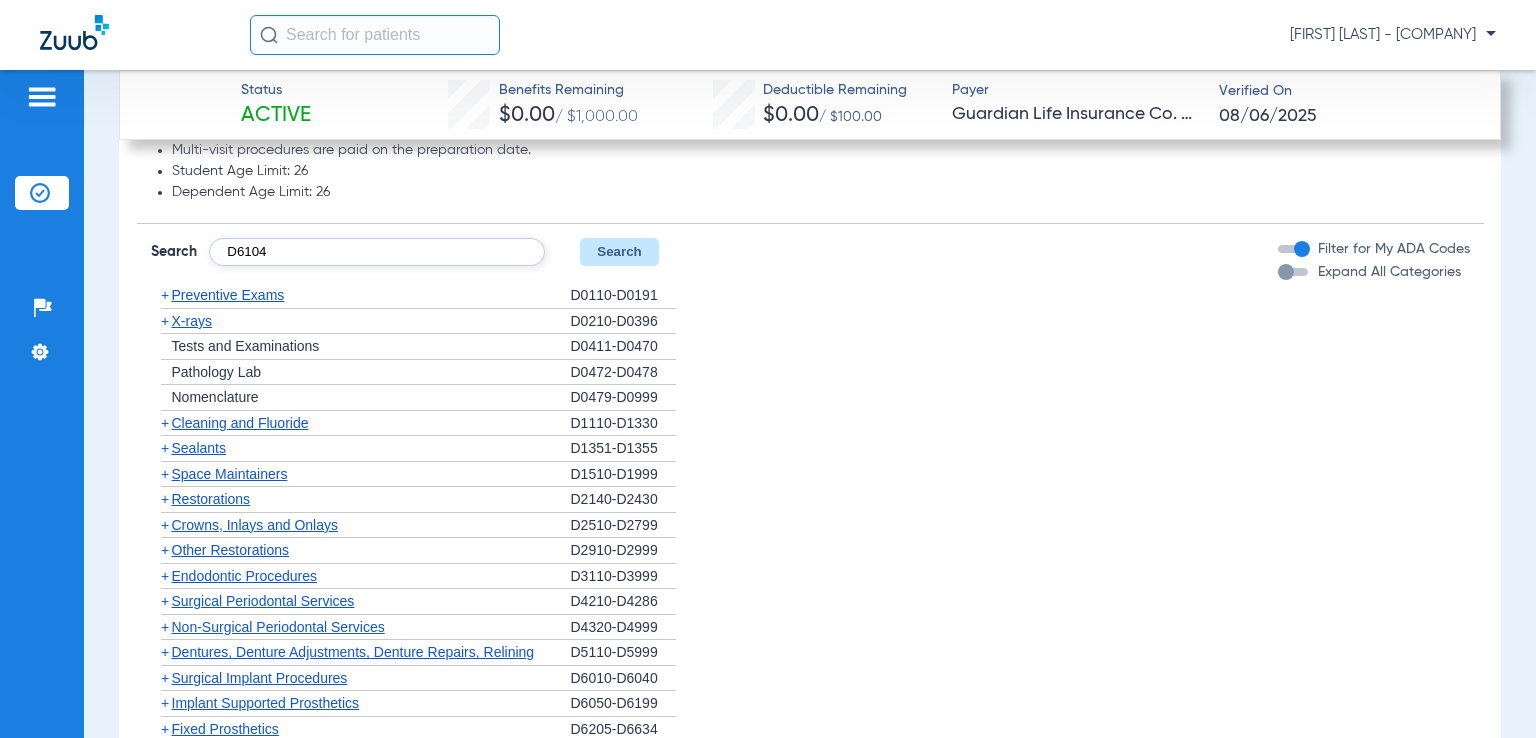 click on "Search" 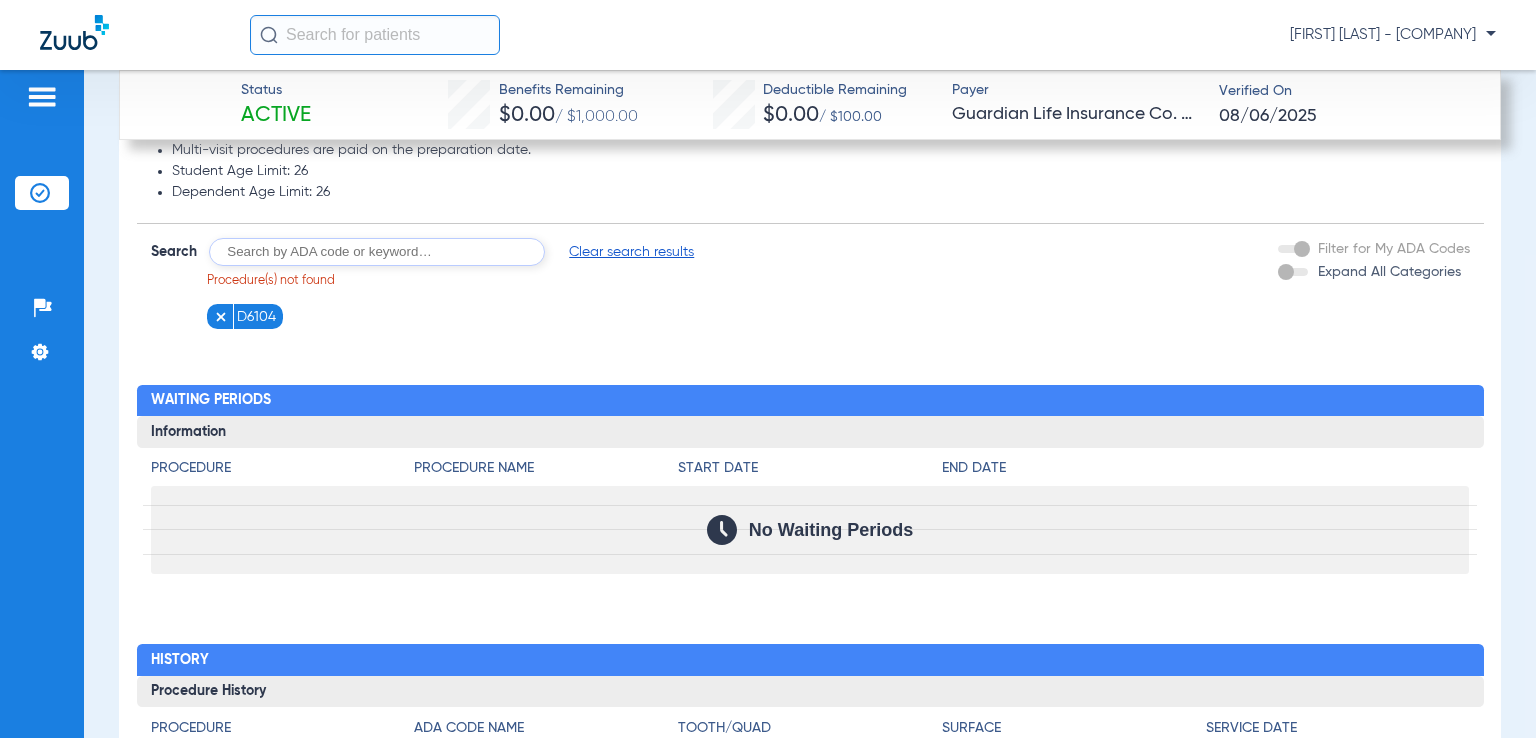 click 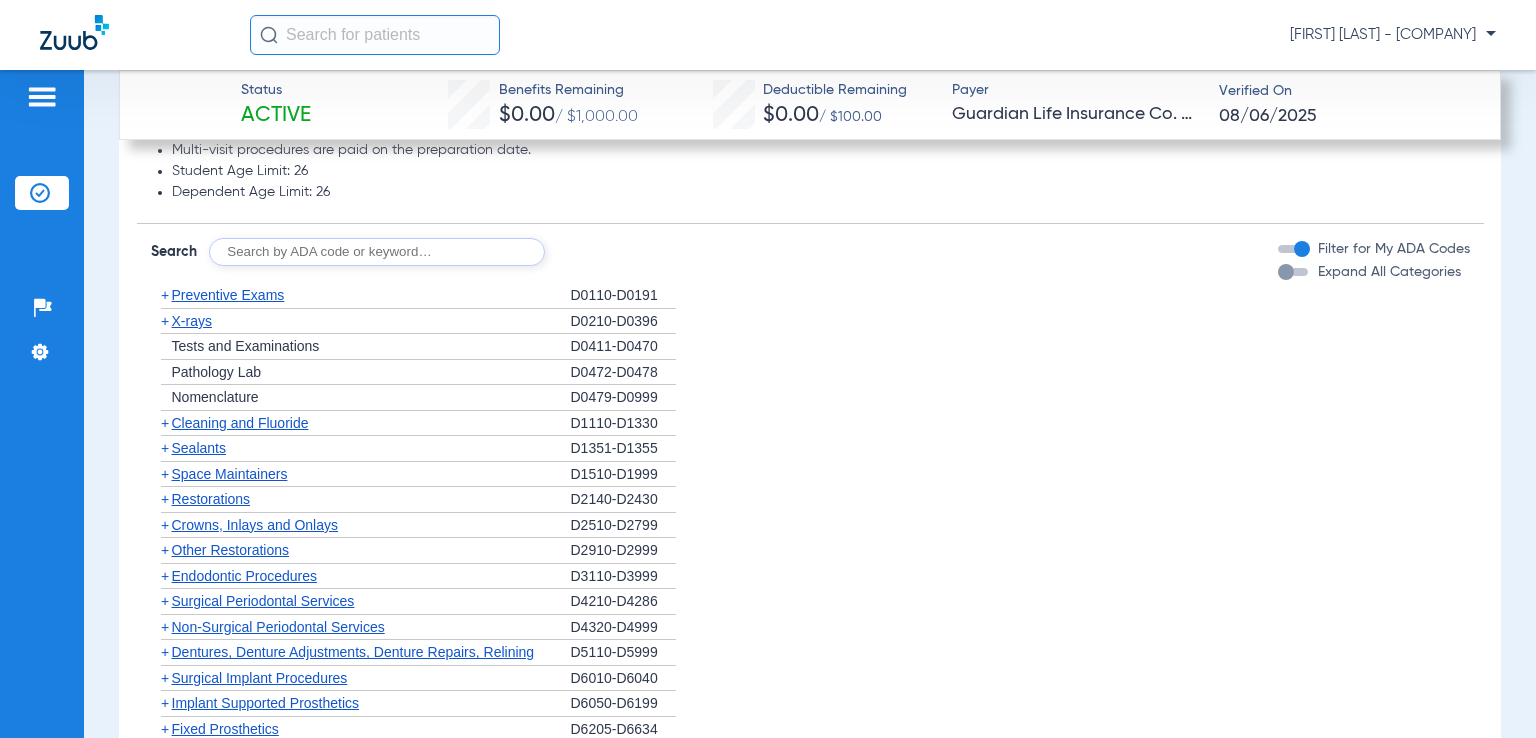 click 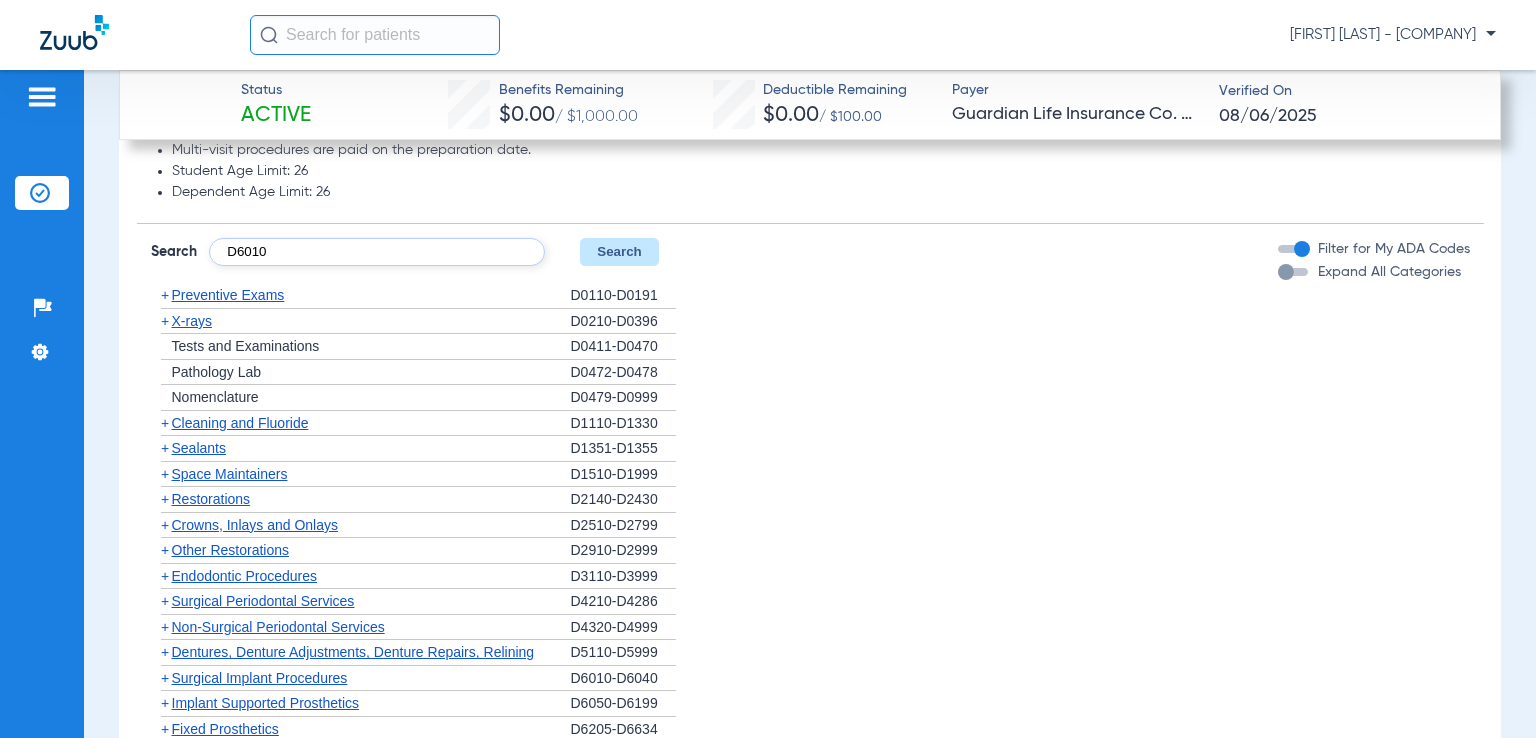 type on "D6010" 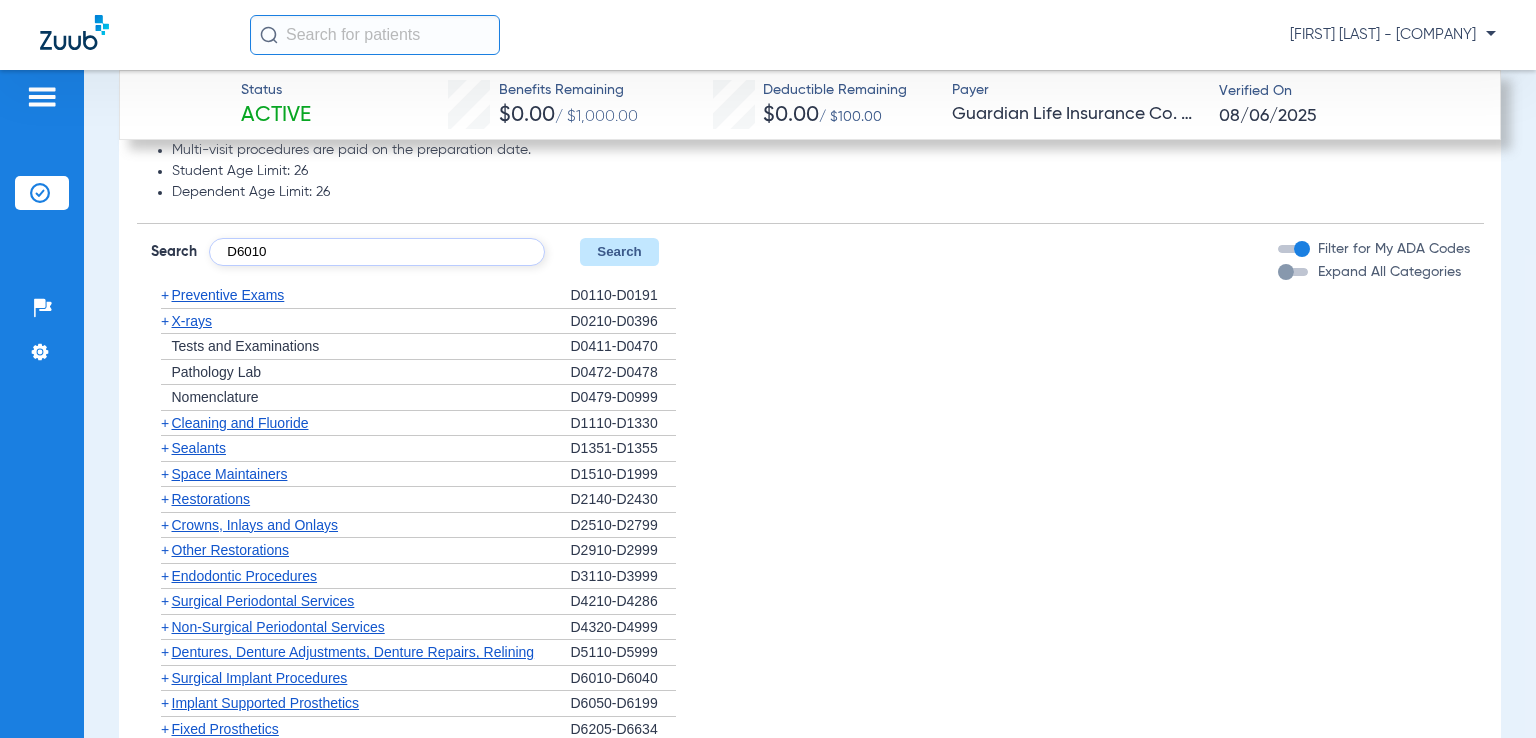 click on "Search" 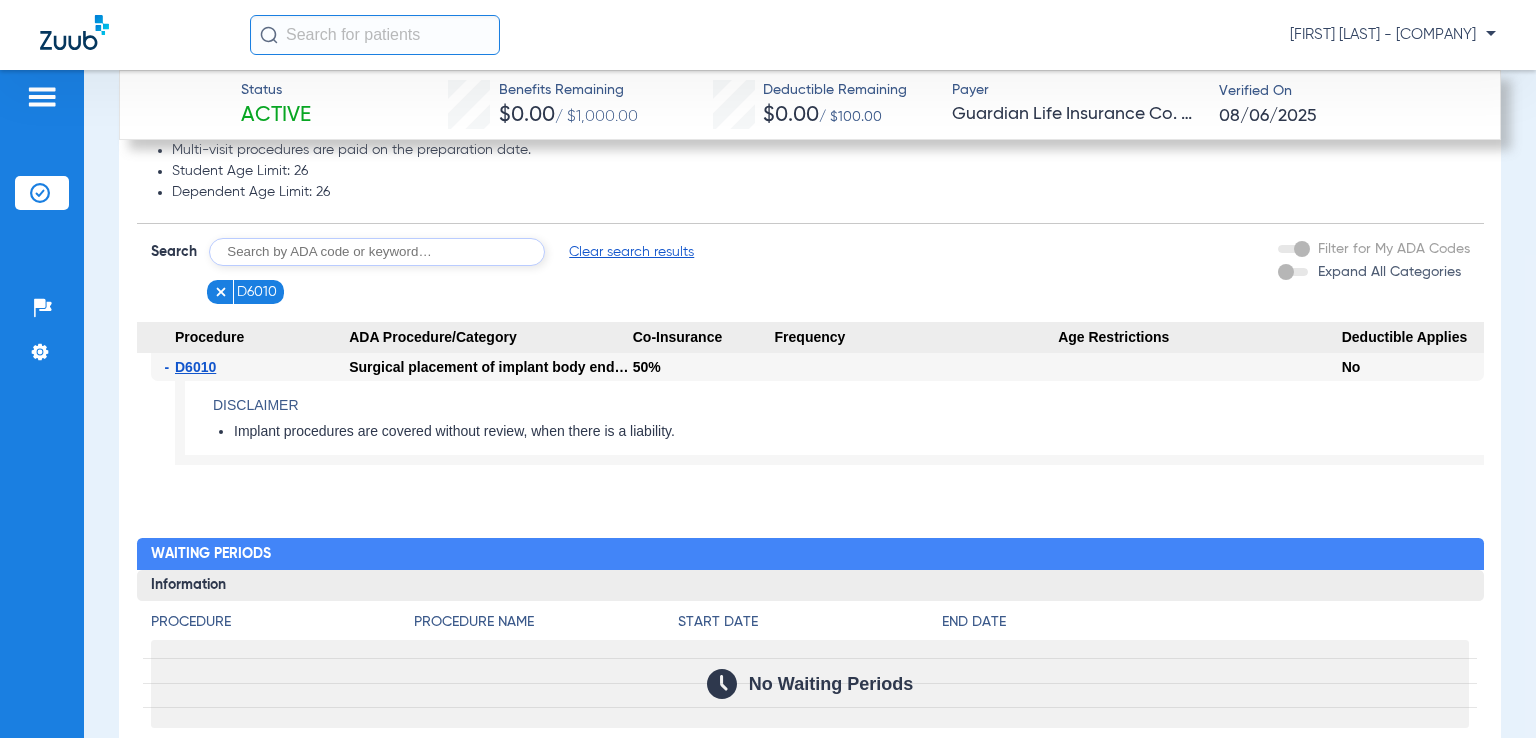 click 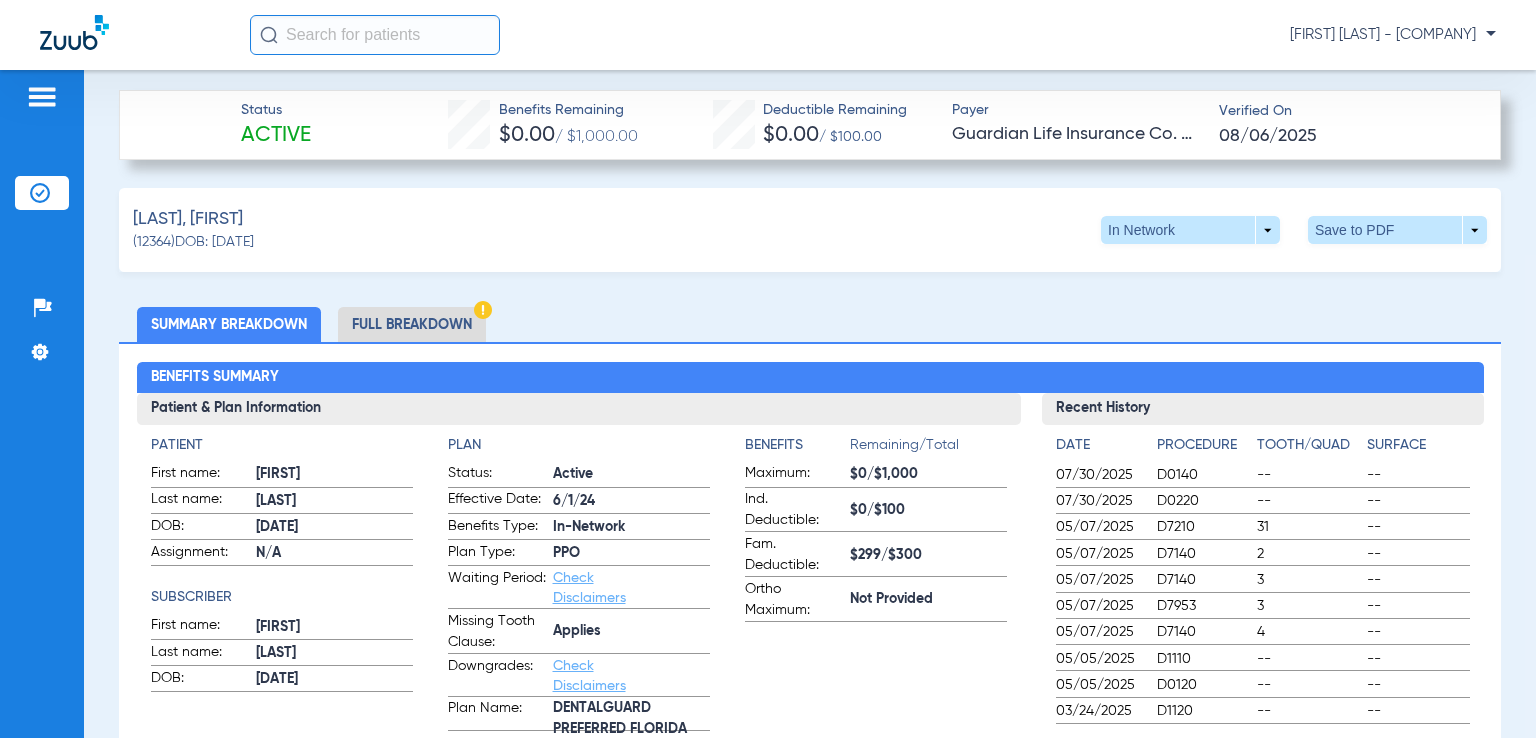 scroll, scrollTop: 622, scrollLeft: 0, axis: vertical 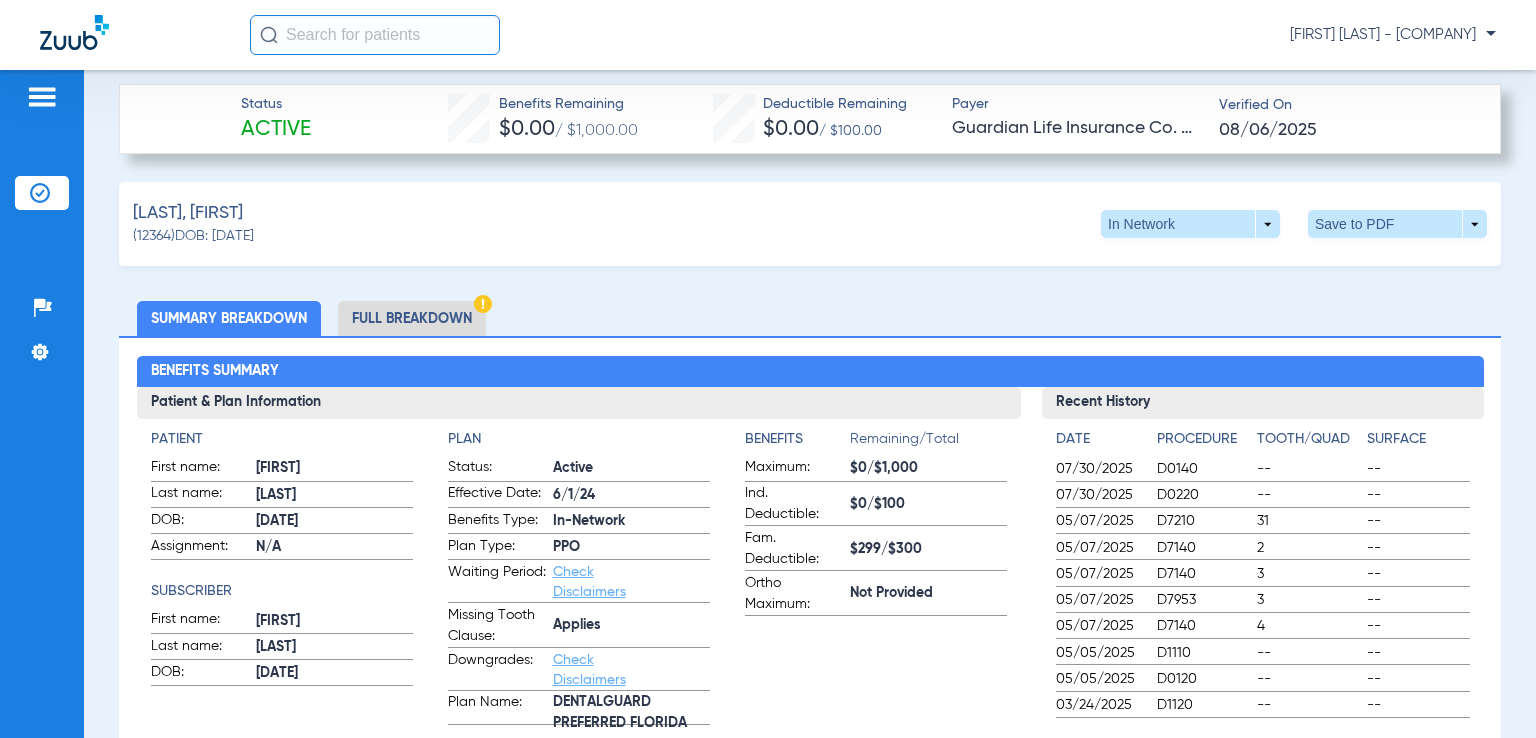 click on "Full Breakdown" 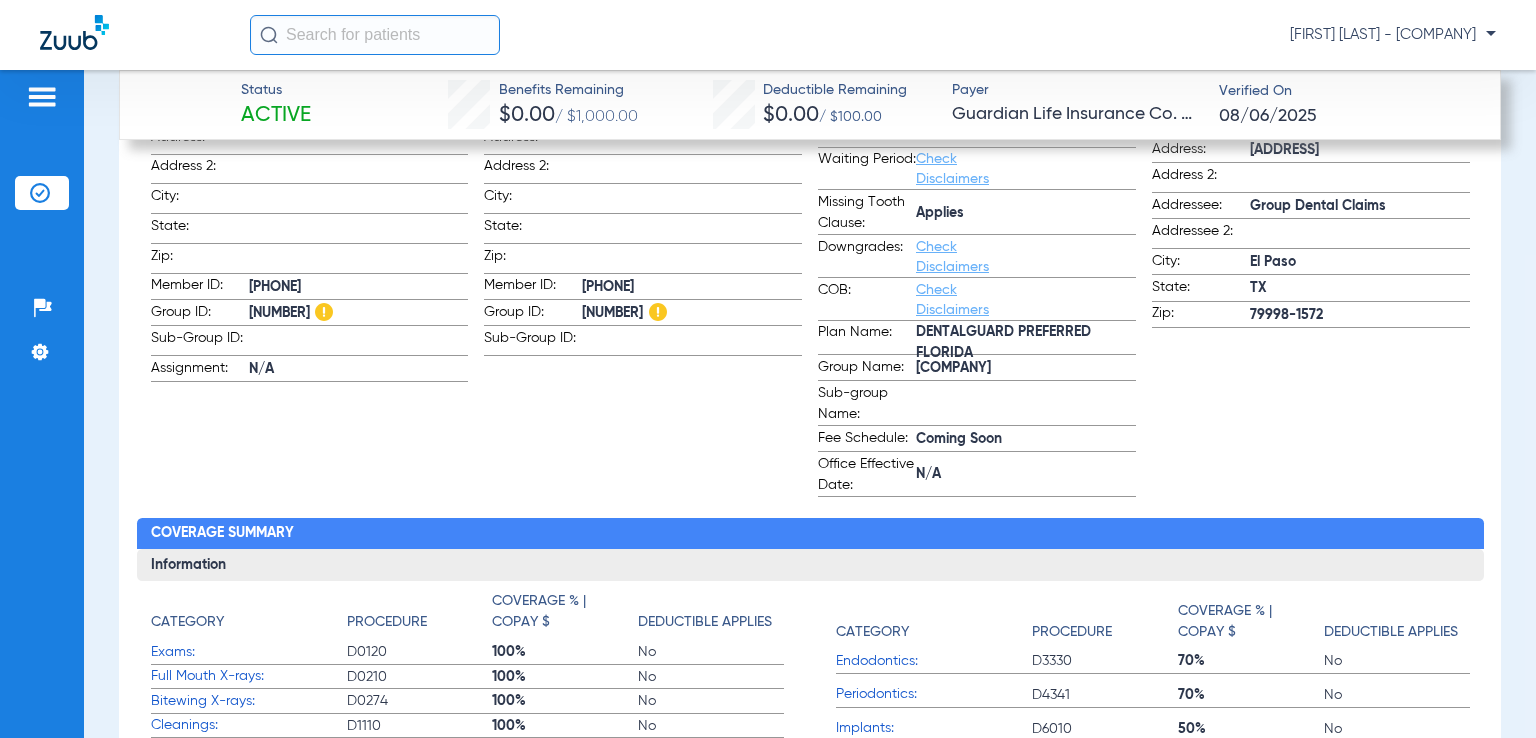 scroll, scrollTop: 986, scrollLeft: 0, axis: vertical 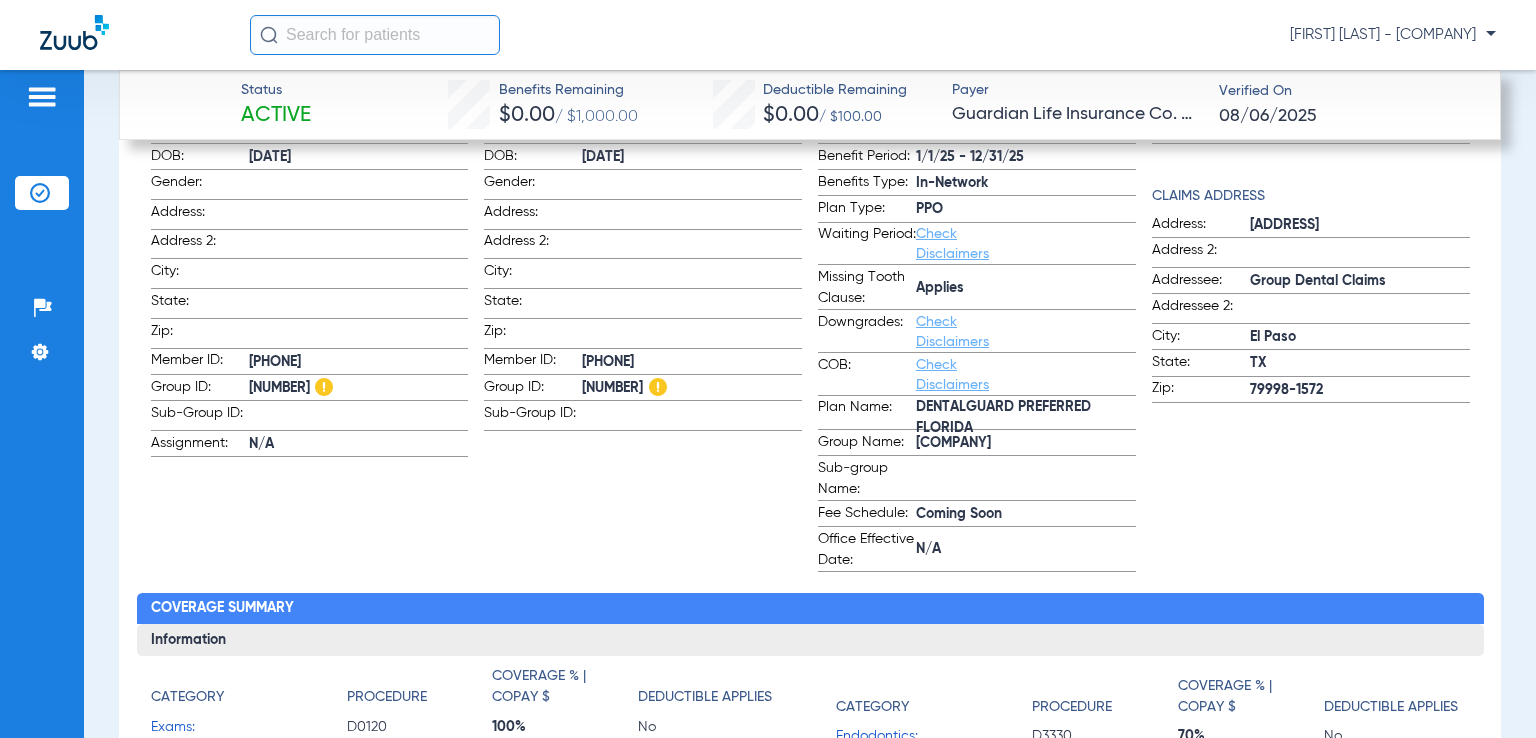click on "Check Disclaimers" 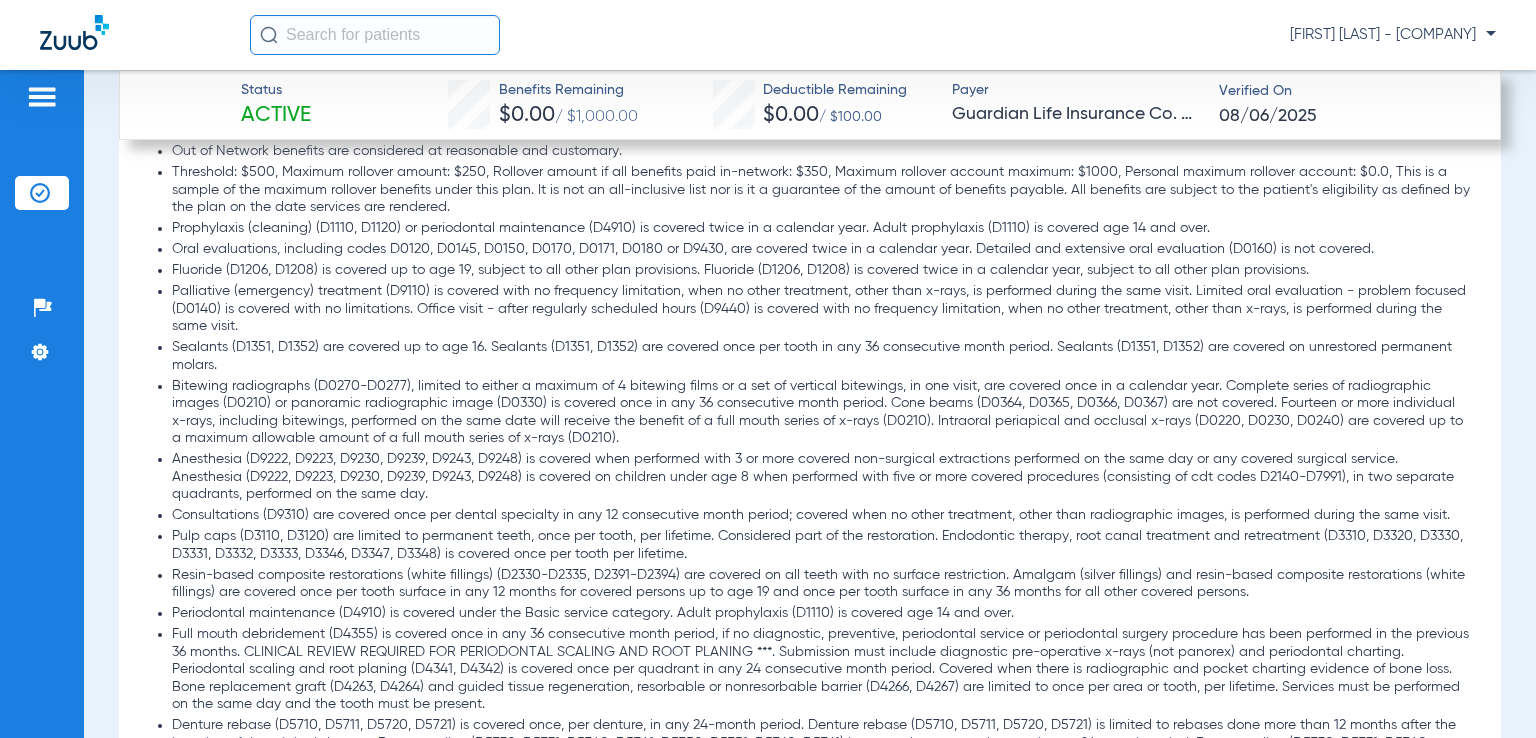 scroll, scrollTop: 2355, scrollLeft: 0, axis: vertical 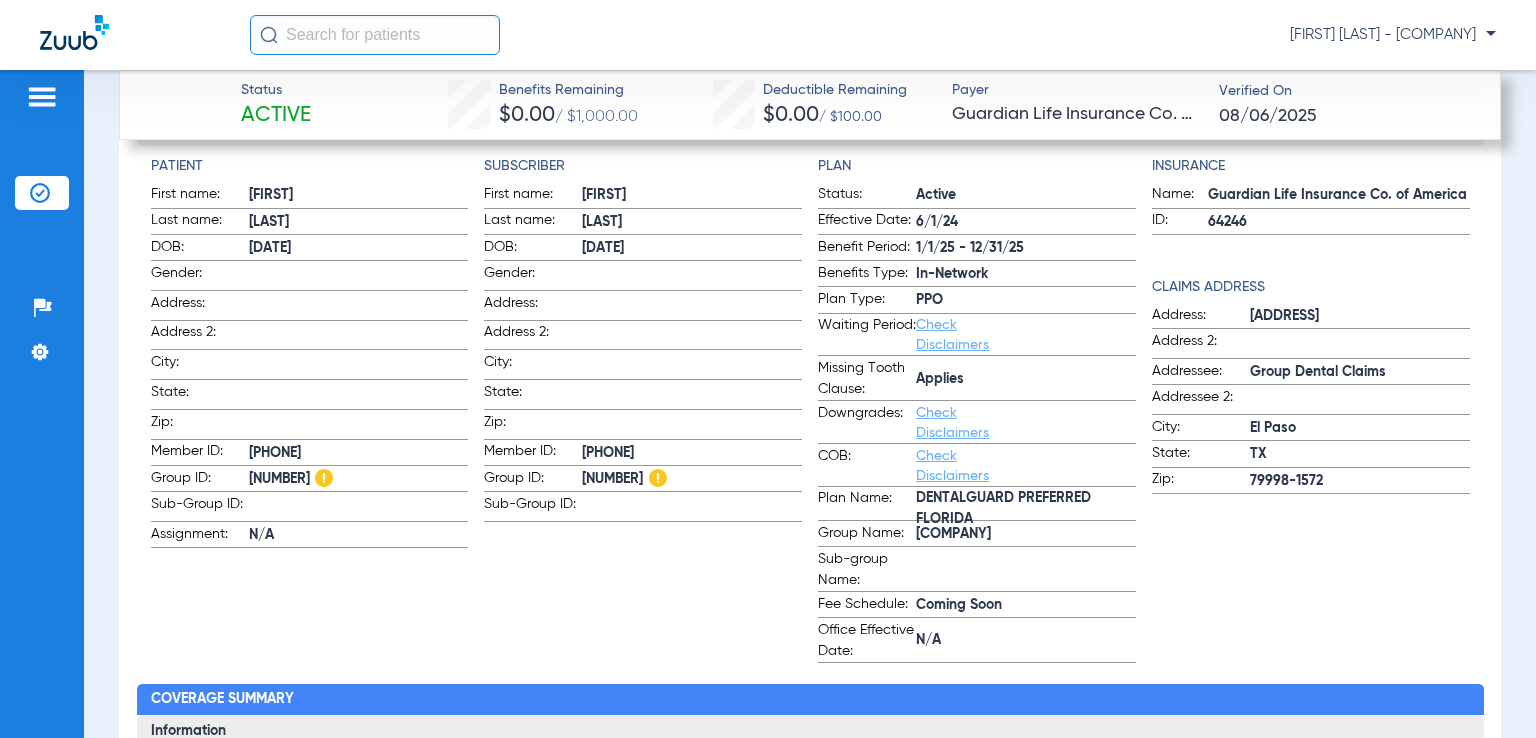 click on "Check Disclaimers" 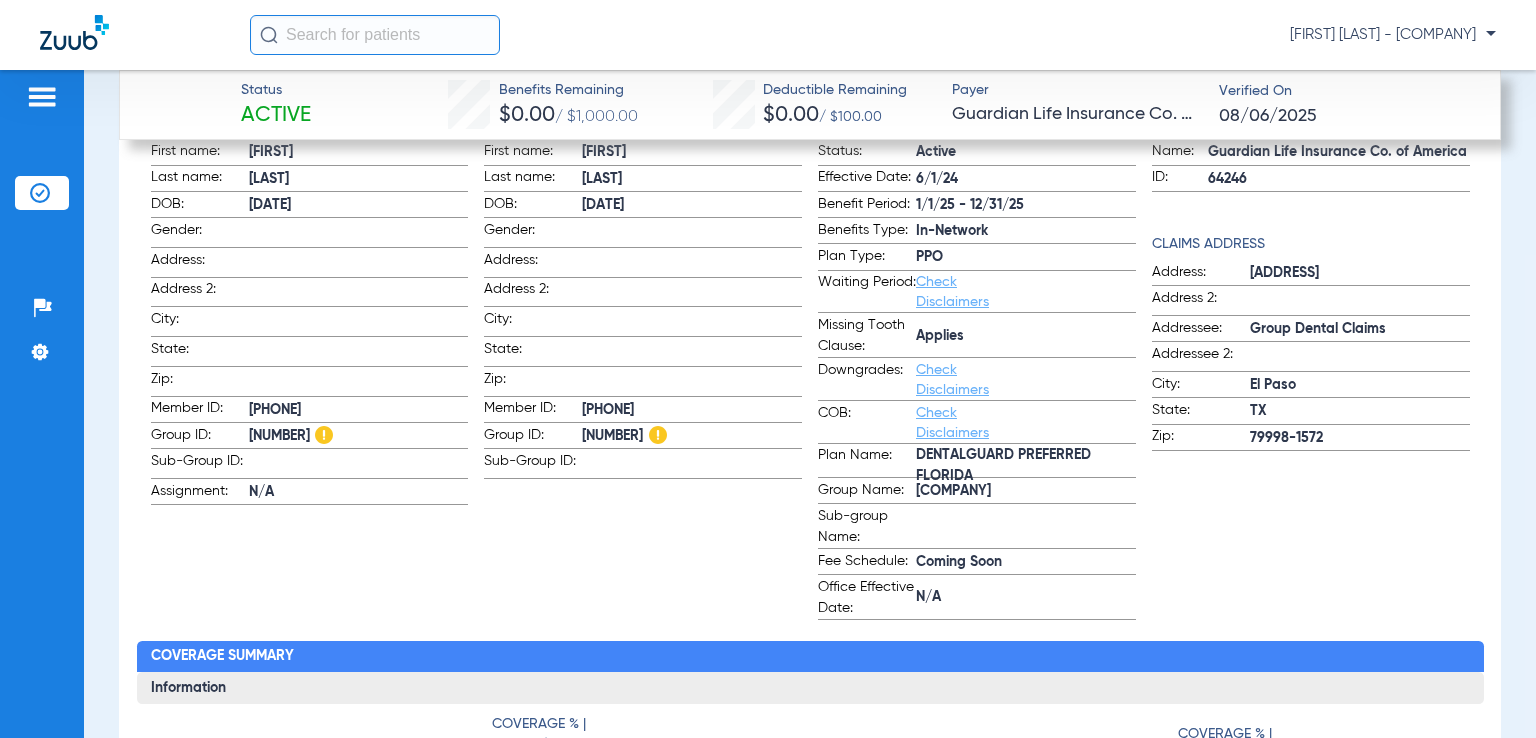 scroll, scrollTop: 931, scrollLeft: 0, axis: vertical 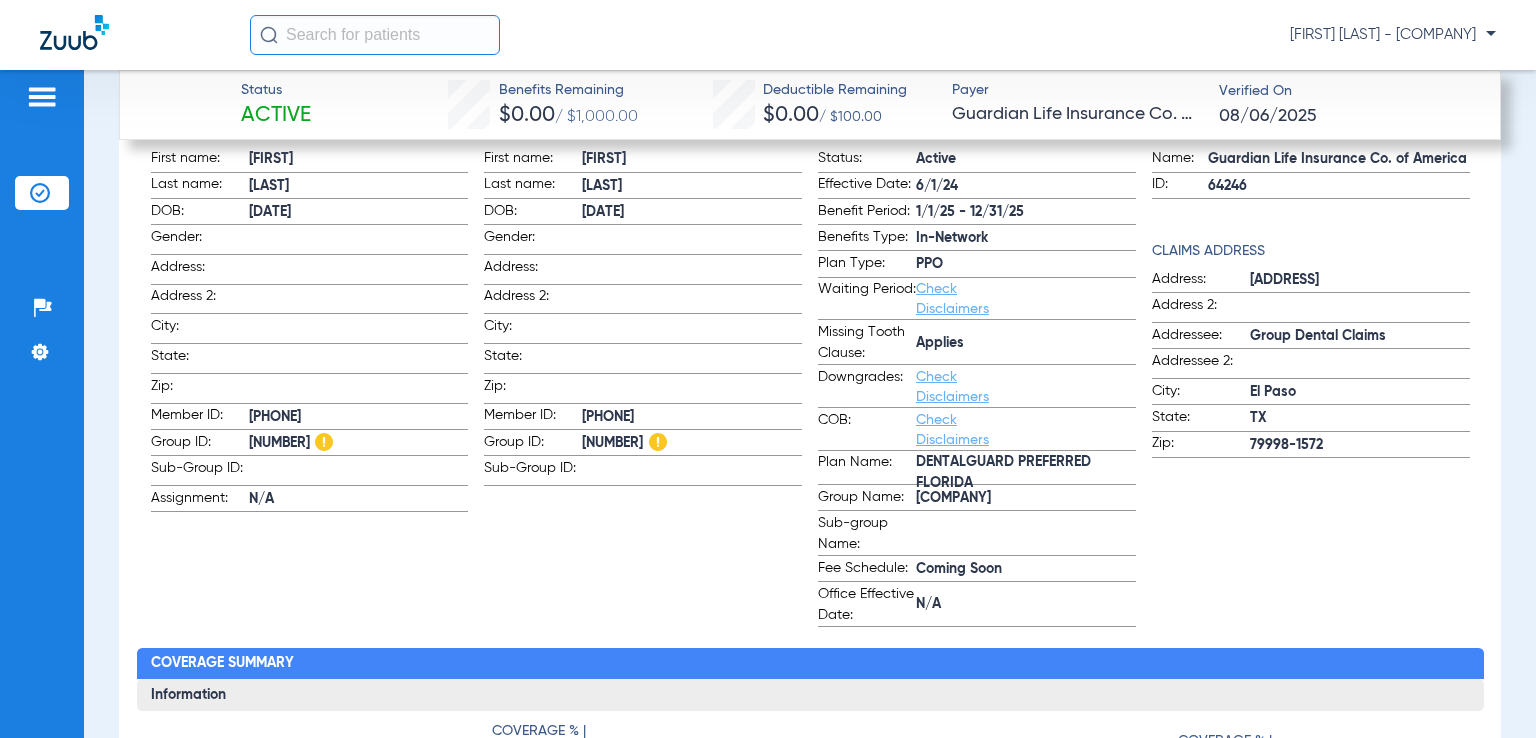 click on "Check Disclaimers" 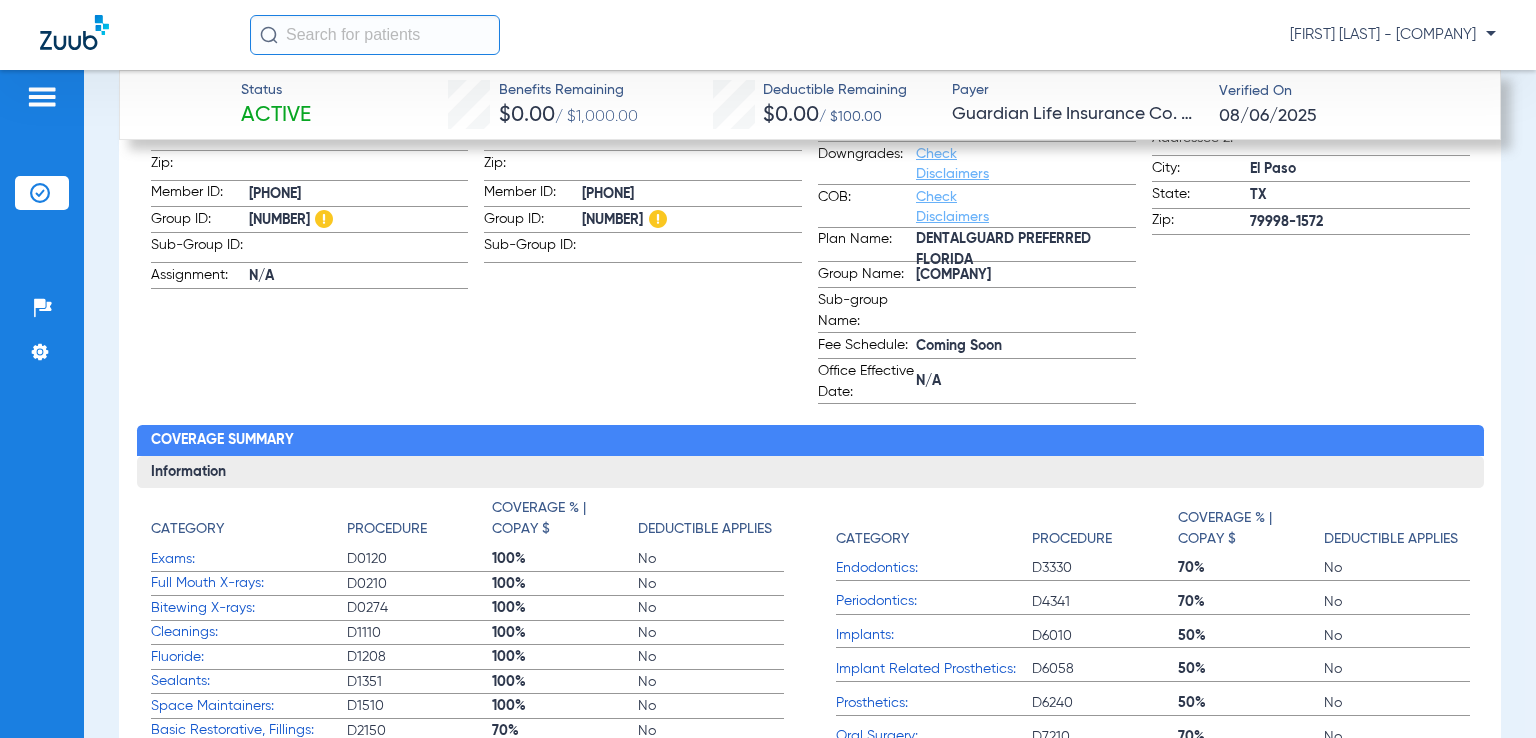scroll, scrollTop: 1100, scrollLeft: 0, axis: vertical 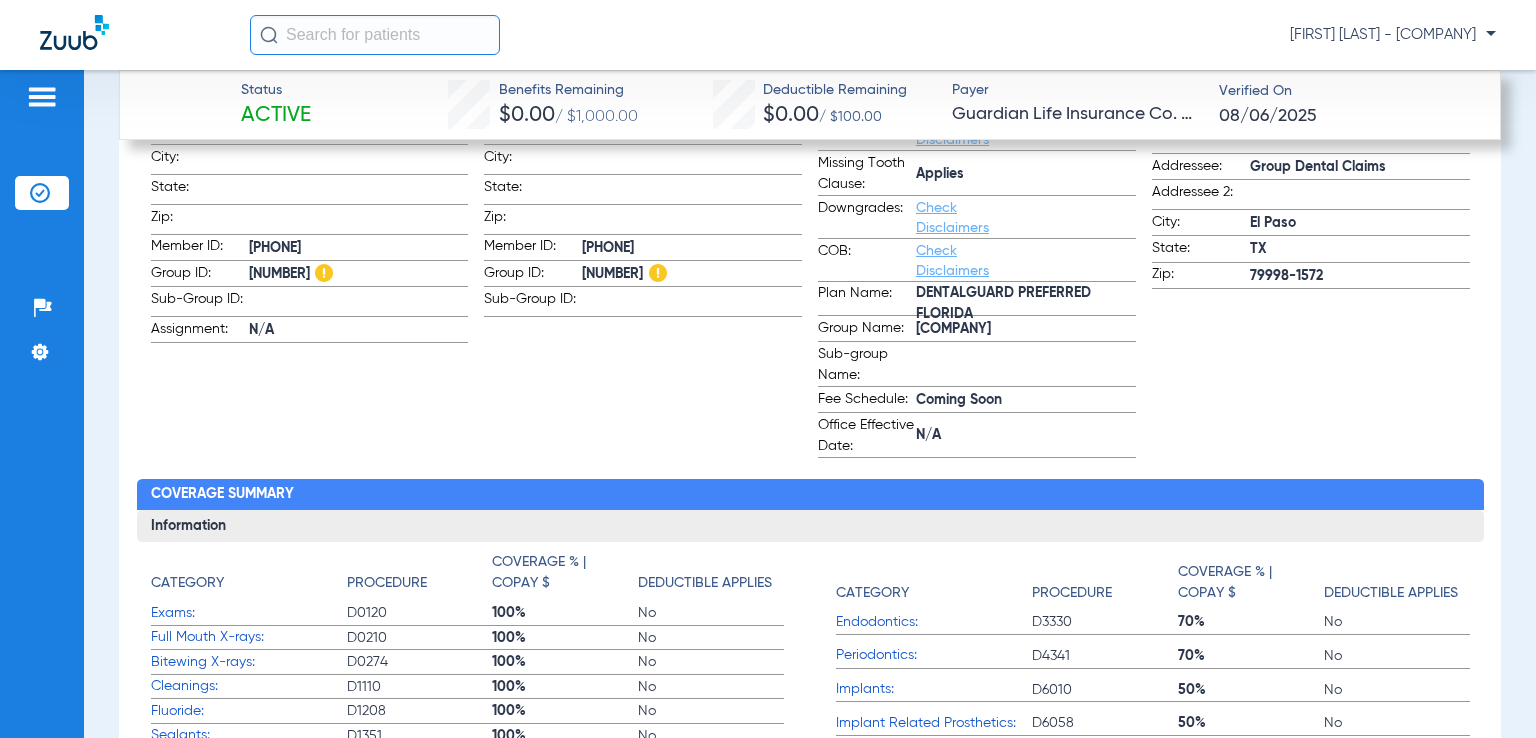 click on "Check Disclaimers" 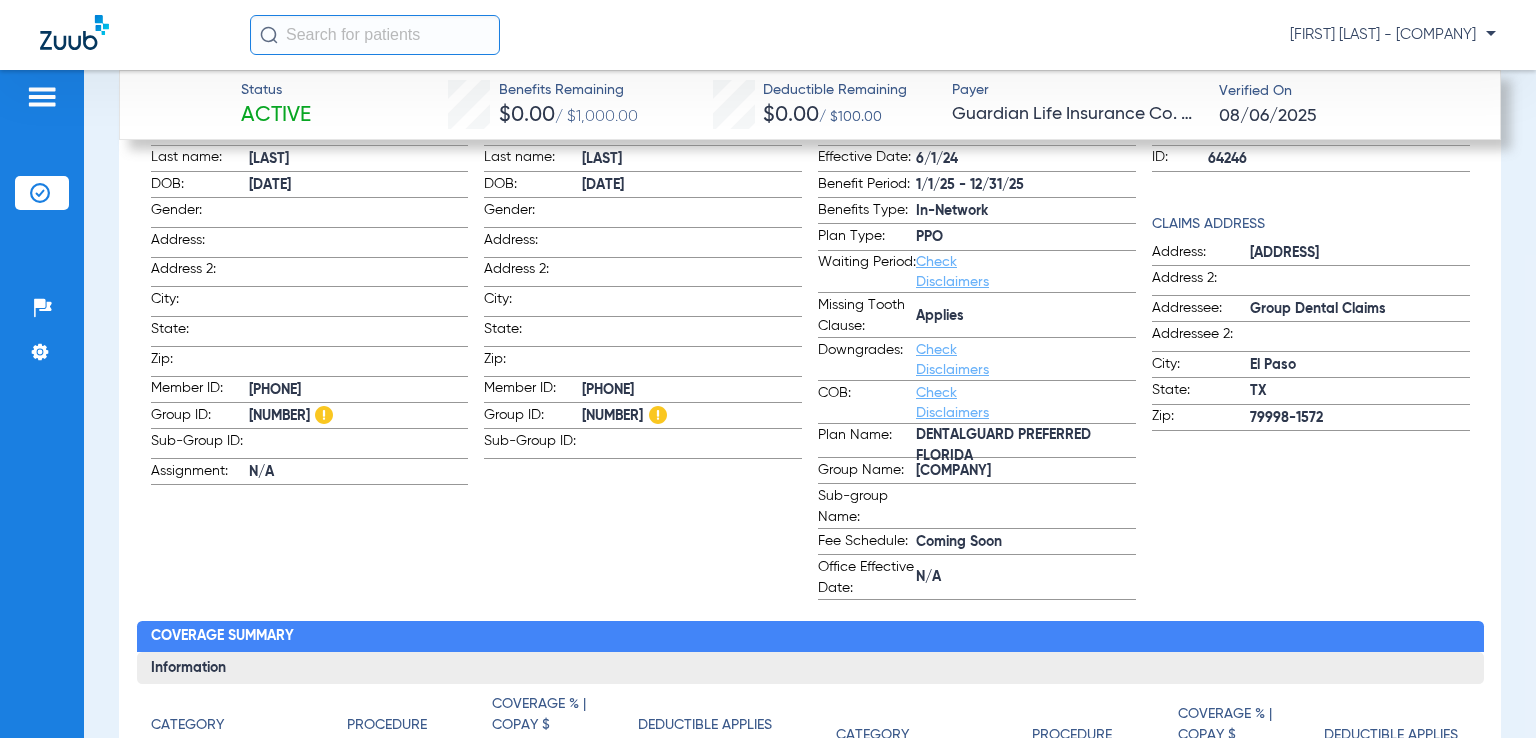 scroll, scrollTop: 926, scrollLeft: 0, axis: vertical 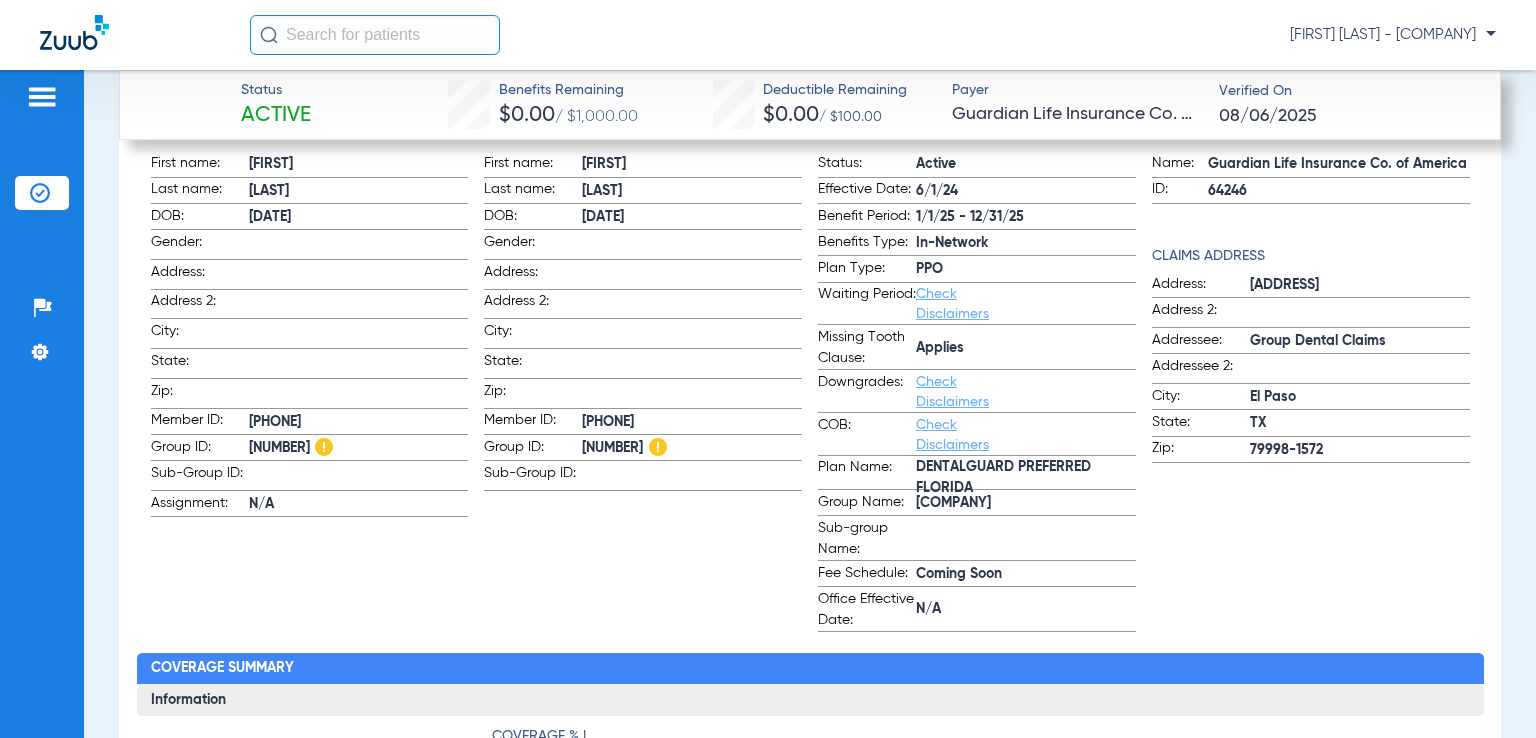 click on "Check Disclaimers" 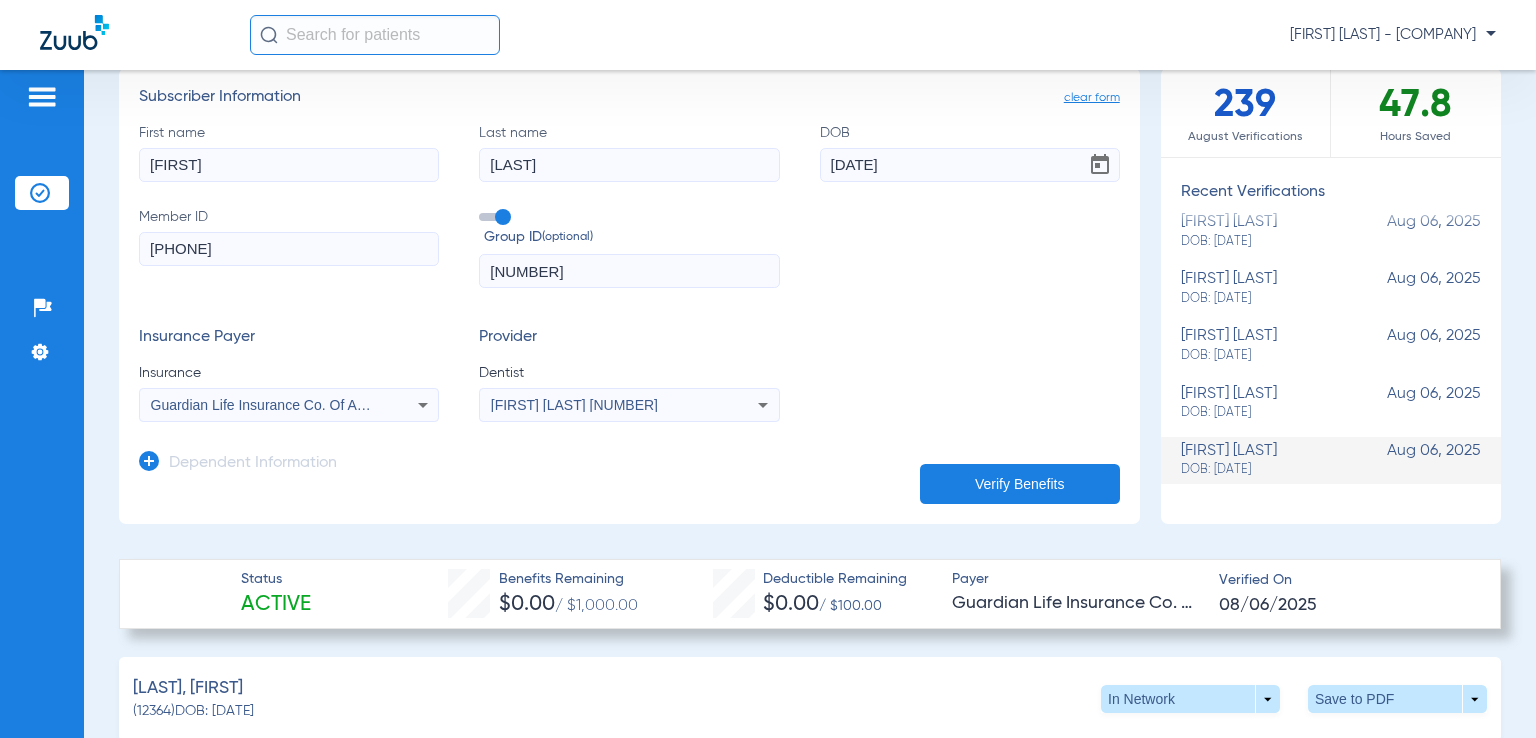 scroll, scrollTop: 146, scrollLeft: 0, axis: vertical 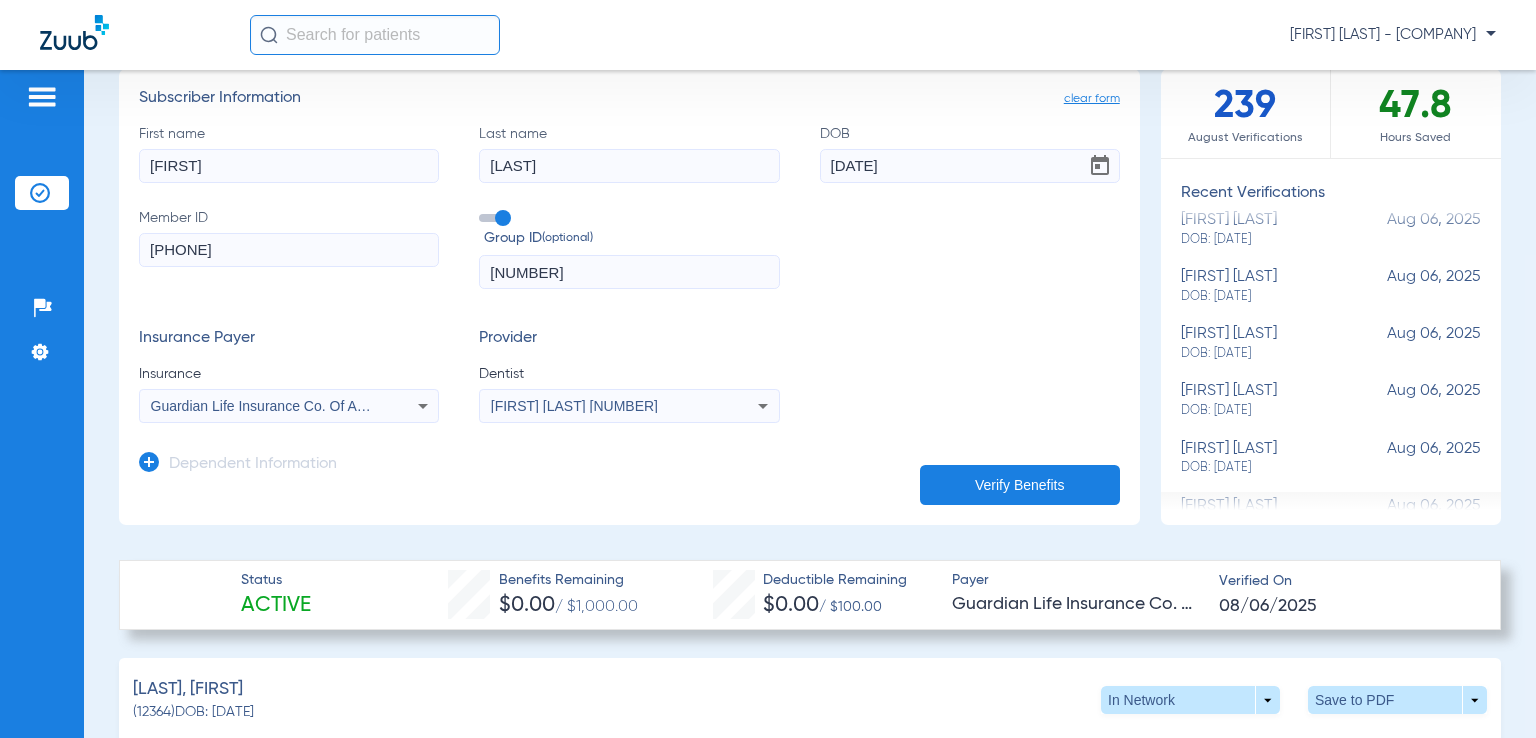 click on "[FIRST] [LAST] DOB: [DATE]" 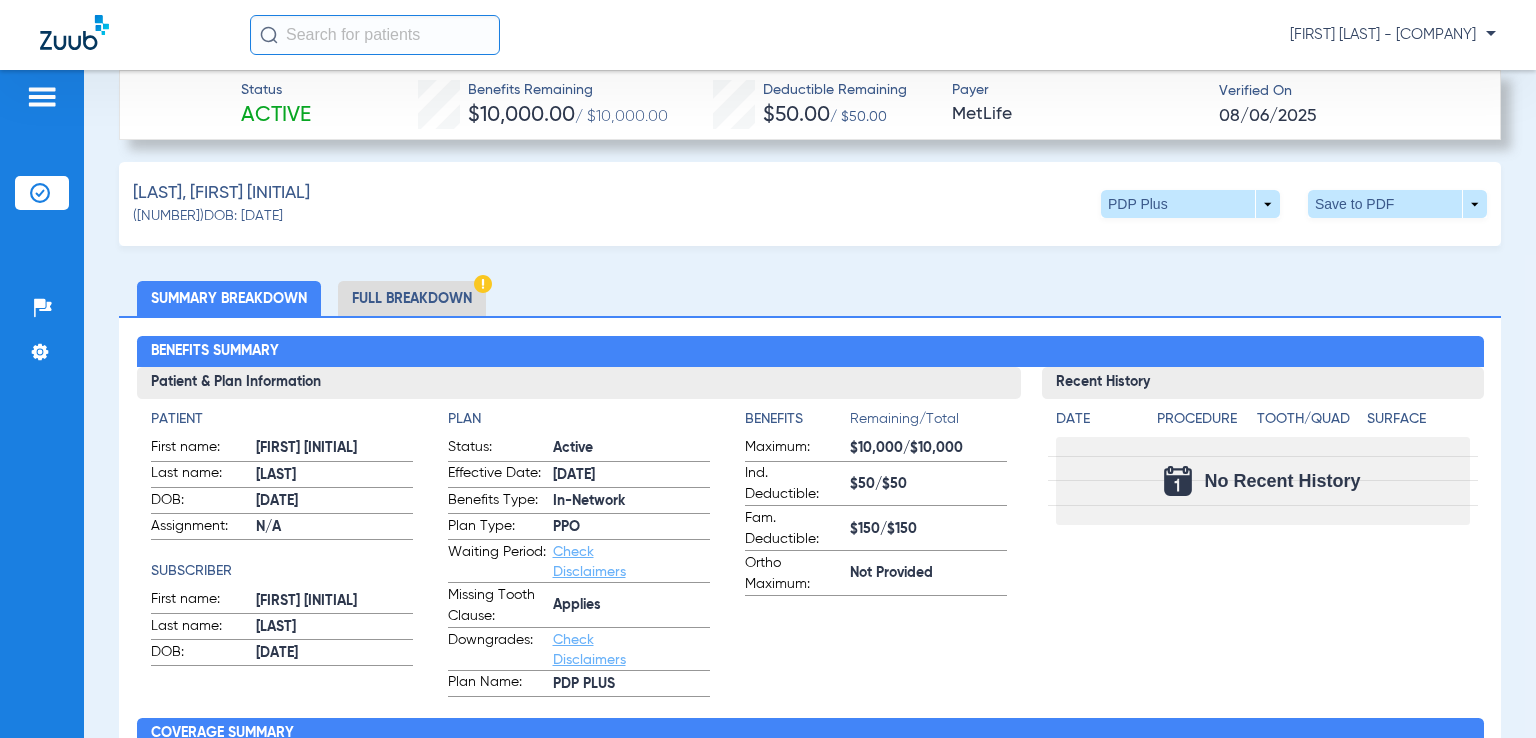 scroll, scrollTop: 649, scrollLeft: 0, axis: vertical 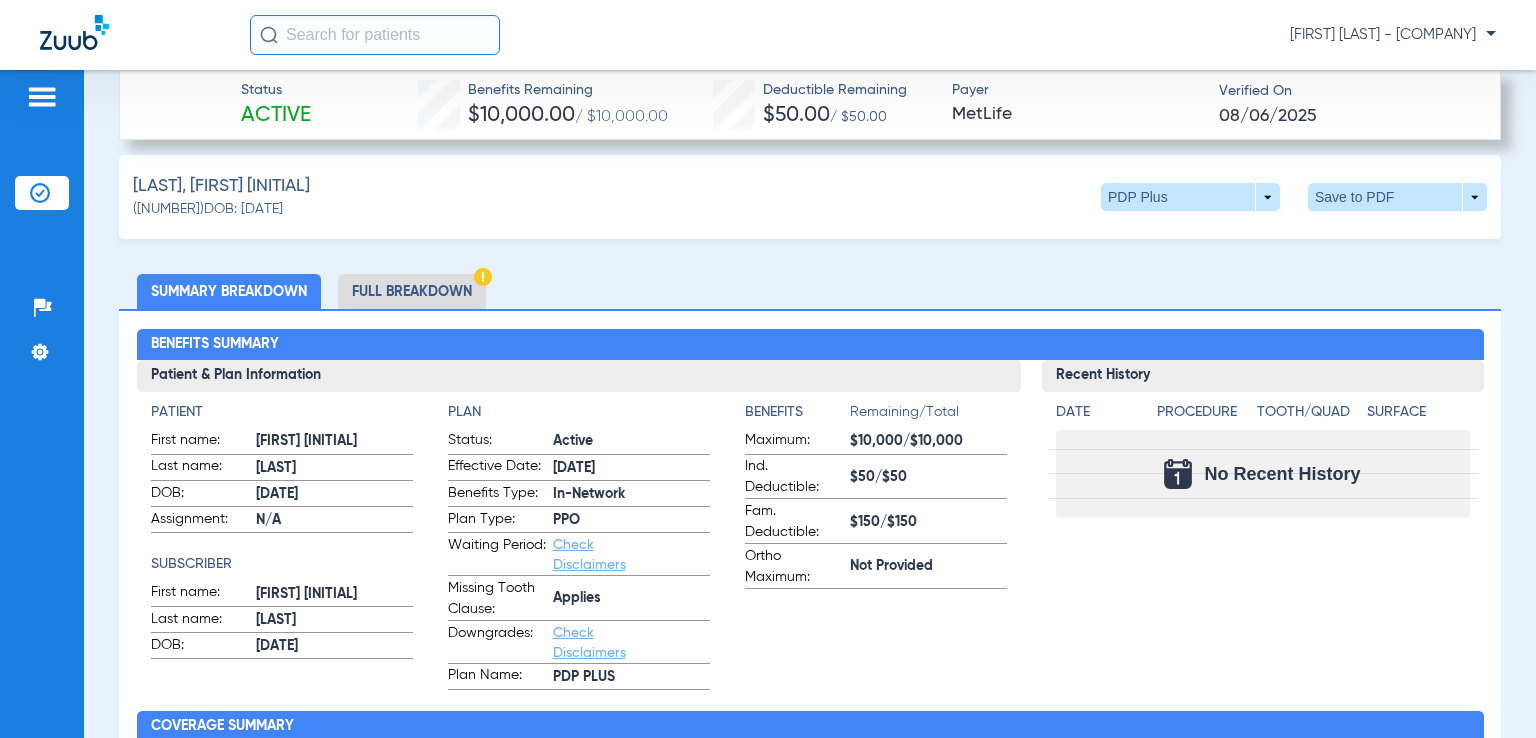 click on "Full Breakdown" 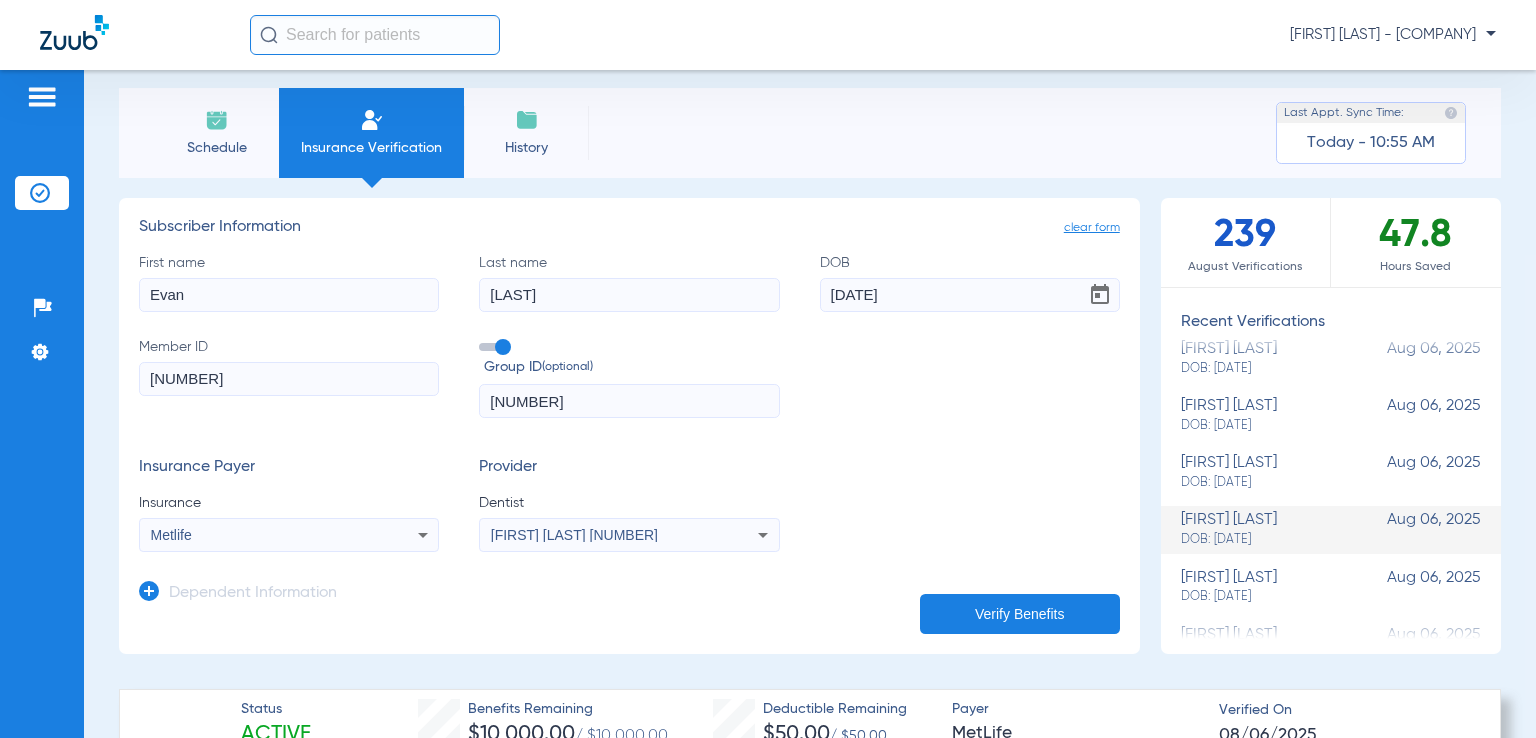 scroll, scrollTop: 0, scrollLeft: 0, axis: both 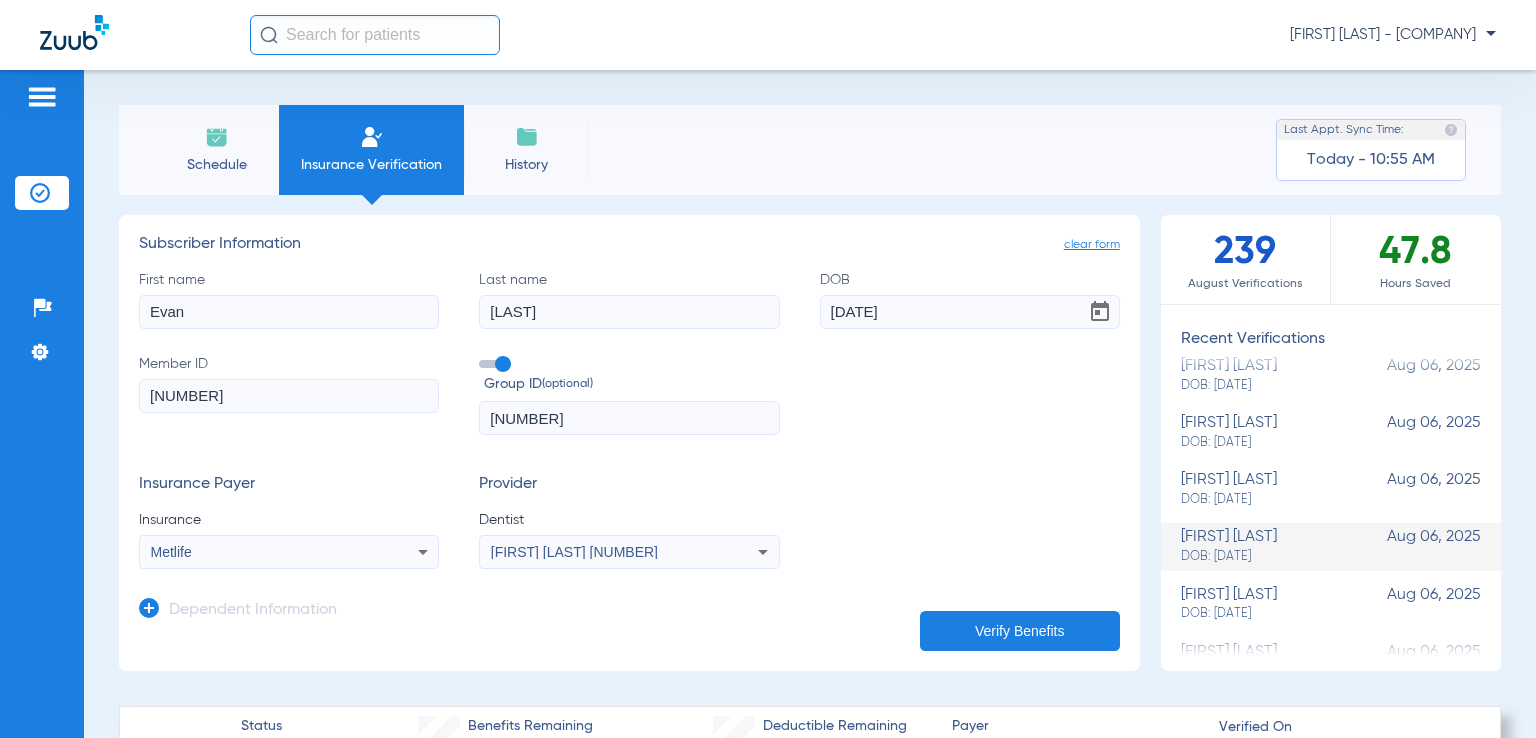 click 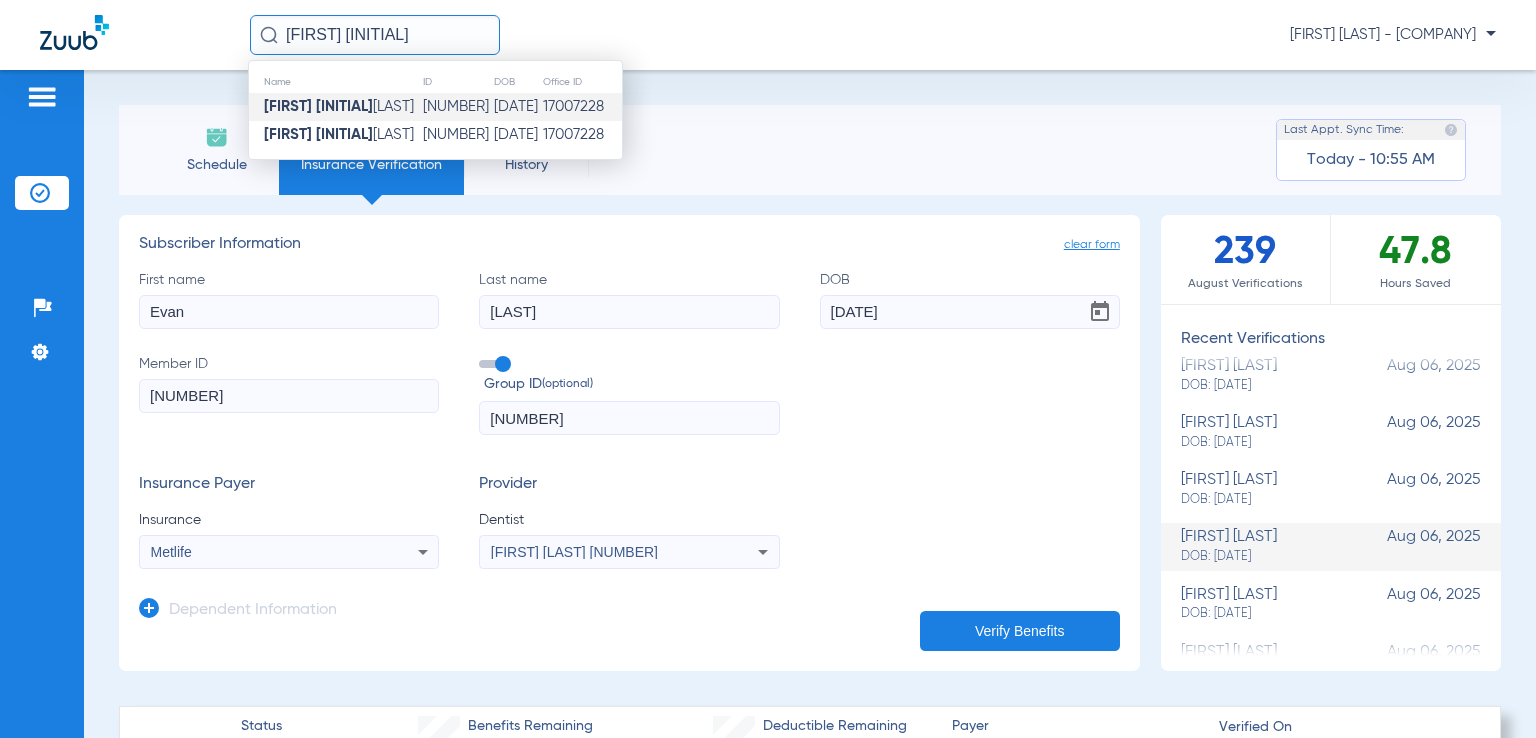 type on "[FIRST] [INITIAL]" 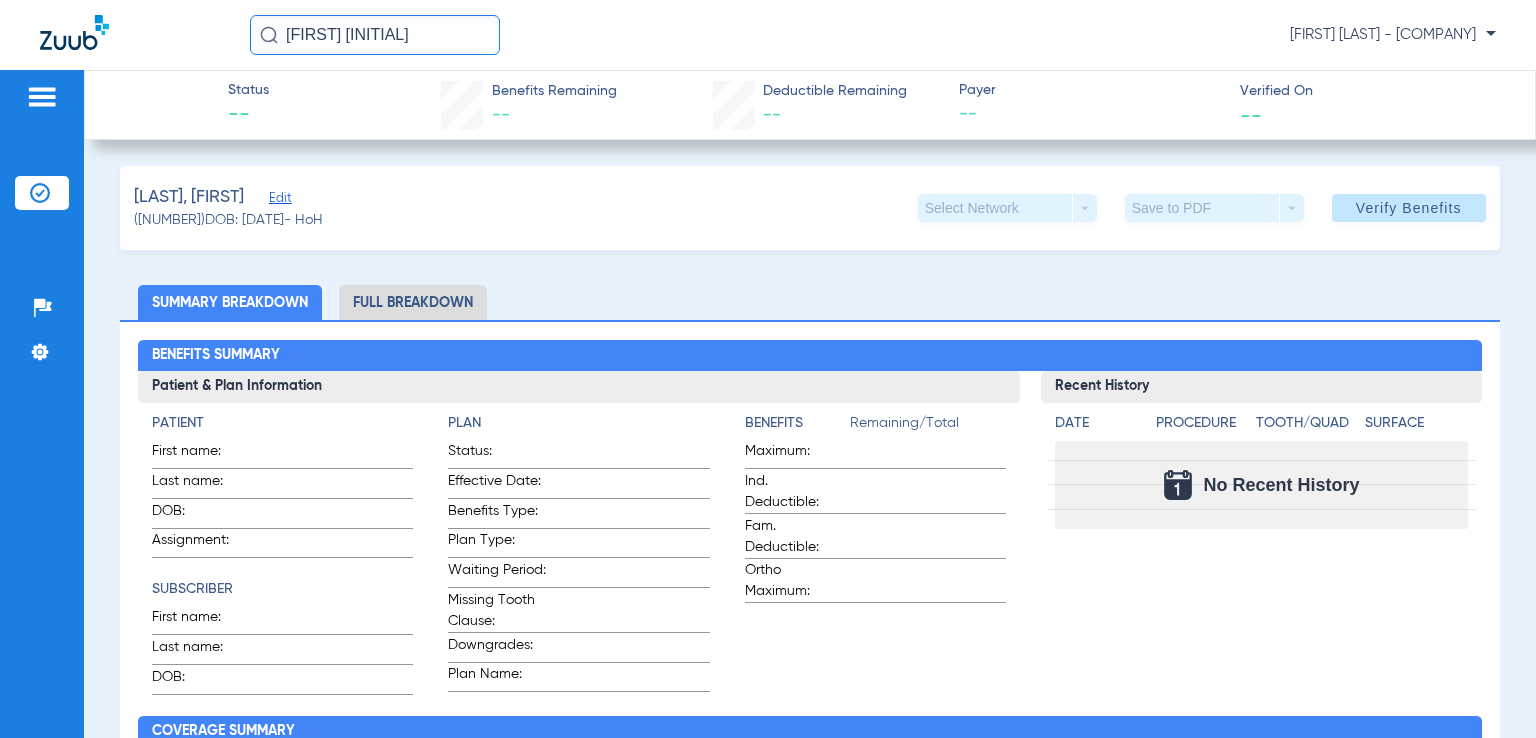 scroll, scrollTop: 0, scrollLeft: 0, axis: both 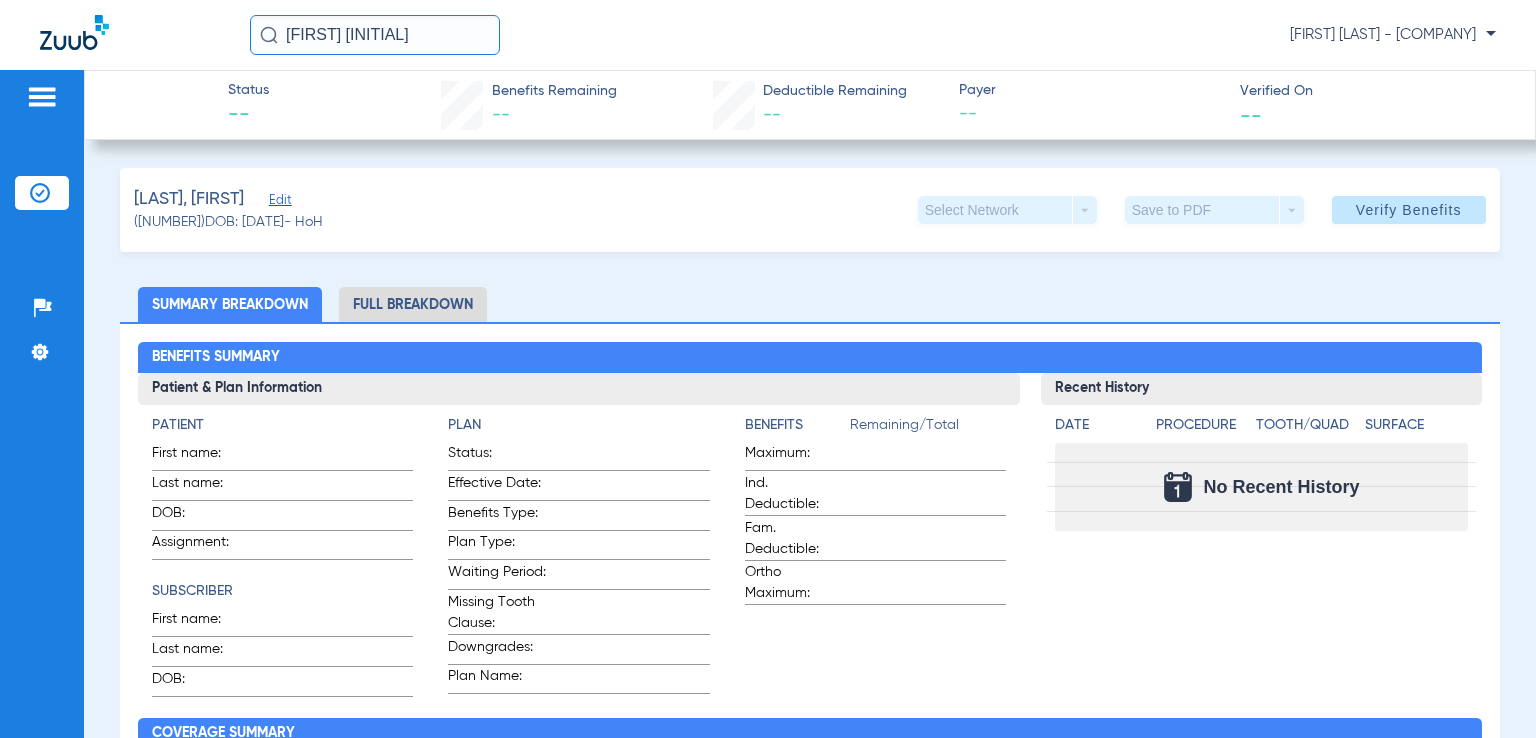 click on "Full Breakdown" 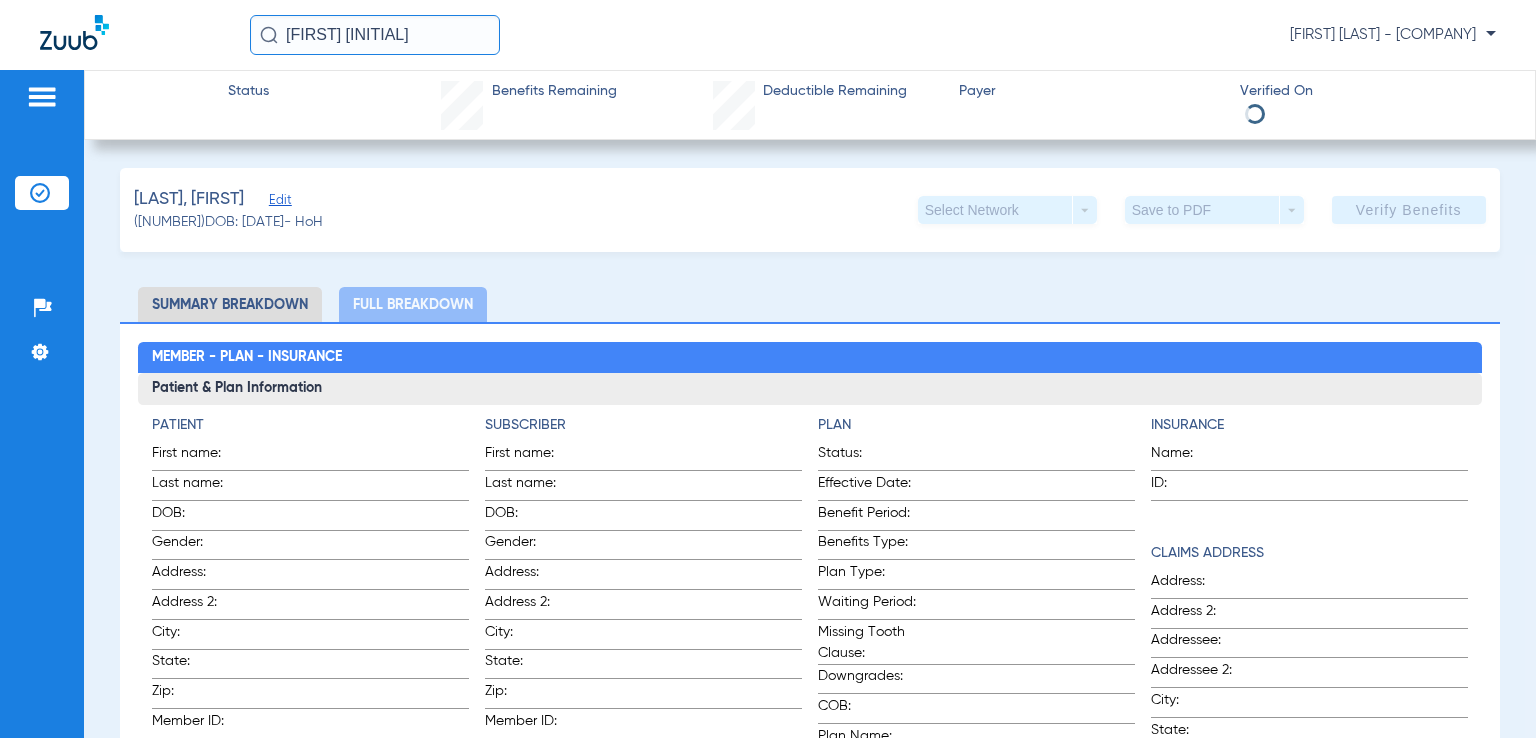 click on "Member - Plan - Insurance Patient & Plan Information Patient First name: Last name: DOB: Gender: Address: Address 2: City: State: Zip: Member ID: Group ID: Sub-Group ID: Assignment: Subscriber First name: Last name: DOB: Gender: Address: Address 2: City: State: Zip: Member ID: Group ID: Sub-Group ID: Plan Status: Effective Date: Benefit Period: Benefits Type: Plan Type: Waiting Period: Missing Tooth Clause: Downgrades: COB: Plan Name: Group Name: Sub-group Name: Fee Schedule: Office Effective Date: Insurance Name: ID: Claims Address Address: Address 2: Addressee: Addressee 2: City: State: Zip: Coverage Summary Information Maximums Individual Service Type Amount Remaining Family Service Type Amount Remaining Deductible Individual Service Type Amount Remaining Family Service Type Amount Remaining" 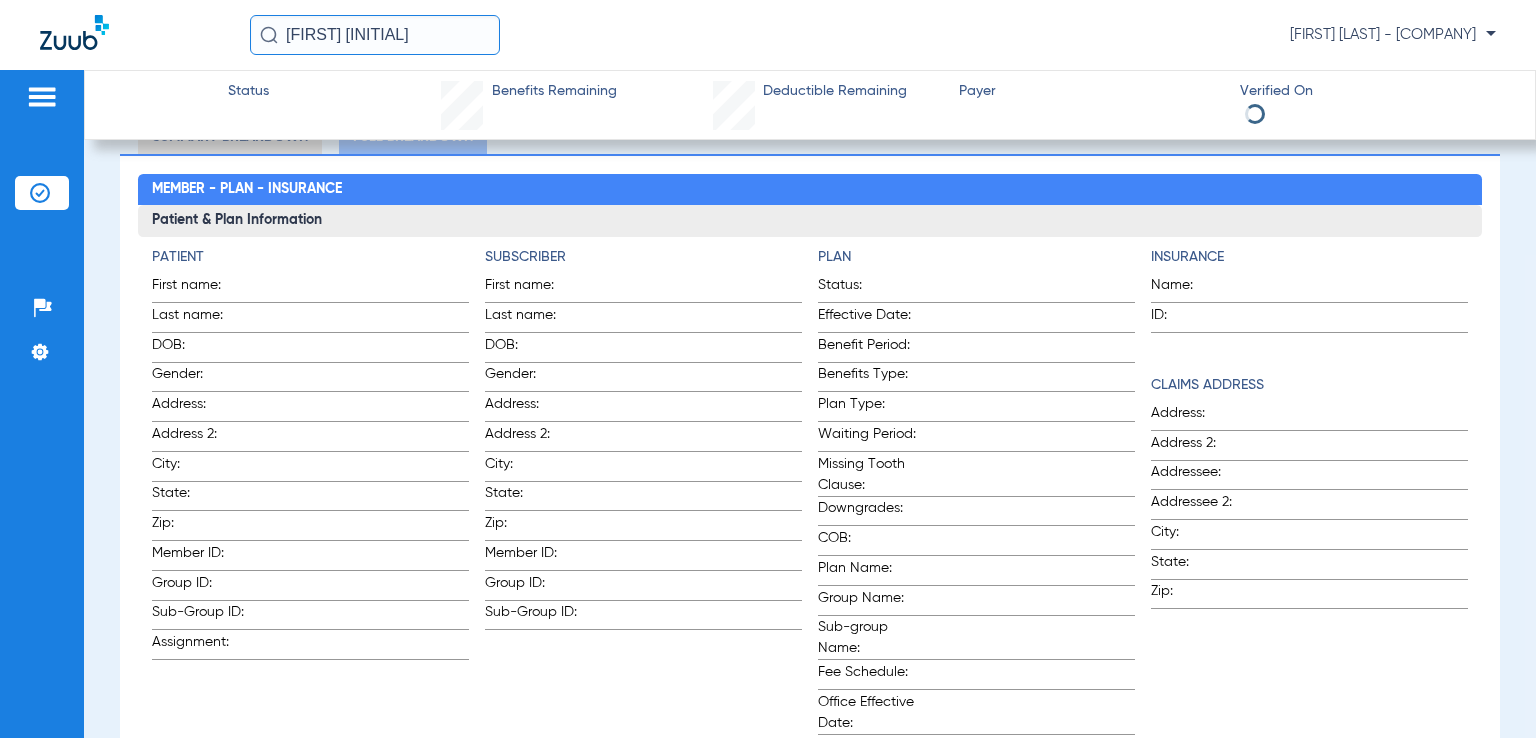scroll, scrollTop: 0, scrollLeft: 0, axis: both 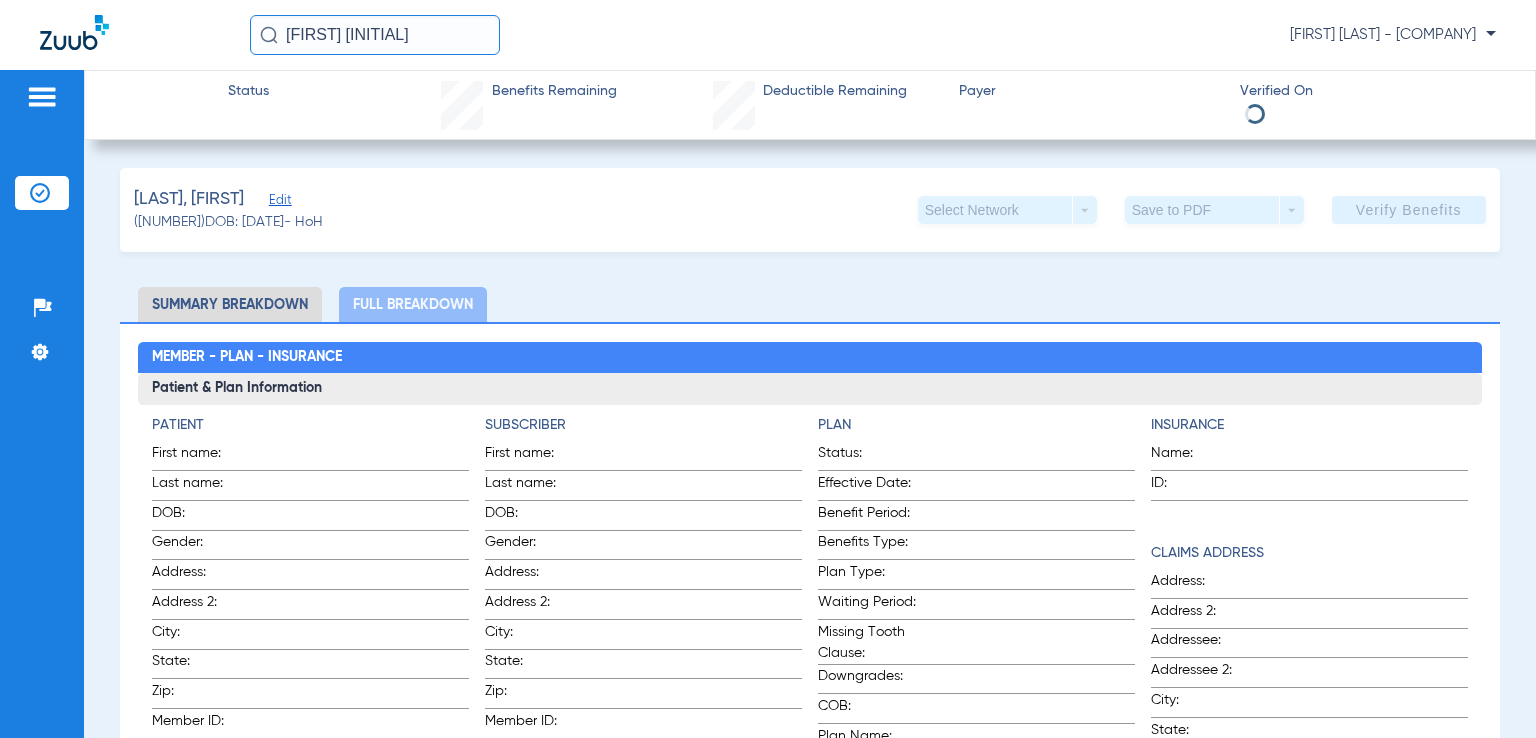 click on "Edit" 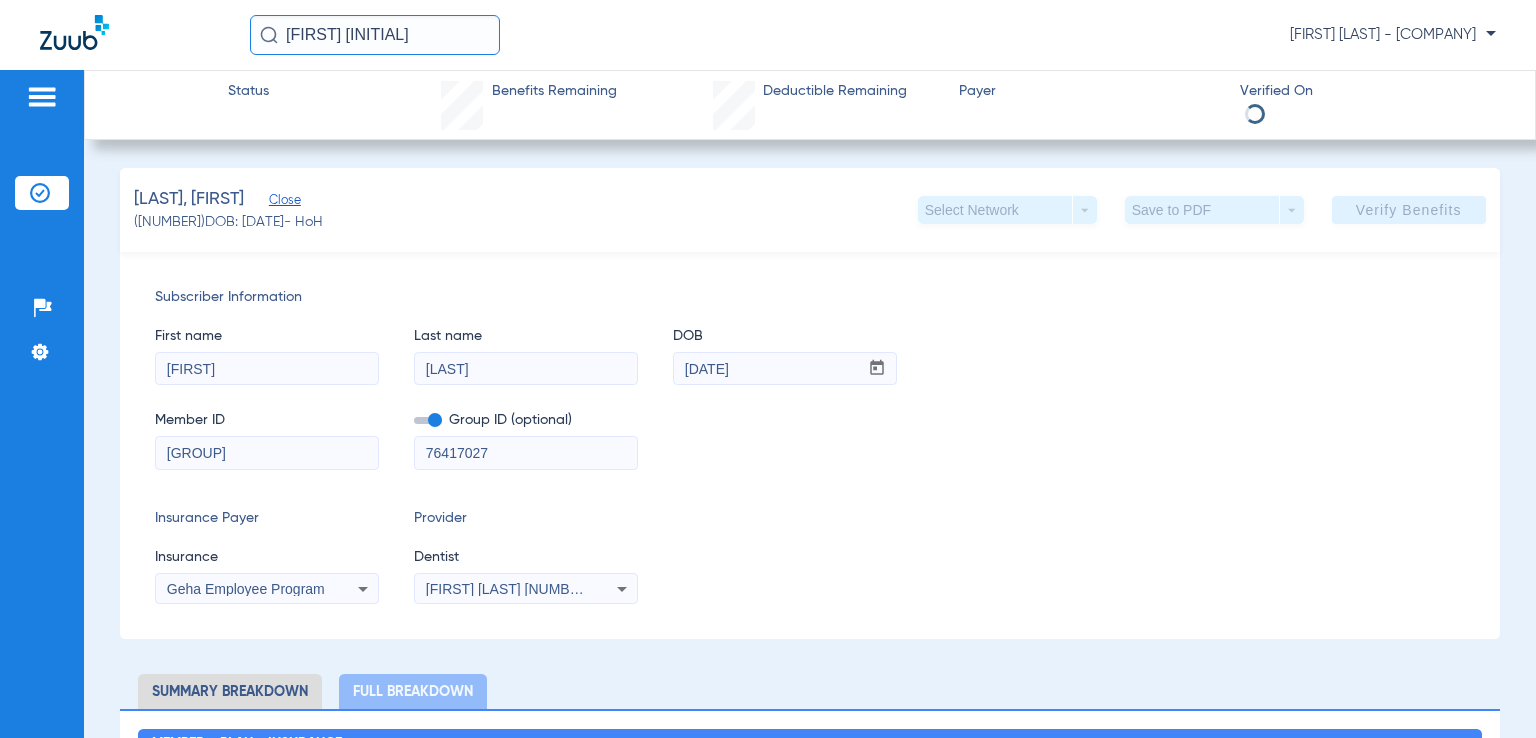 click on "[FIRST] [LAST] [NUMBER]" at bounding box center [509, 589] 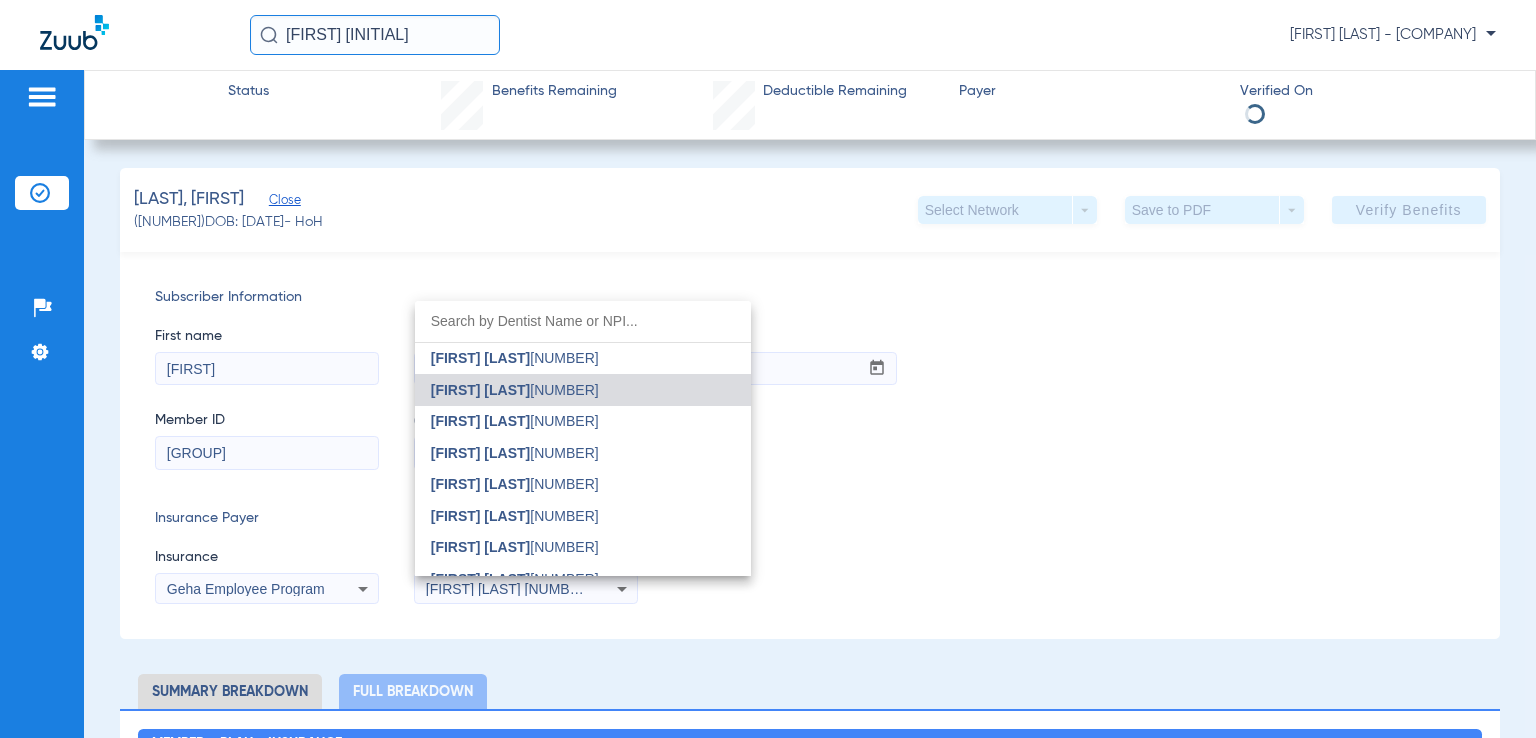 click at bounding box center (768, 369) 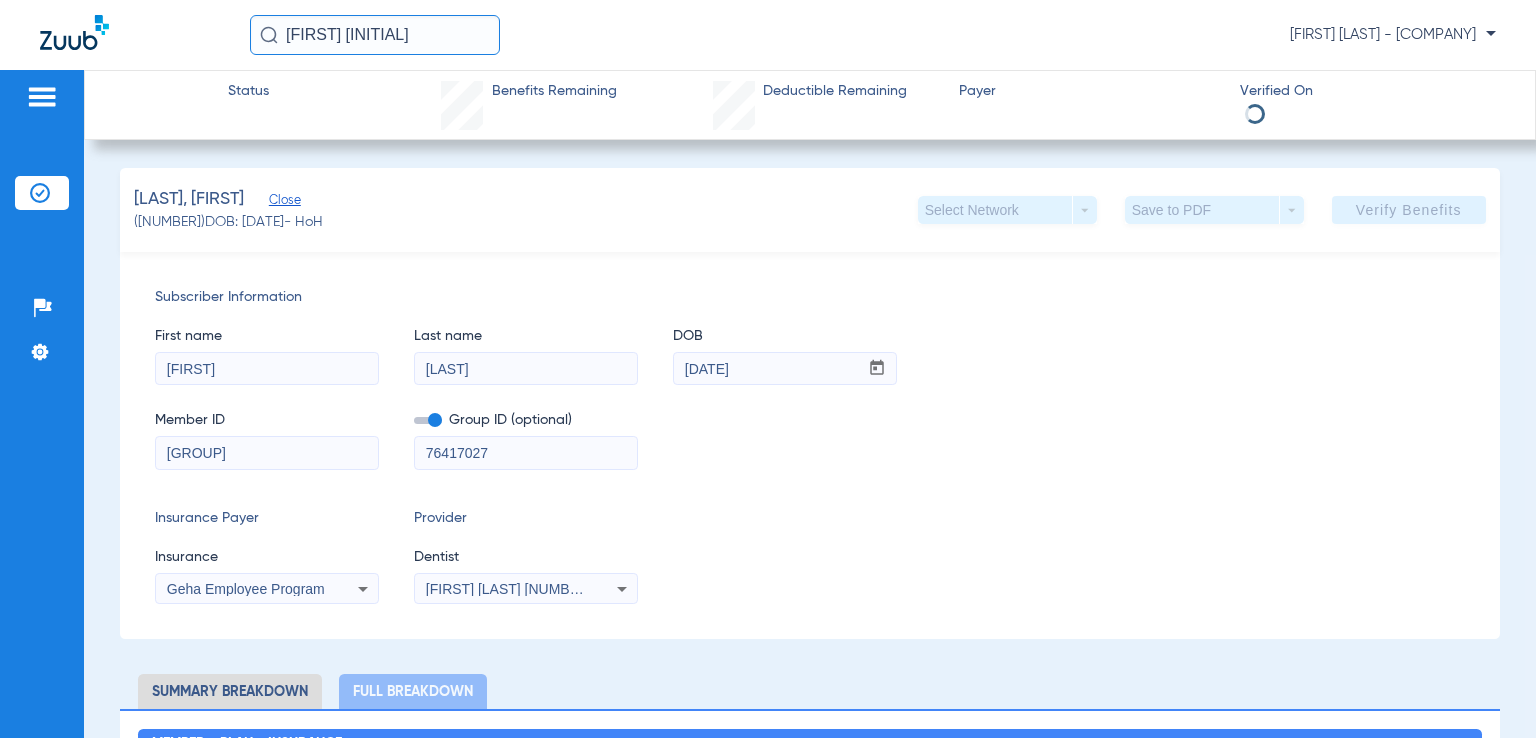 click on "[FIRST] [LAST] [NUMBER]" at bounding box center [509, 589] 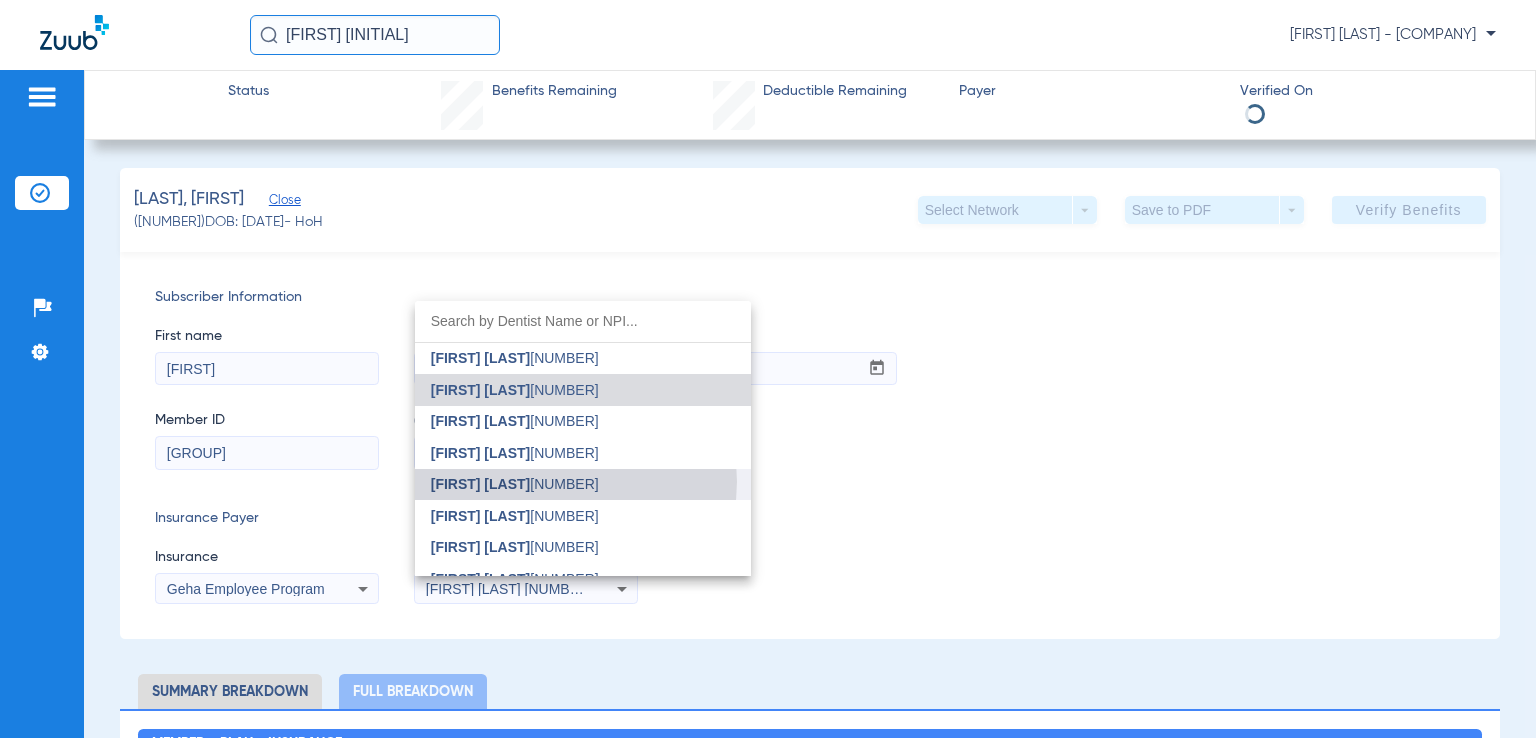 click on "[FIRST] [LAST] [NUMBER]" at bounding box center (515, 484) 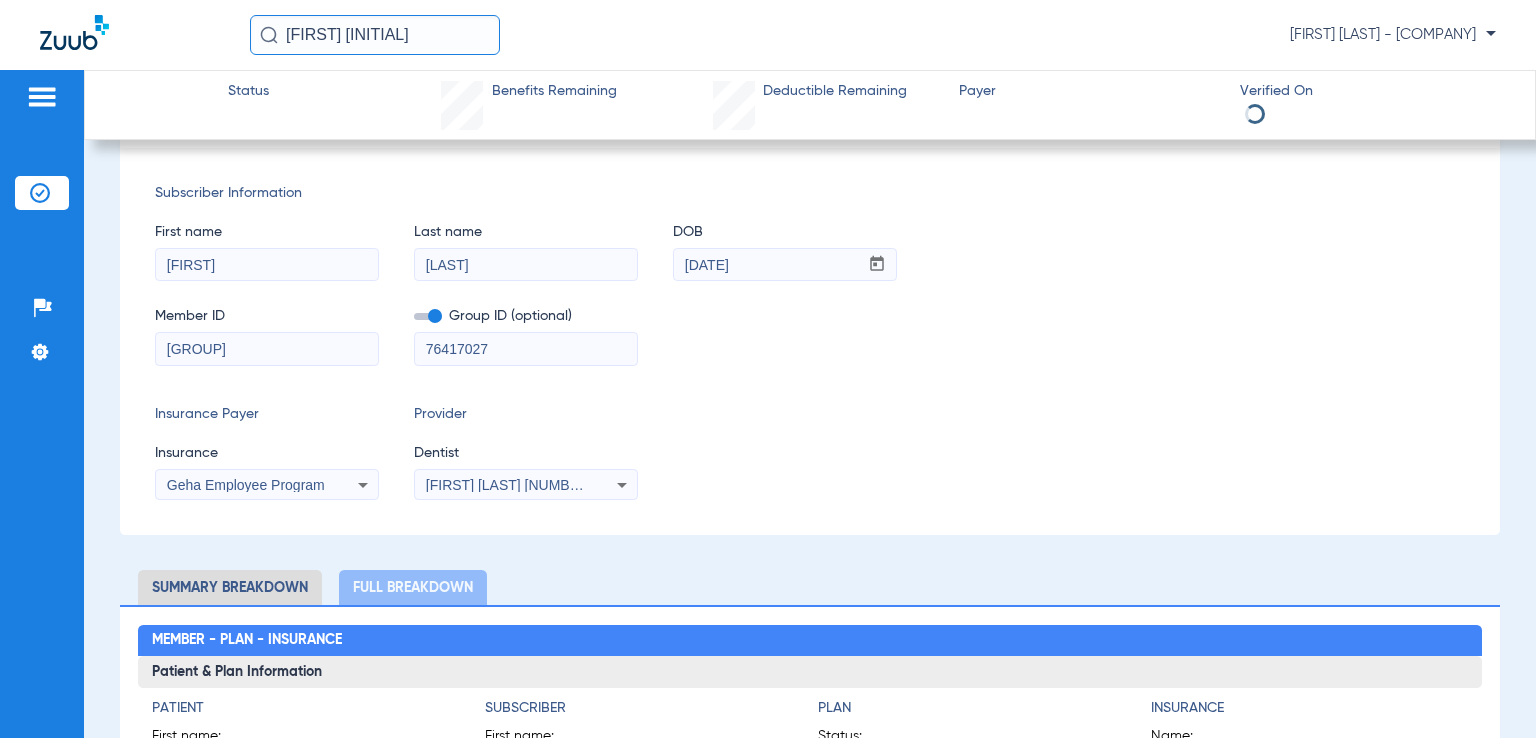 scroll, scrollTop: 0, scrollLeft: 0, axis: both 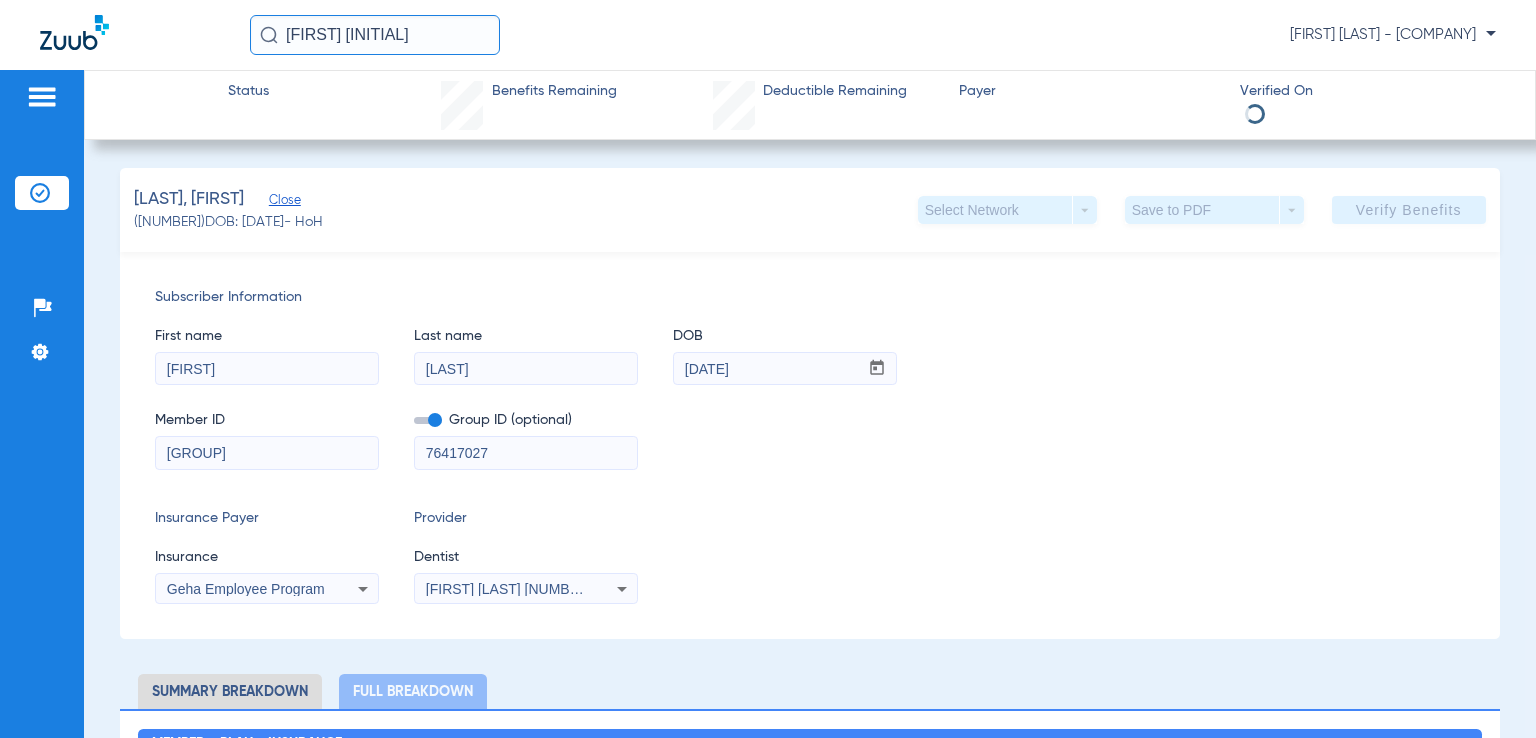 click on "[FIRST] [INITIAL]" 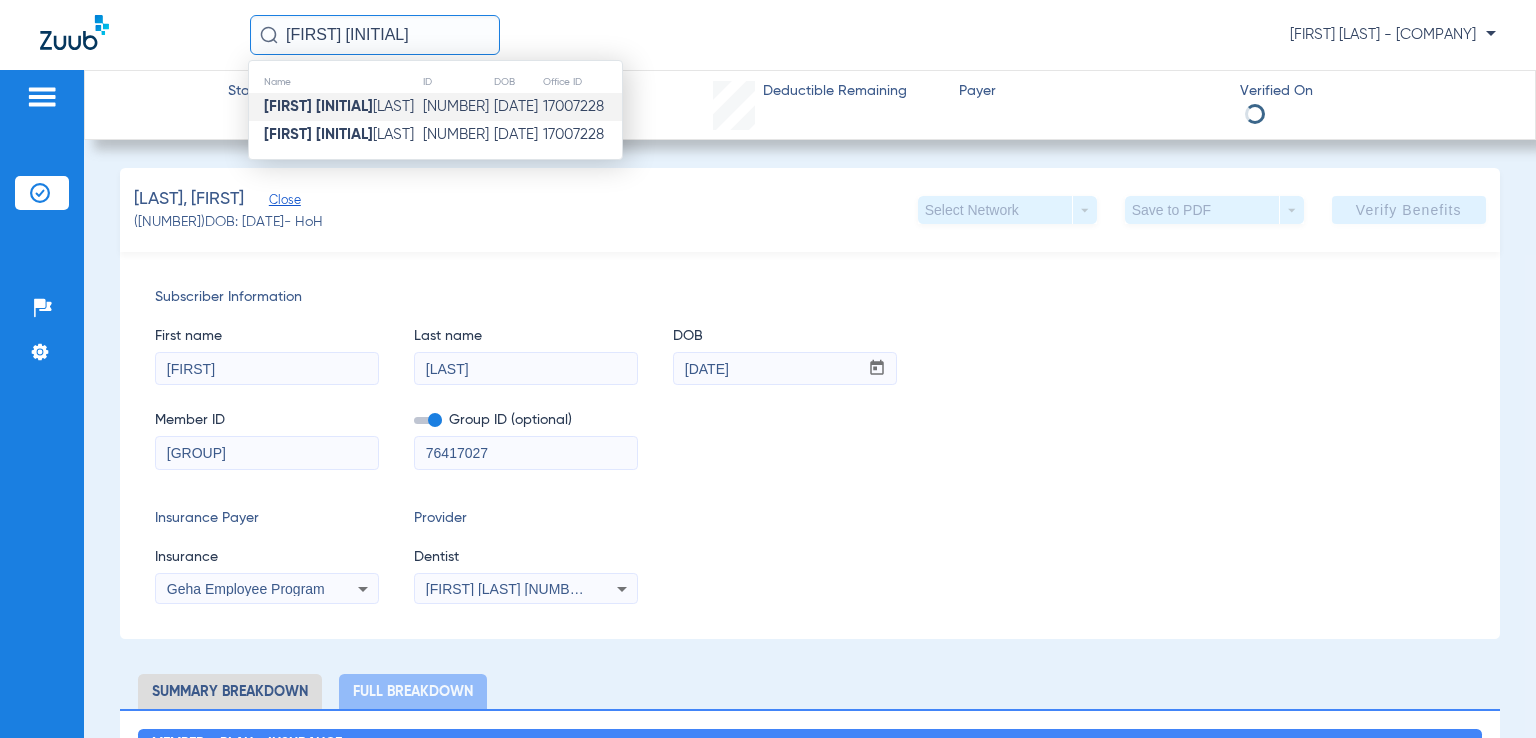 click on "[FIRST] [INITIAL]" 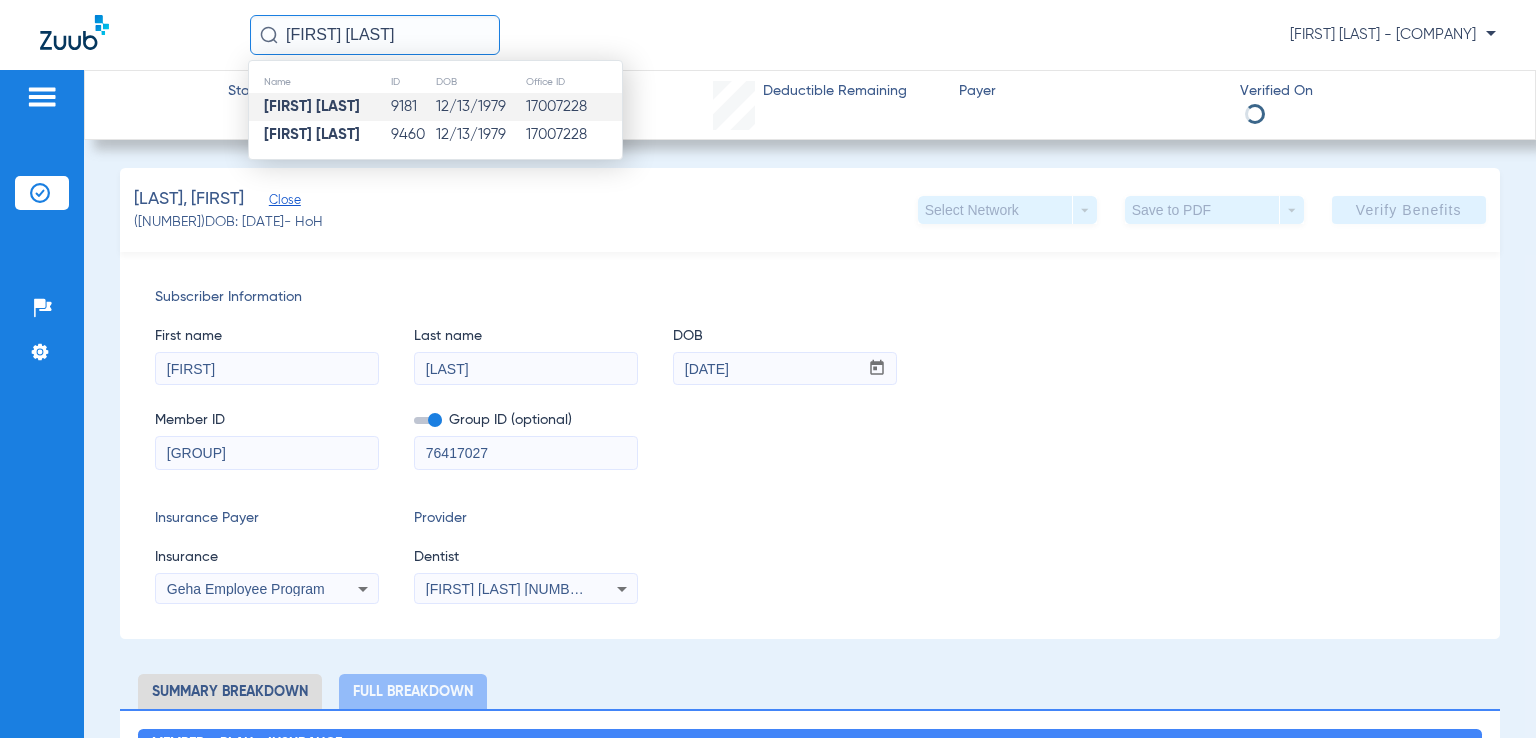 type on "[FIRST] [LAST]" 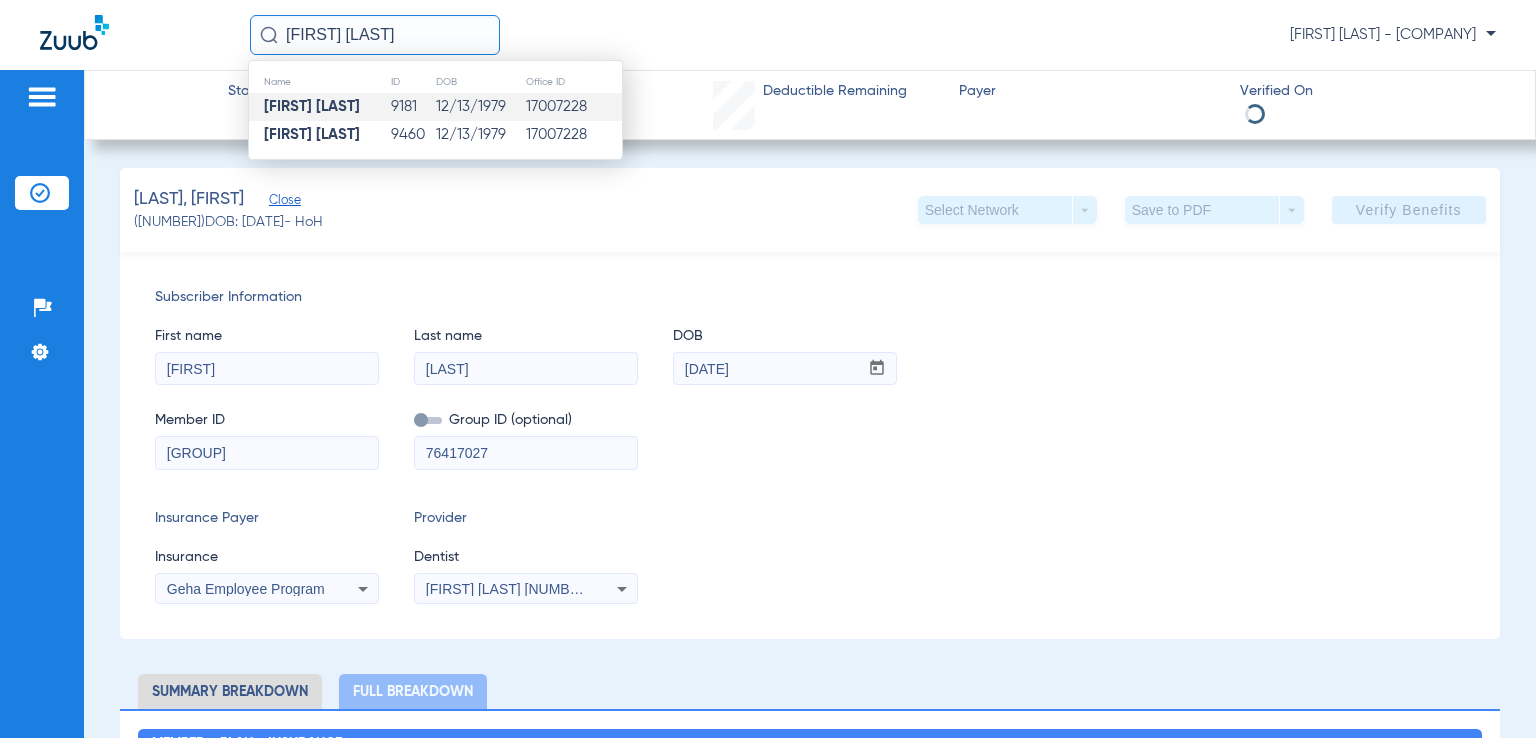 type 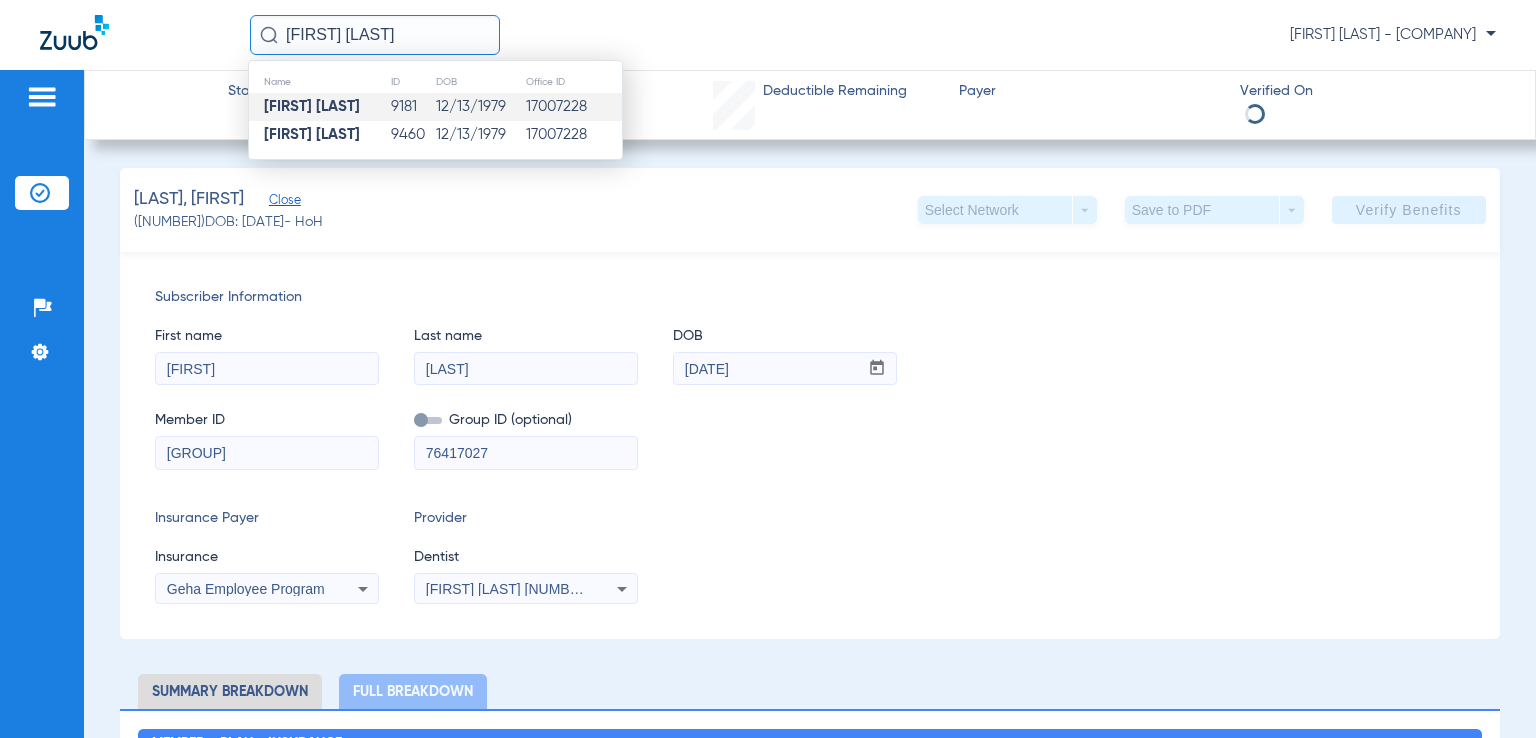 type 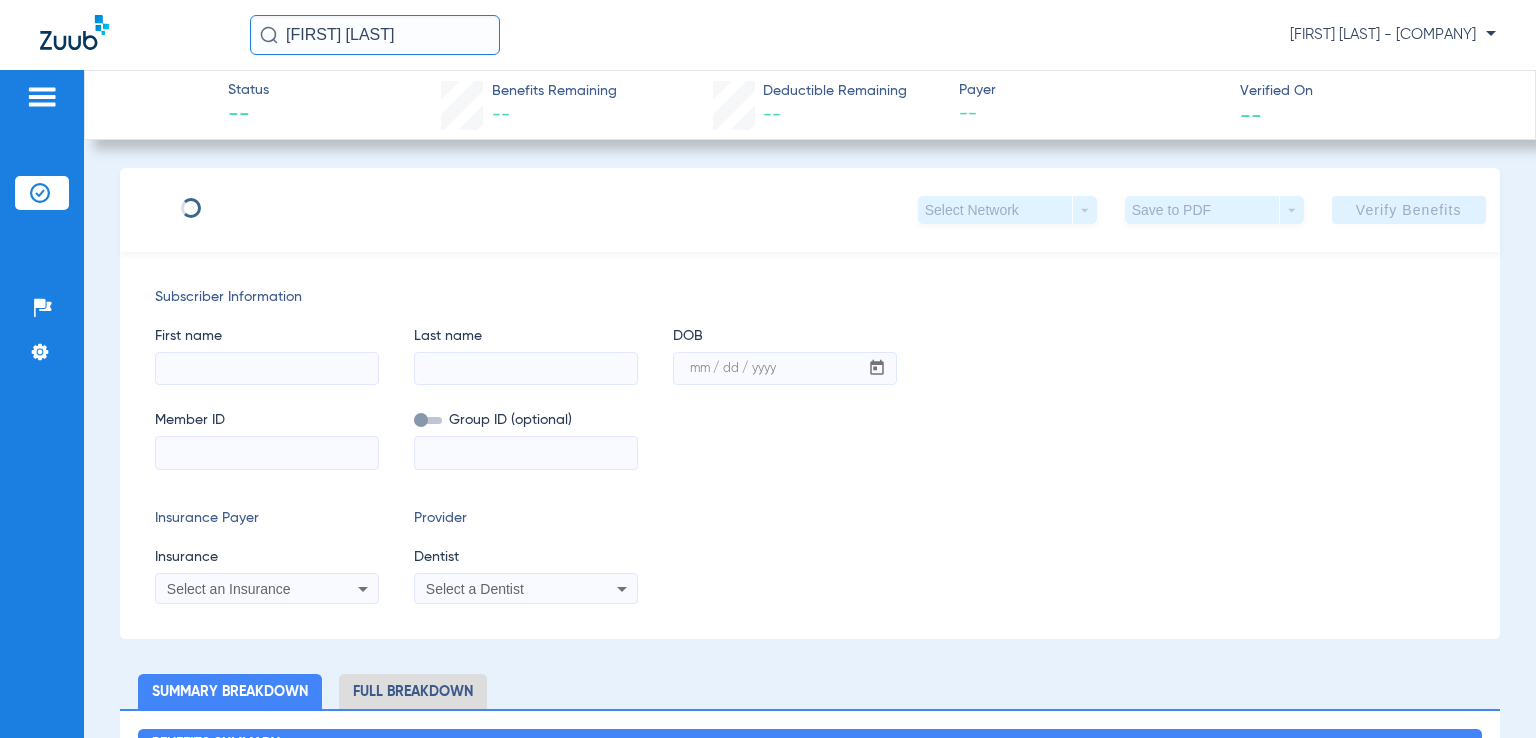 type on "[FIRST]" 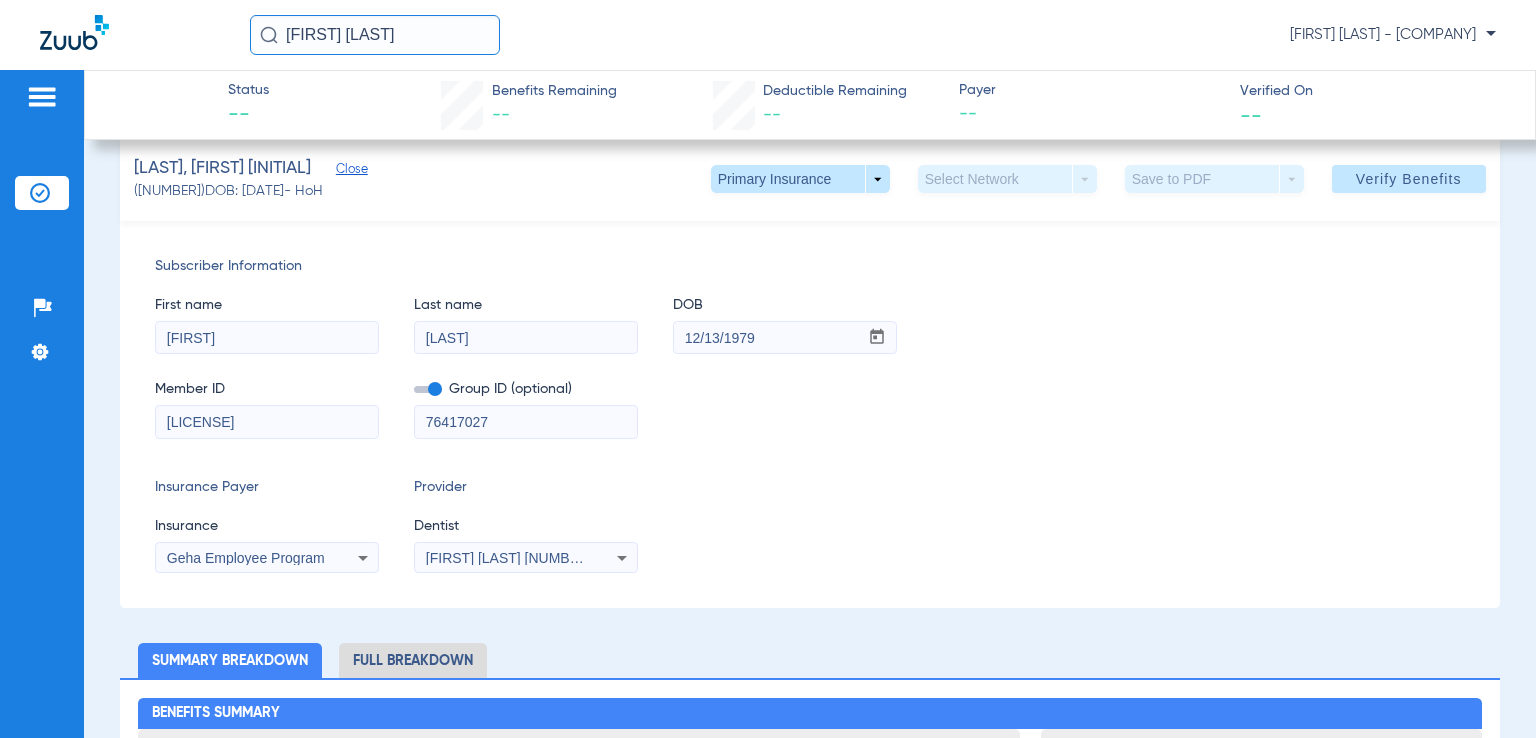 scroll, scrollTop: 0, scrollLeft: 0, axis: both 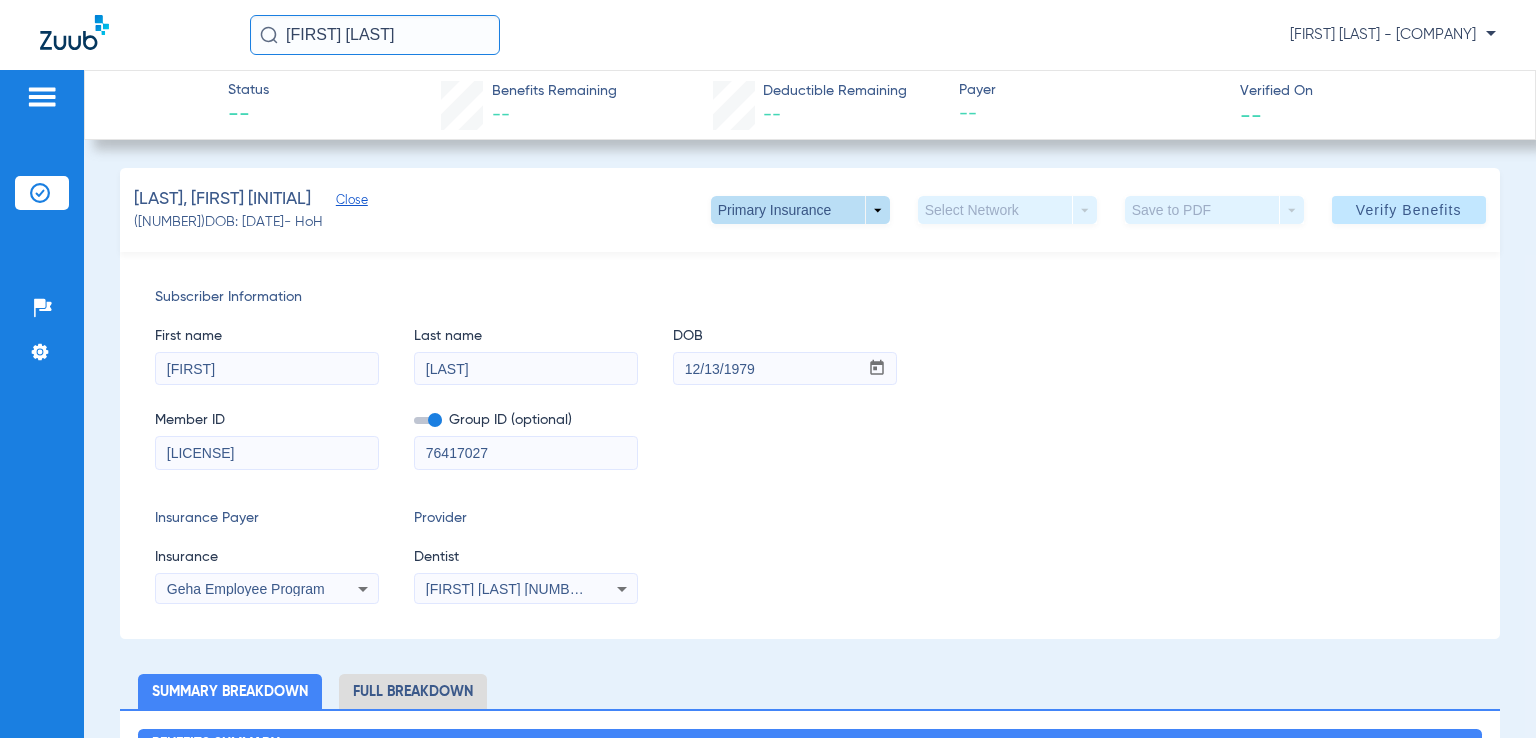 click 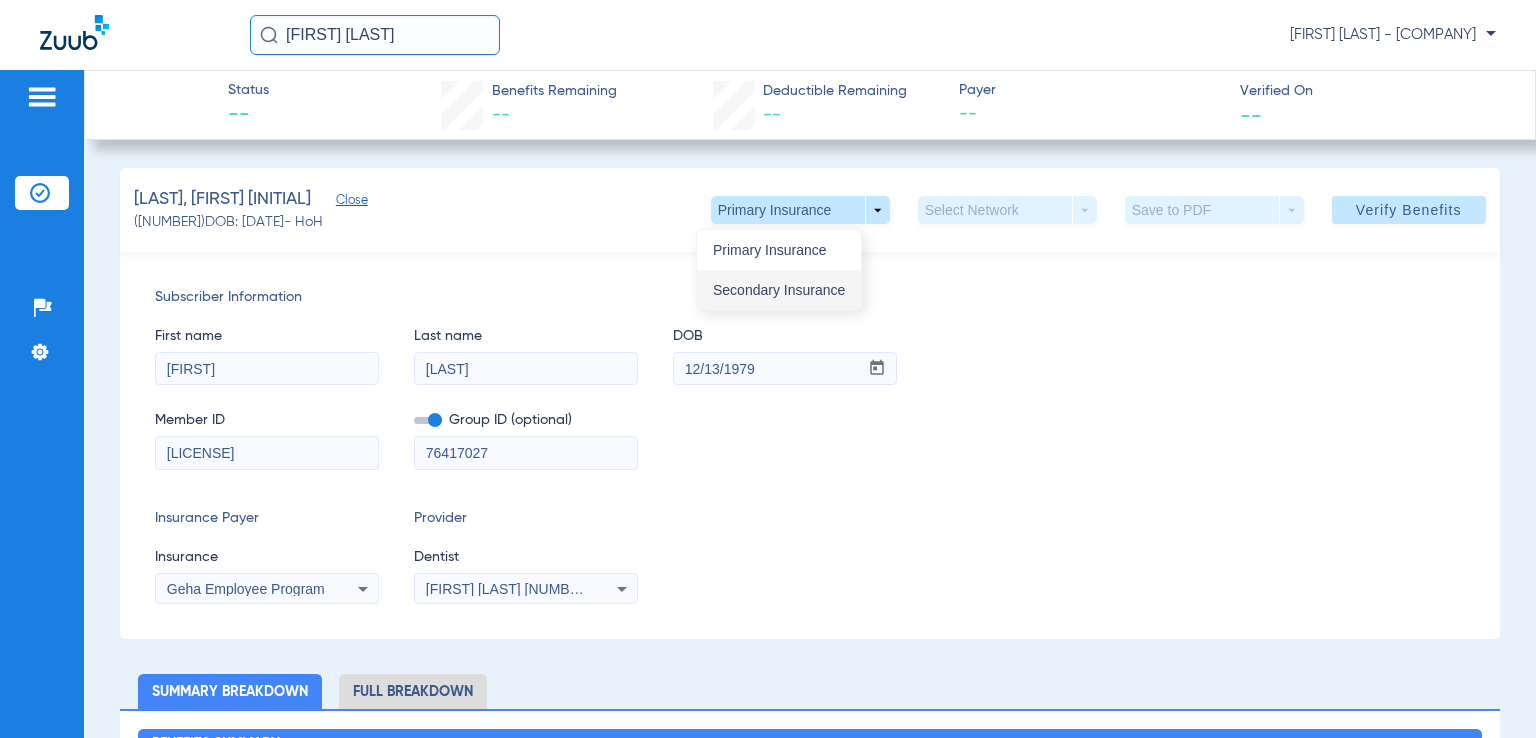 click on "Secondary Insurance" at bounding box center [779, 290] 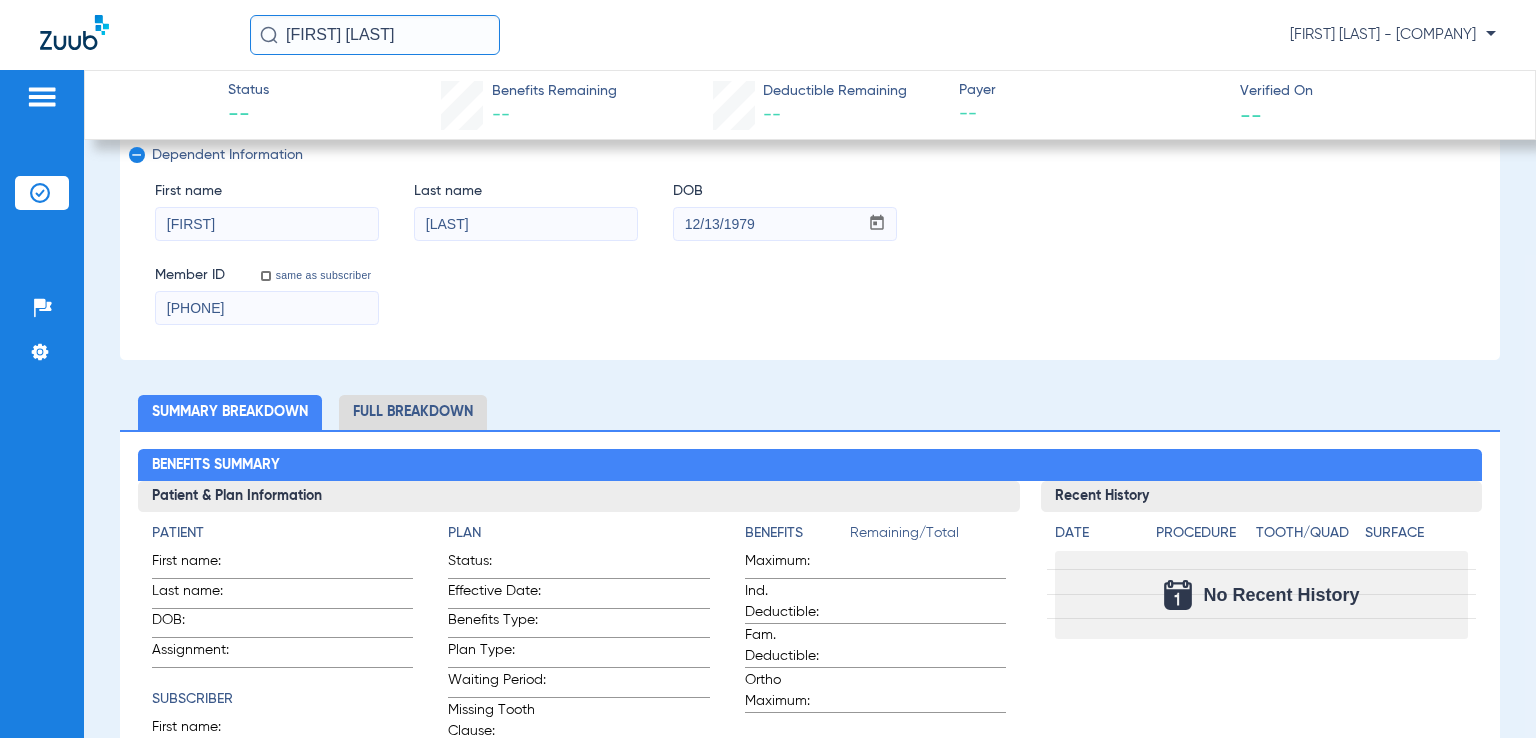 scroll, scrollTop: 0, scrollLeft: 0, axis: both 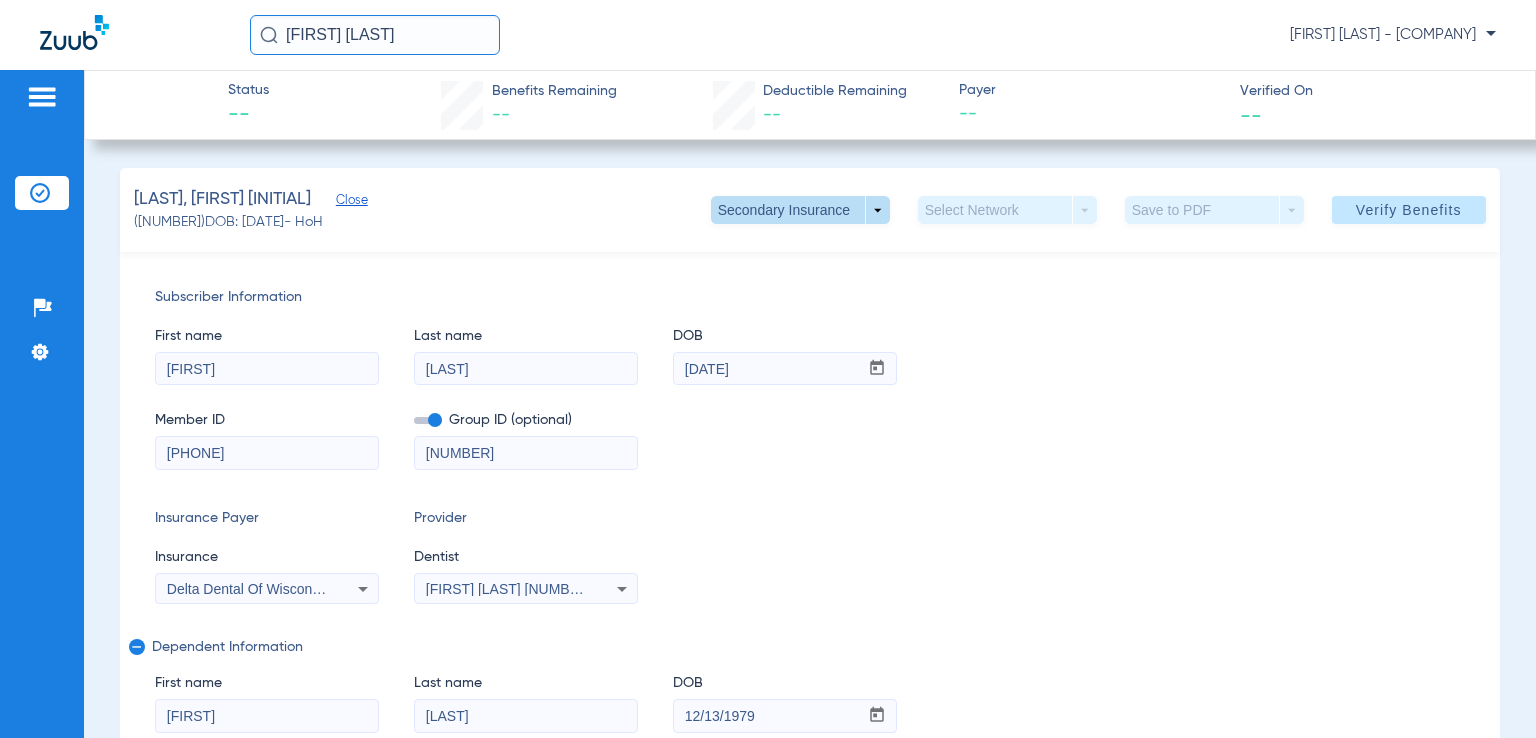 click 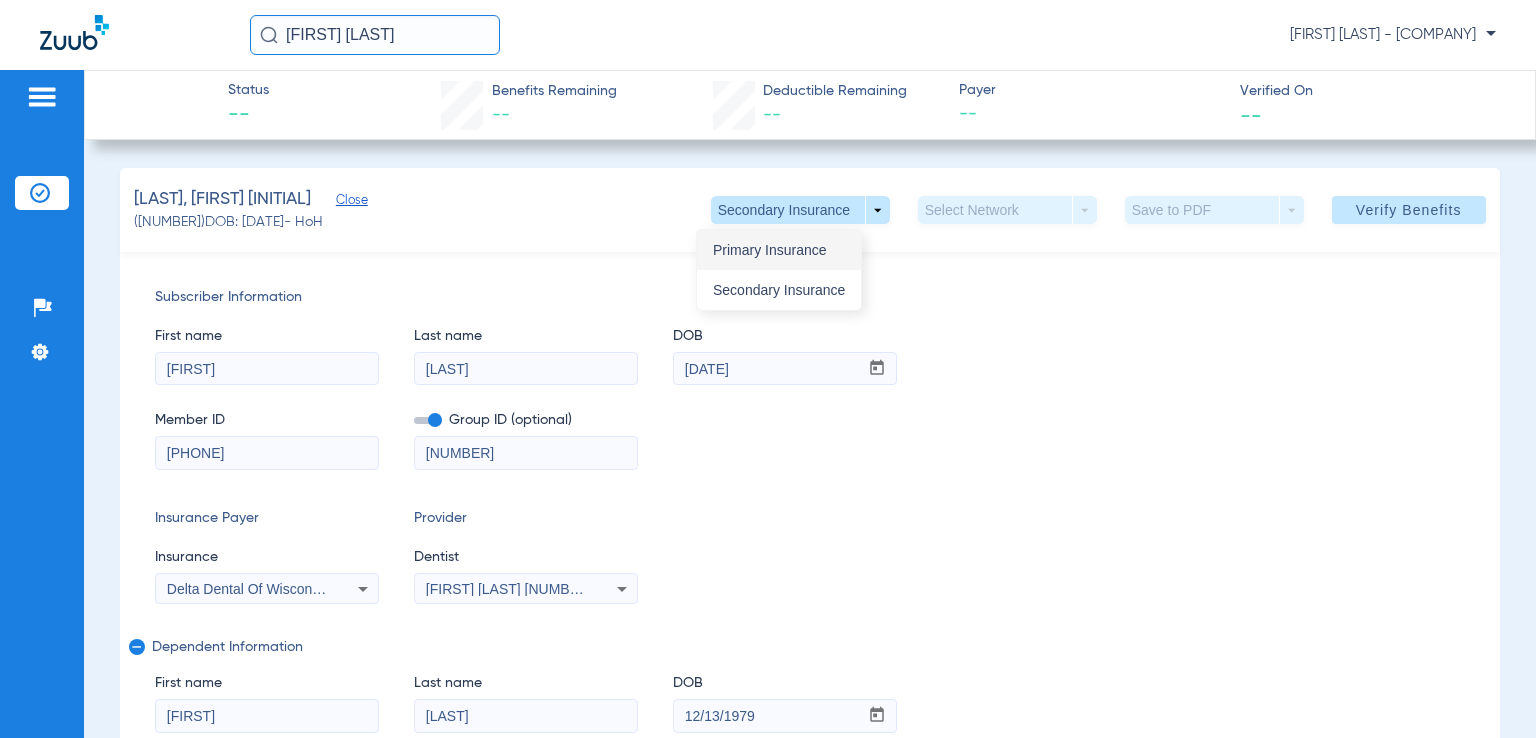 click on "Primary Insurance" at bounding box center [779, 250] 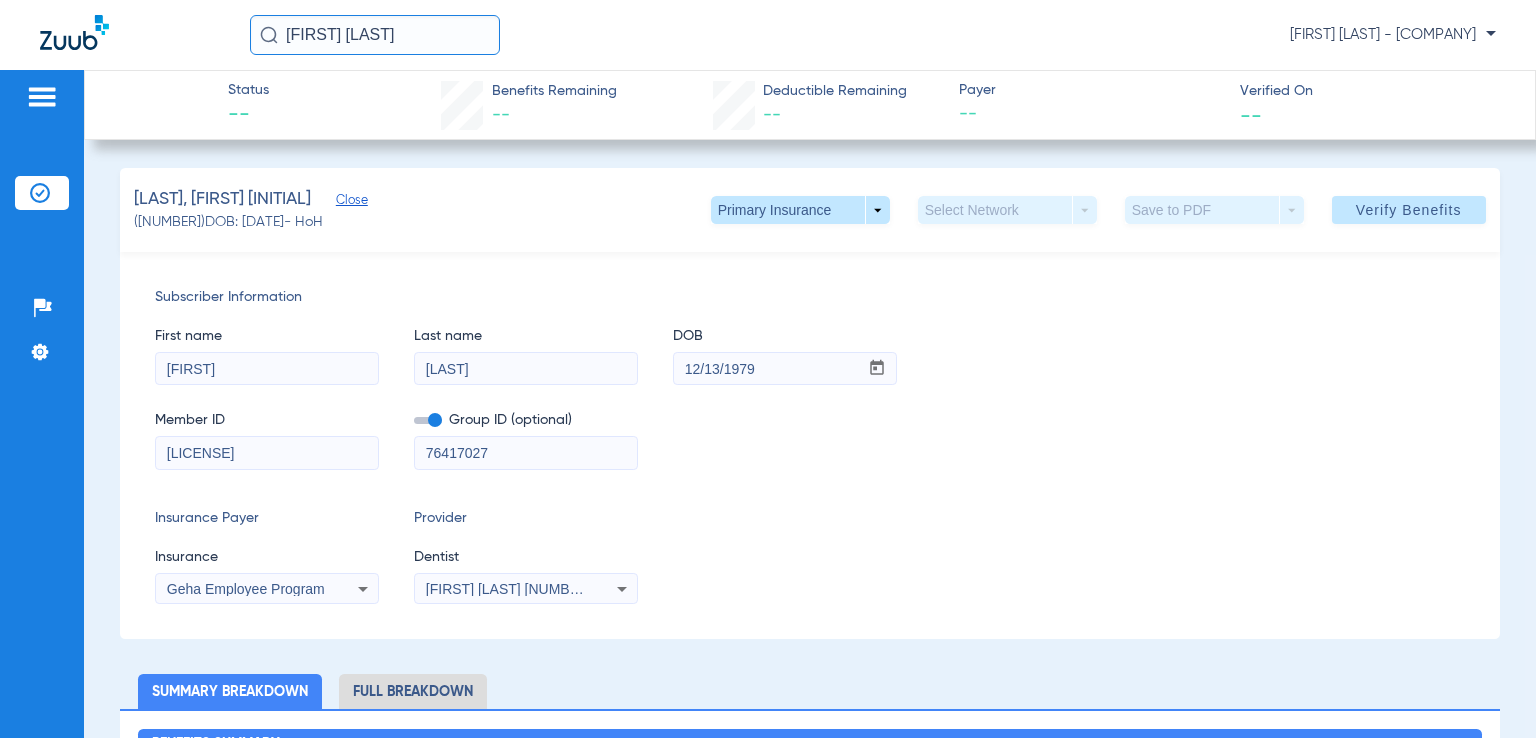 click on "[LAST], [FIRST] [INITIAL] Close ([NUMBER]) DOB: [DATE] - HoH Primary Insurance arrow_drop_down Select Network arrow_drop_down Save to PDF arrow_drop_down Verify Benefits" 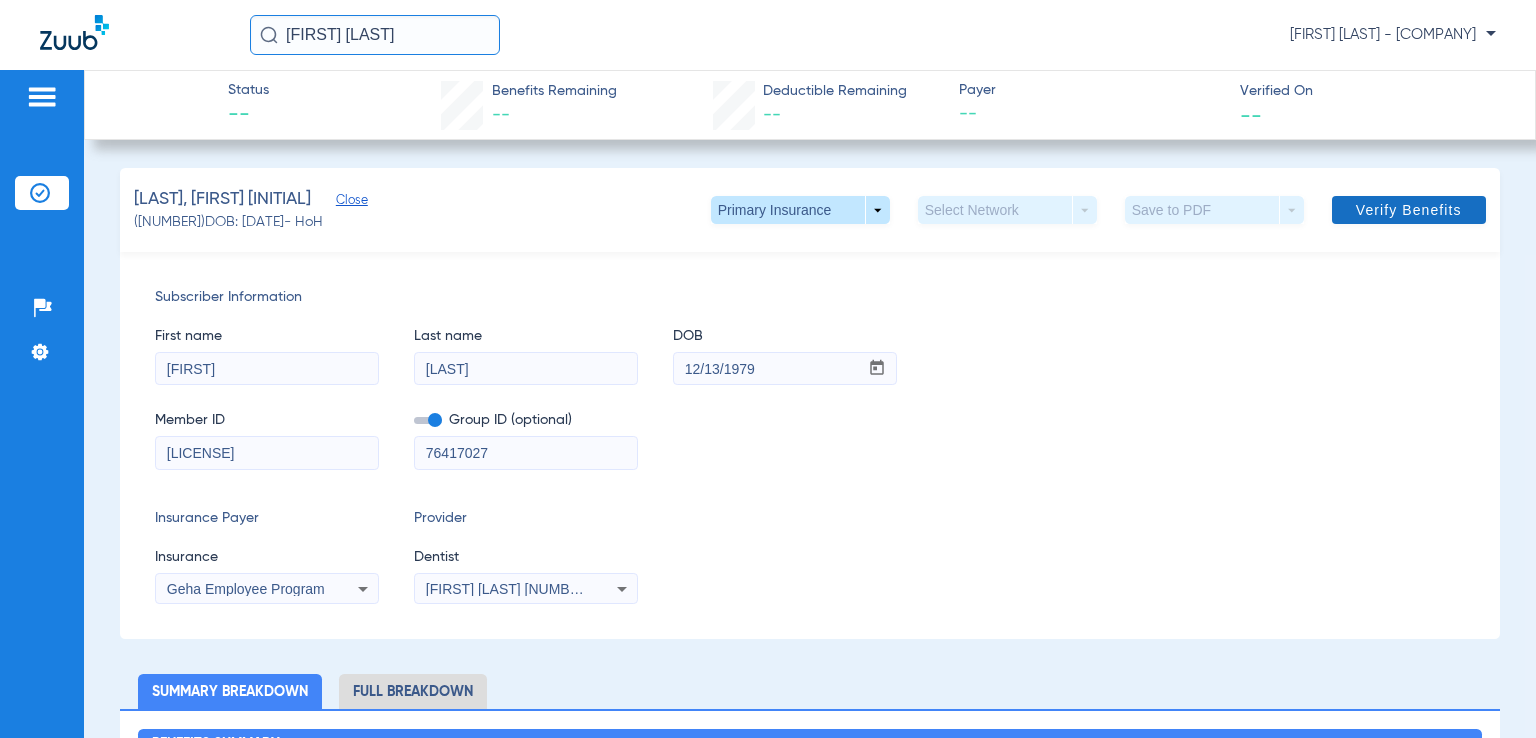 click on "Verify Benefits" 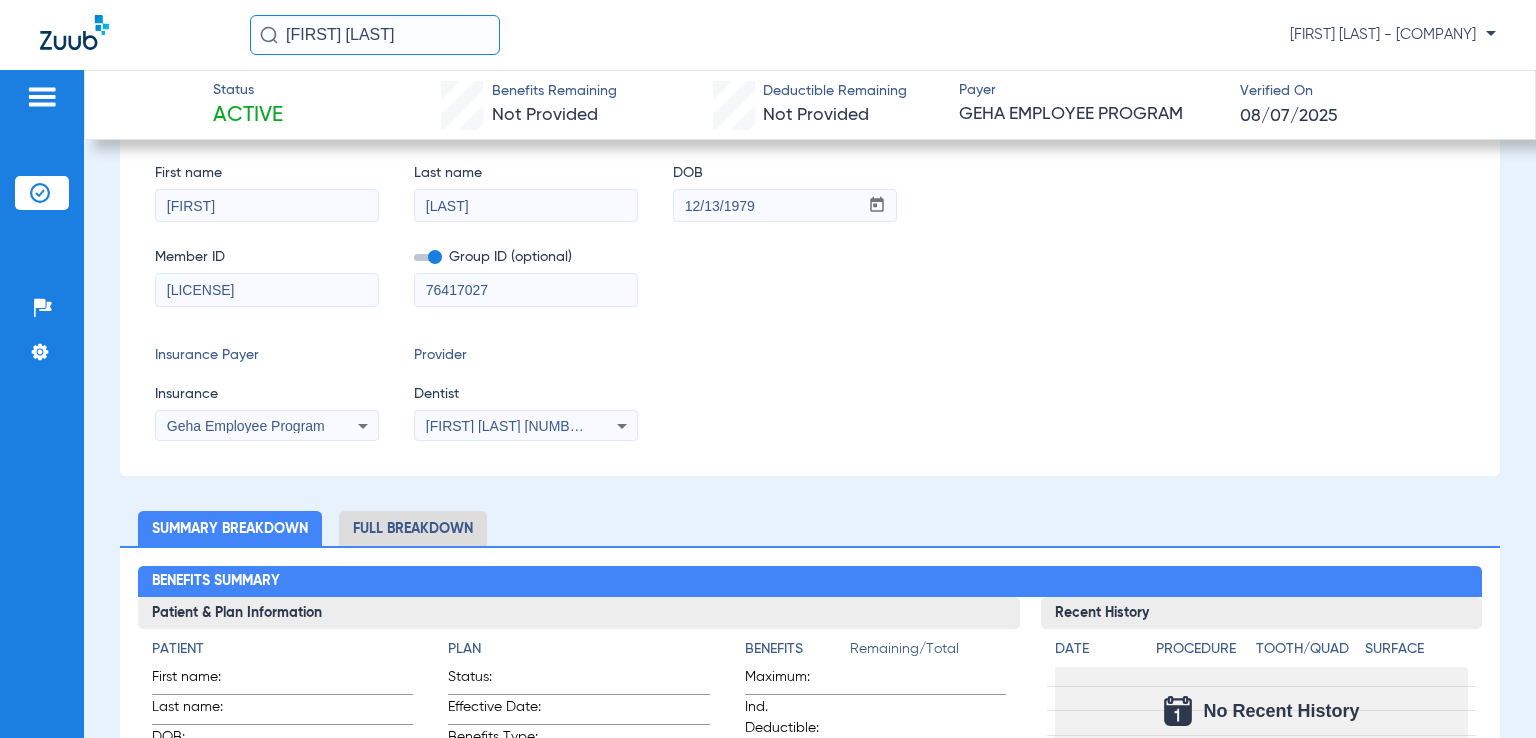 scroll, scrollTop: 0, scrollLeft: 0, axis: both 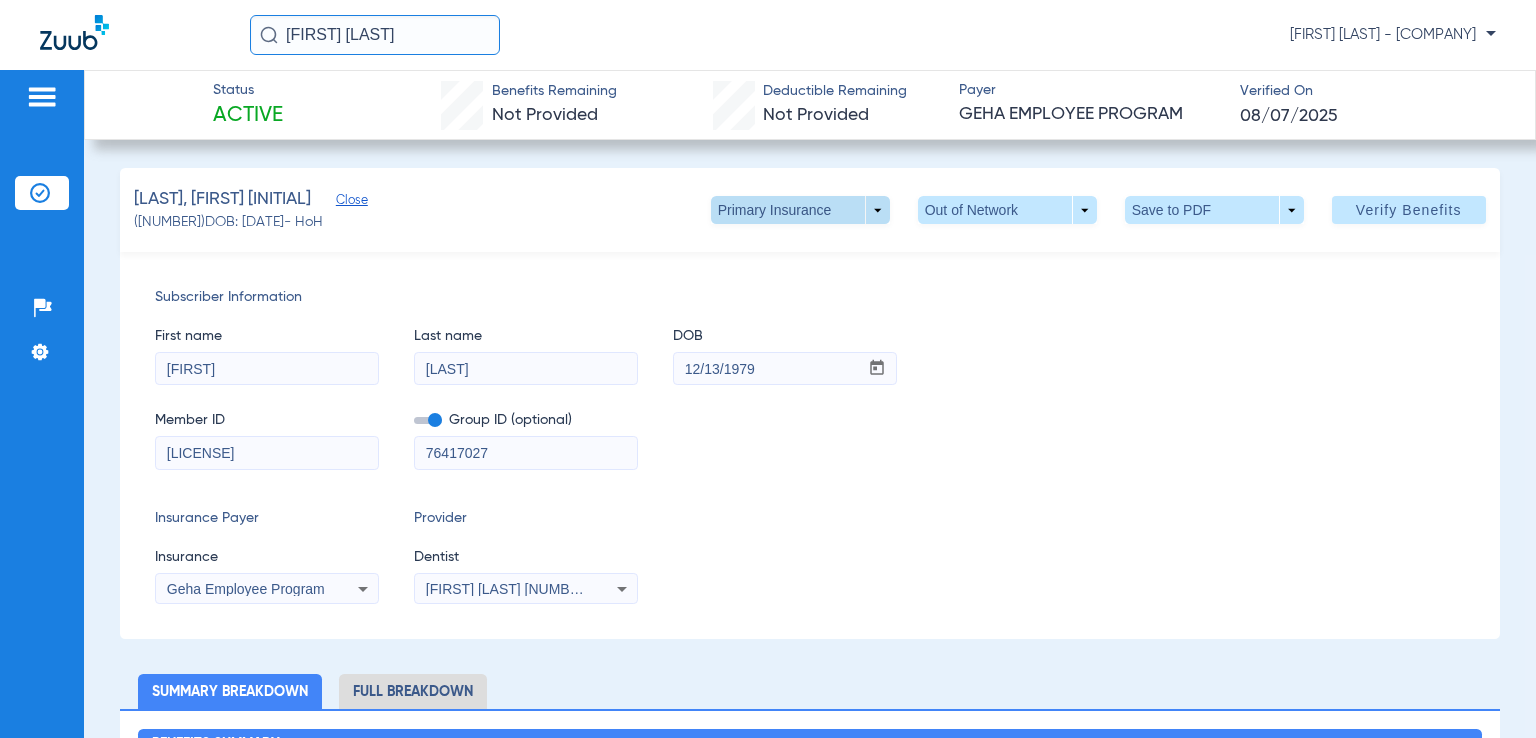 click 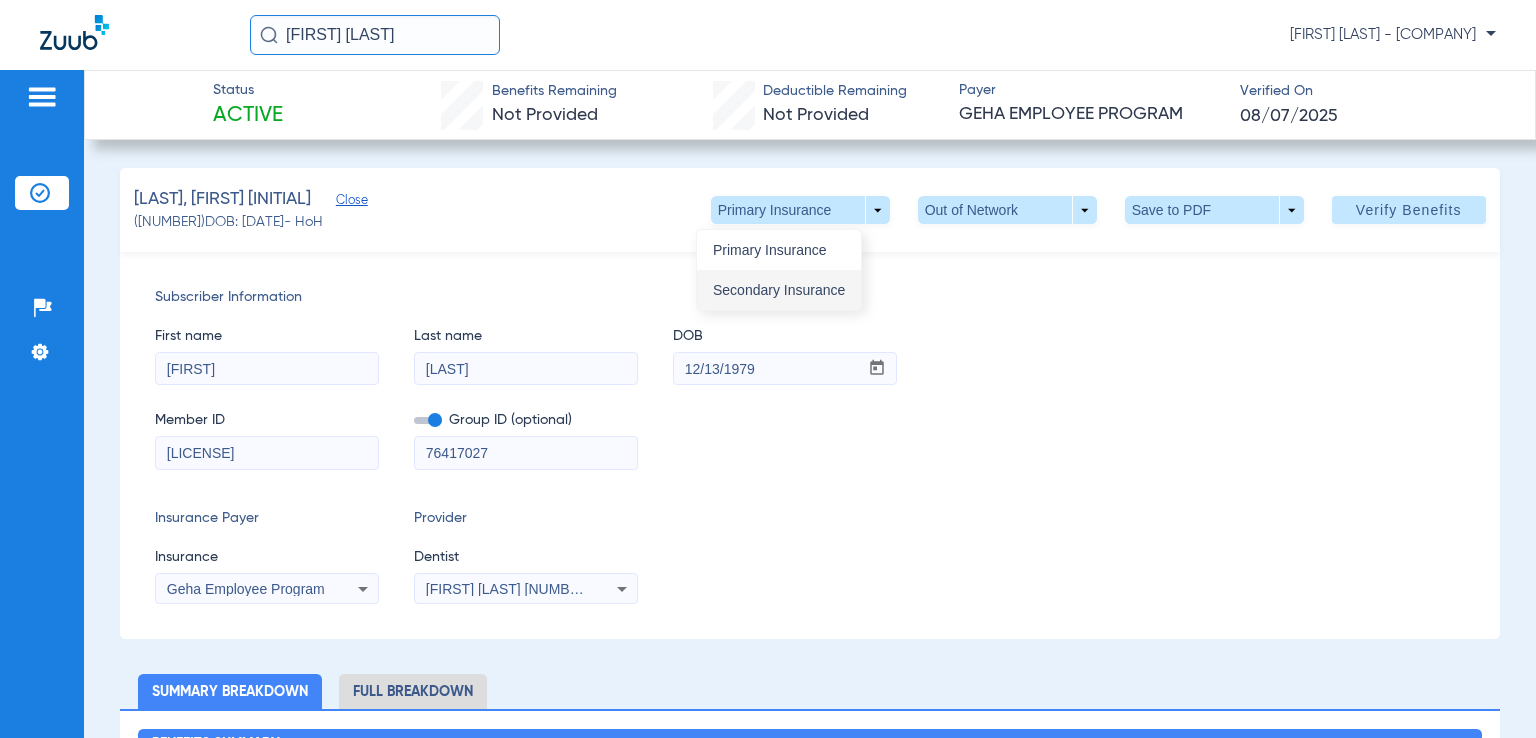 click on "Secondary Insurance" at bounding box center (779, 290) 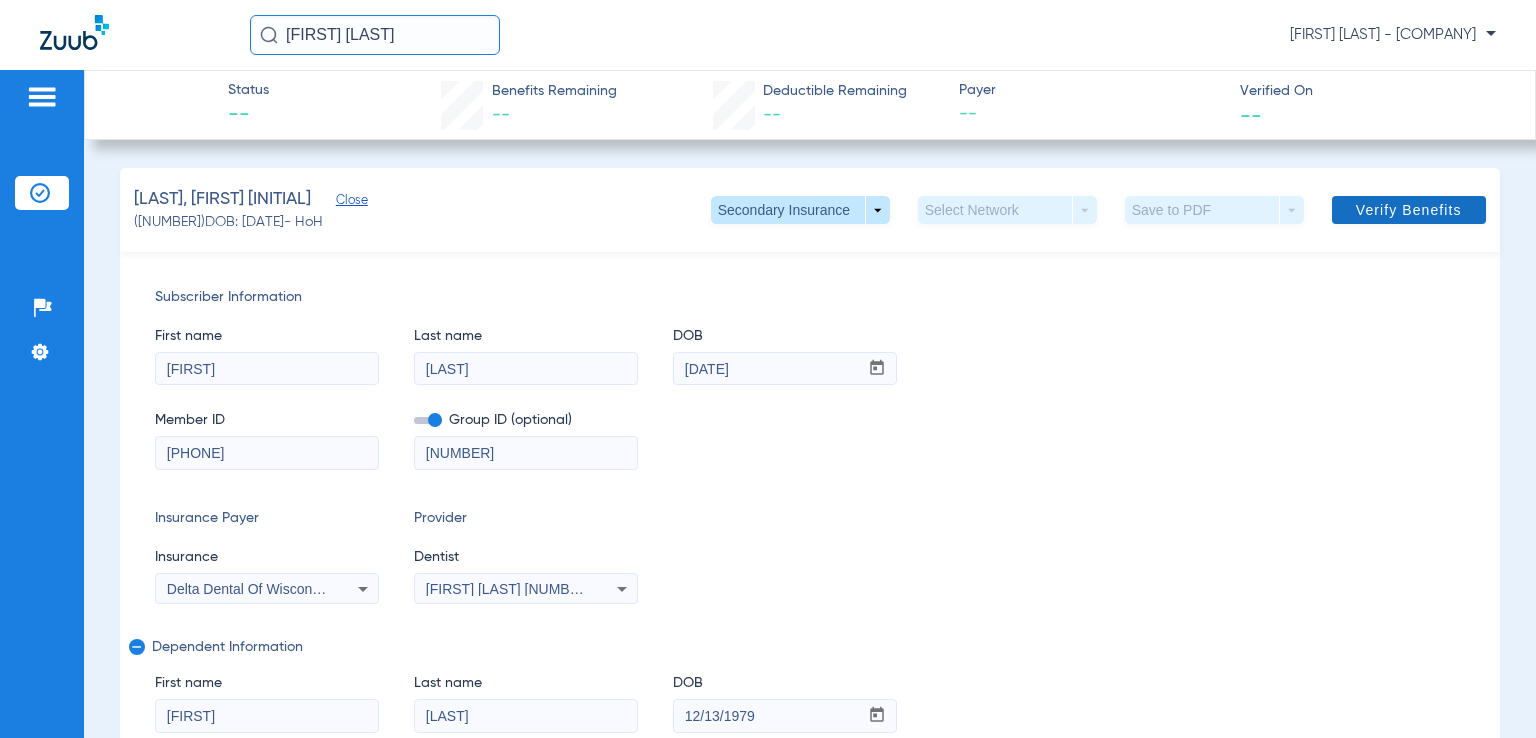 click on "Verify Benefits" 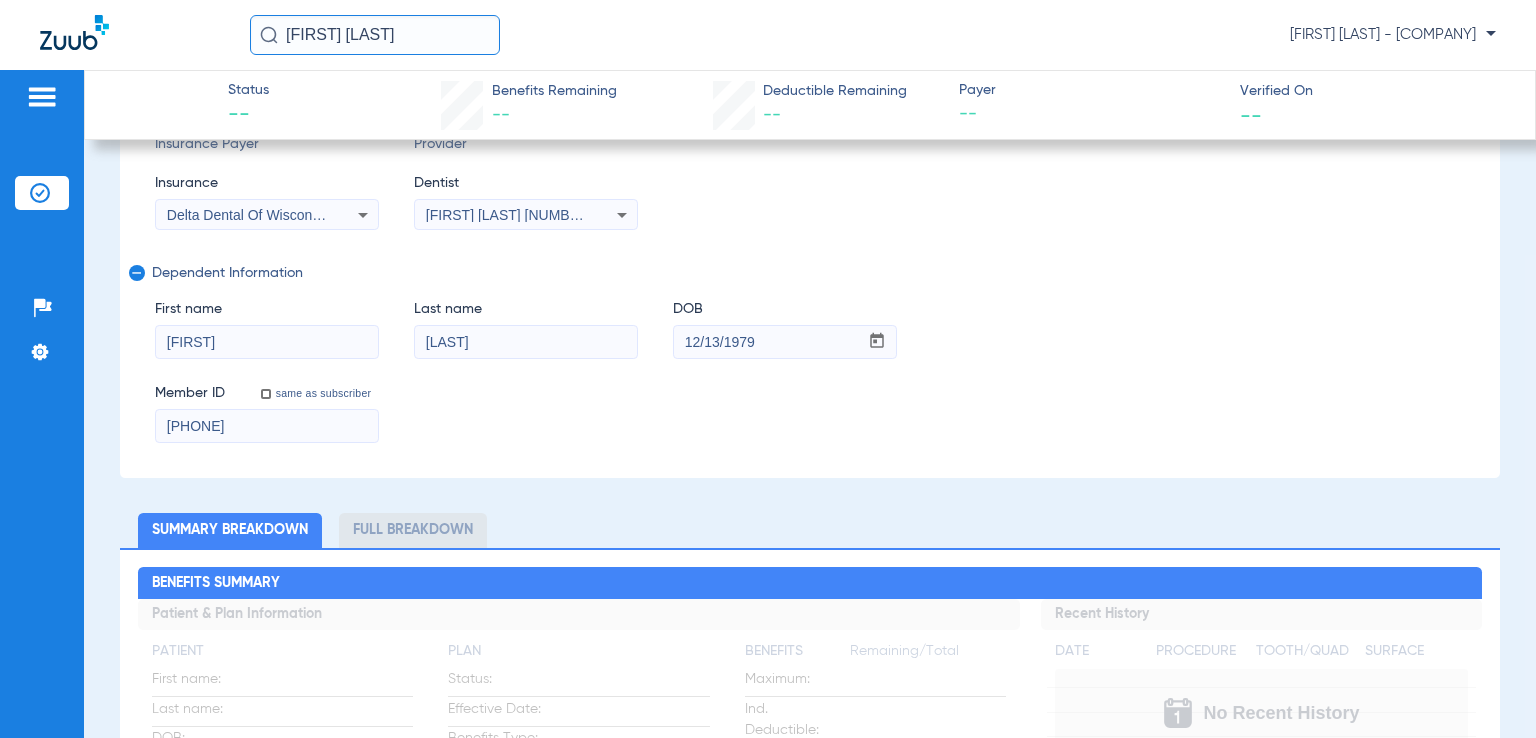 scroll, scrollTop: 0, scrollLeft: 0, axis: both 